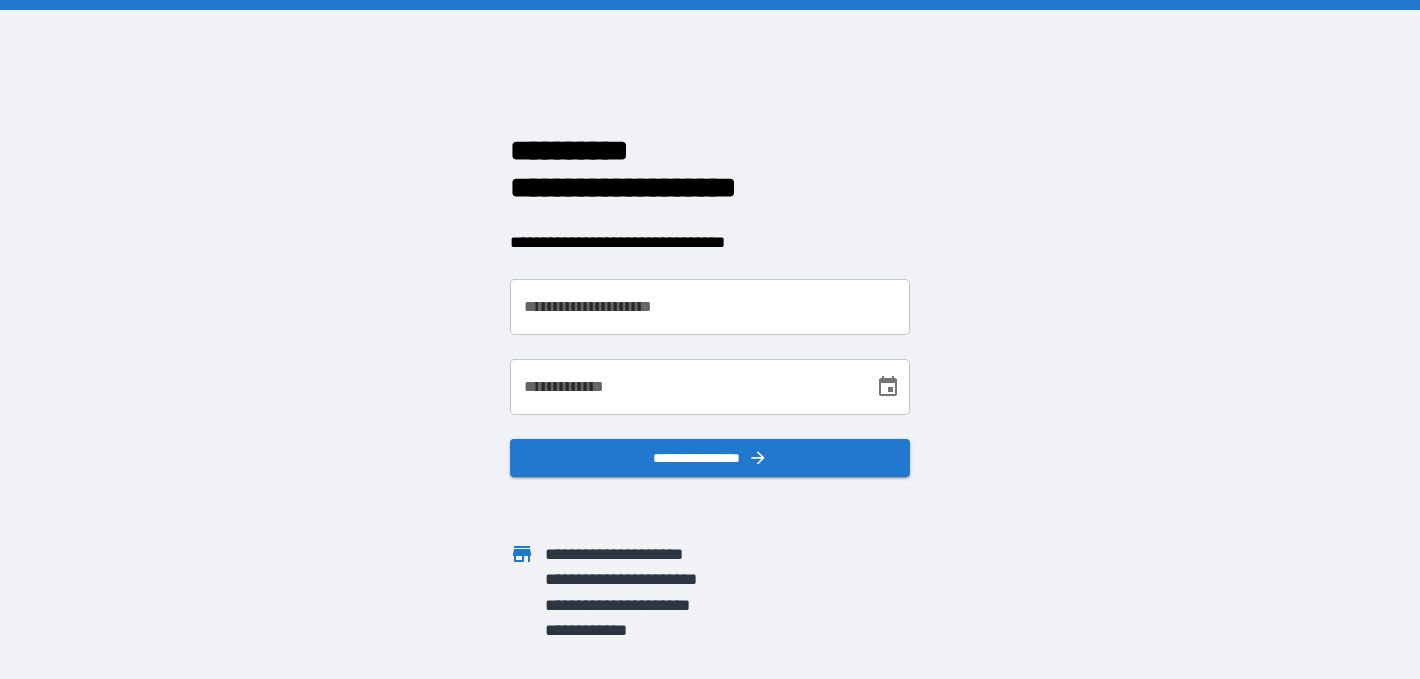scroll, scrollTop: 0, scrollLeft: 0, axis: both 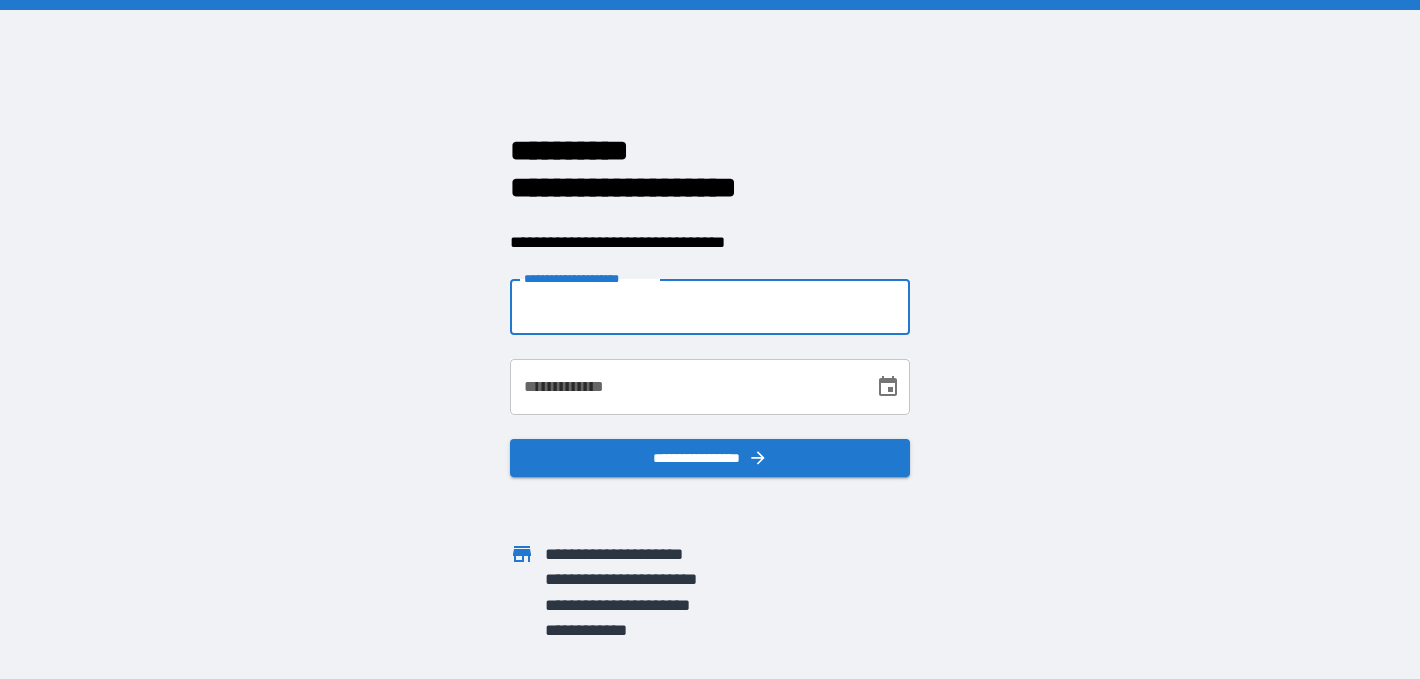 click on "**********" at bounding box center [710, 307] 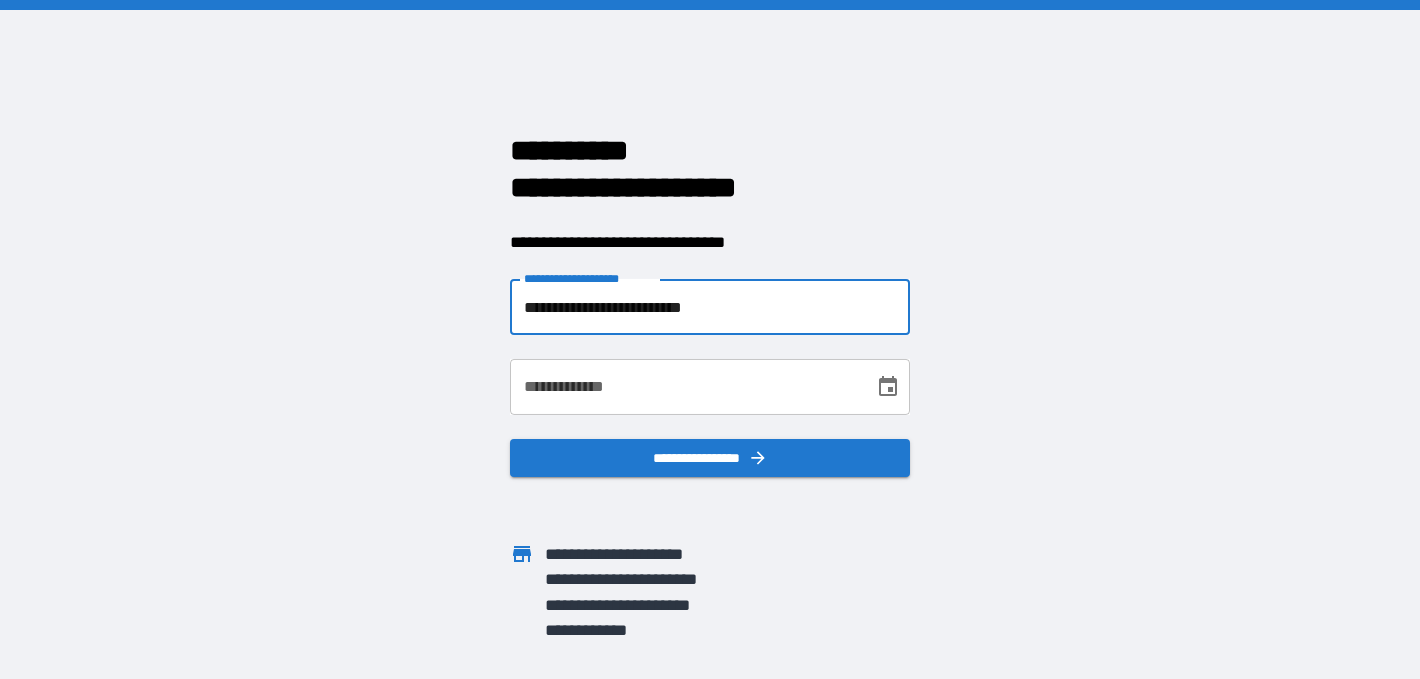 type on "**********" 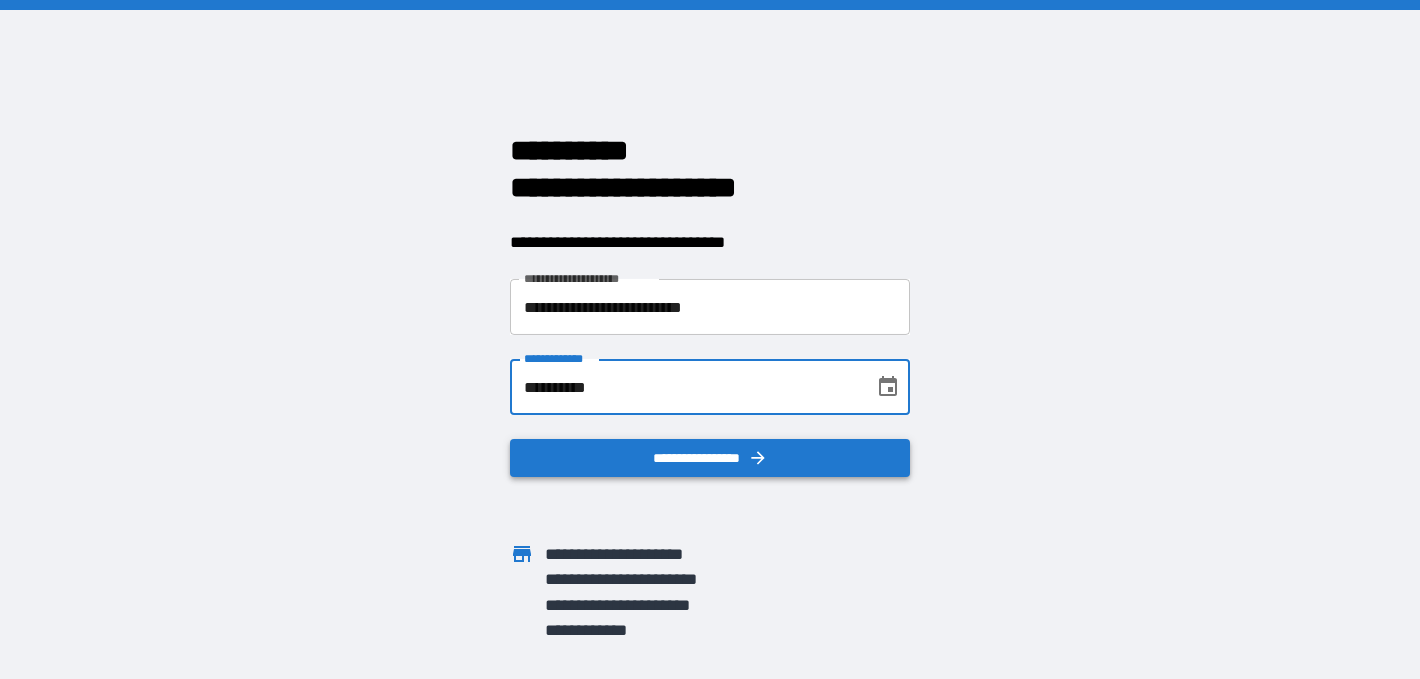 type on "**********" 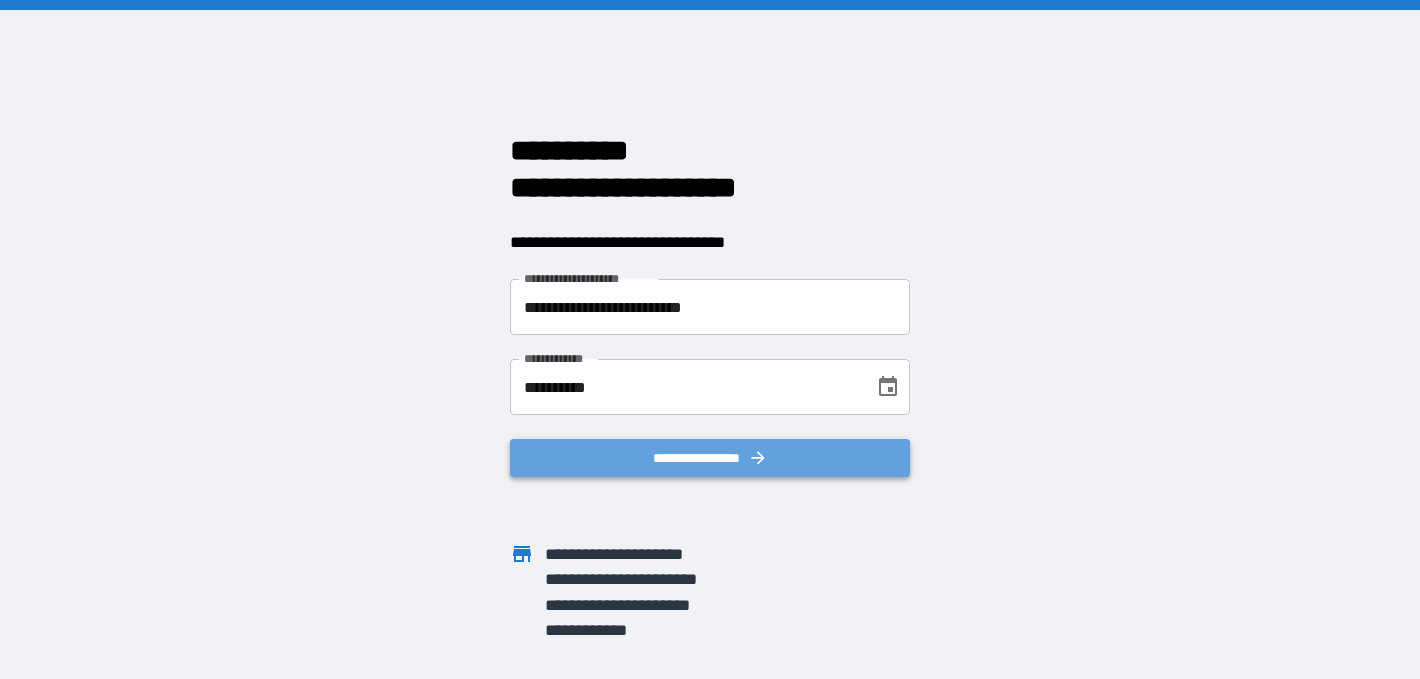 click on "**********" at bounding box center (710, 458) 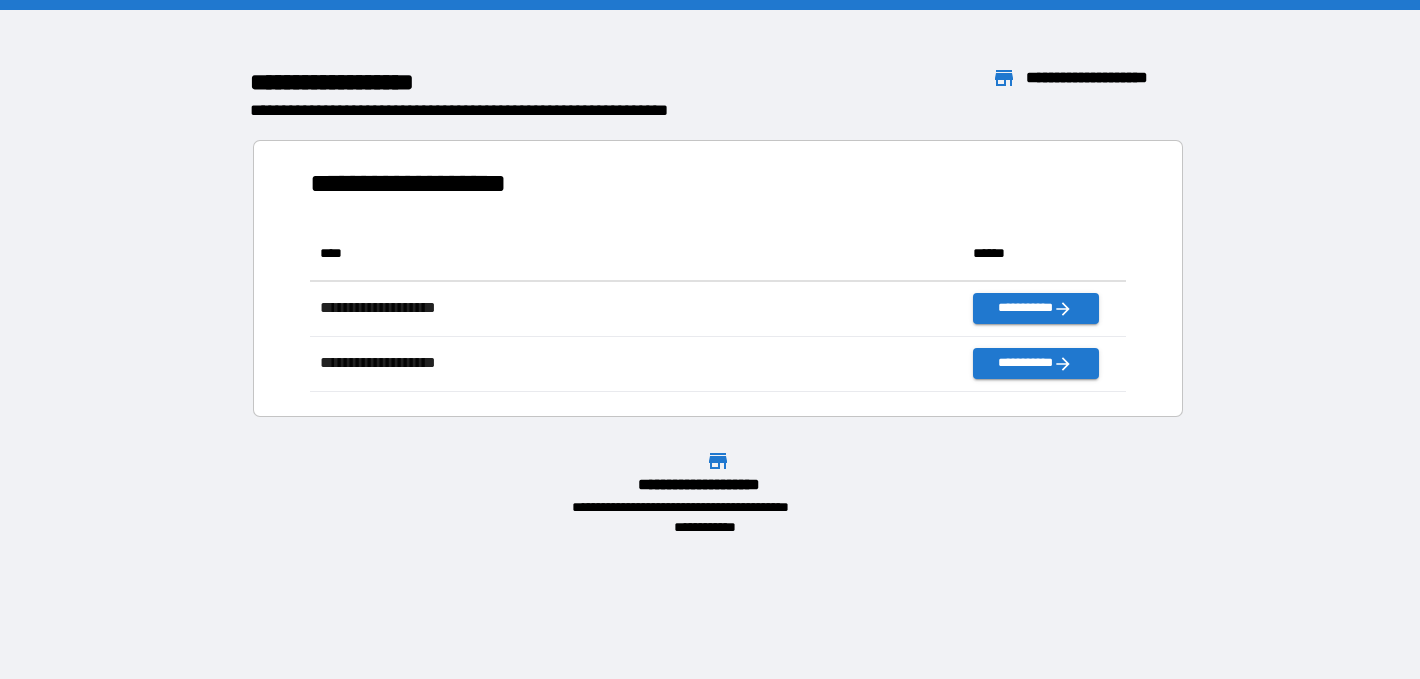 scroll, scrollTop: 1, scrollLeft: 1, axis: both 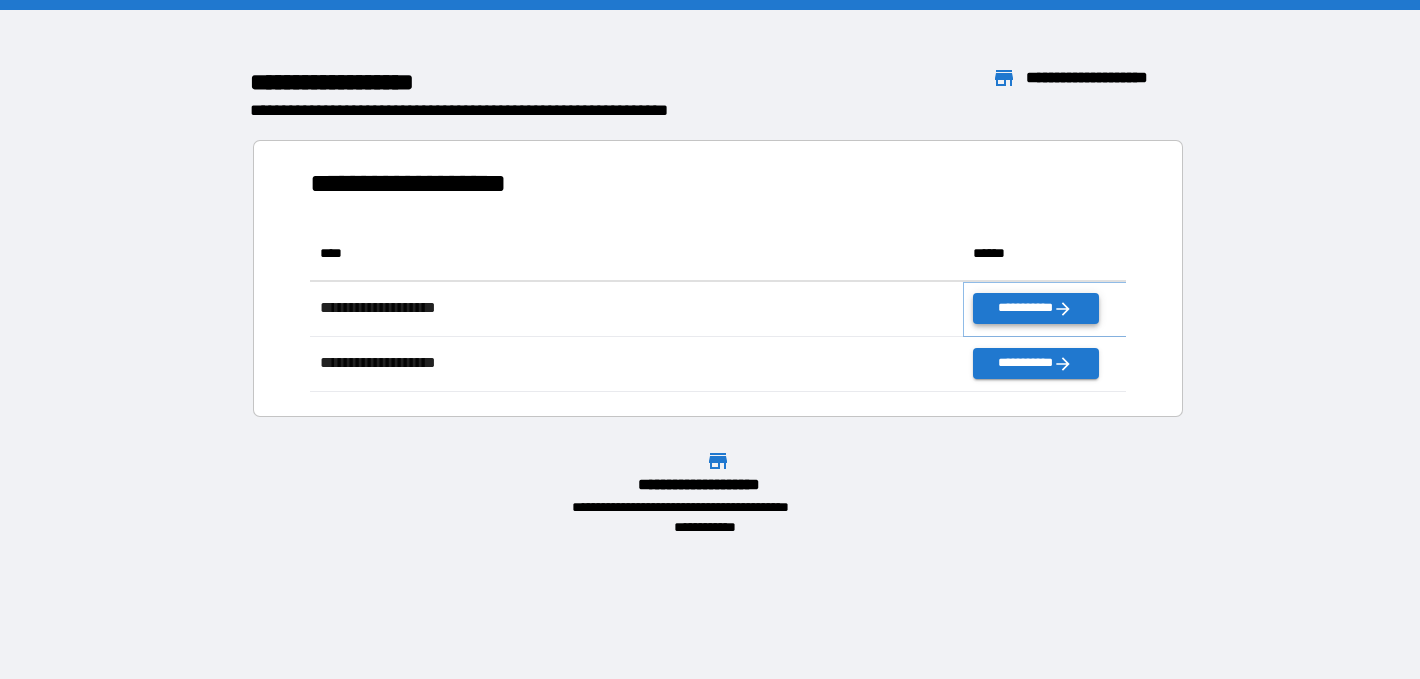 click on "**********" at bounding box center [1035, 308] 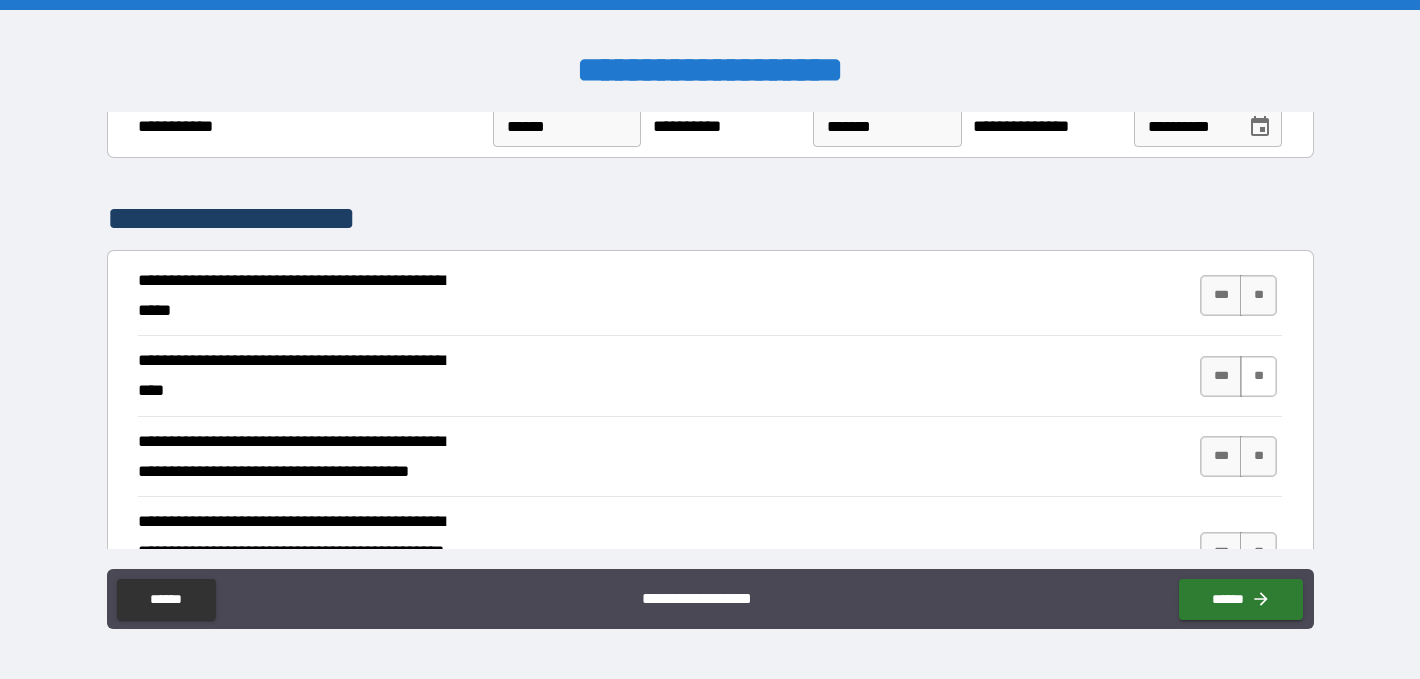 scroll, scrollTop: 206, scrollLeft: 0, axis: vertical 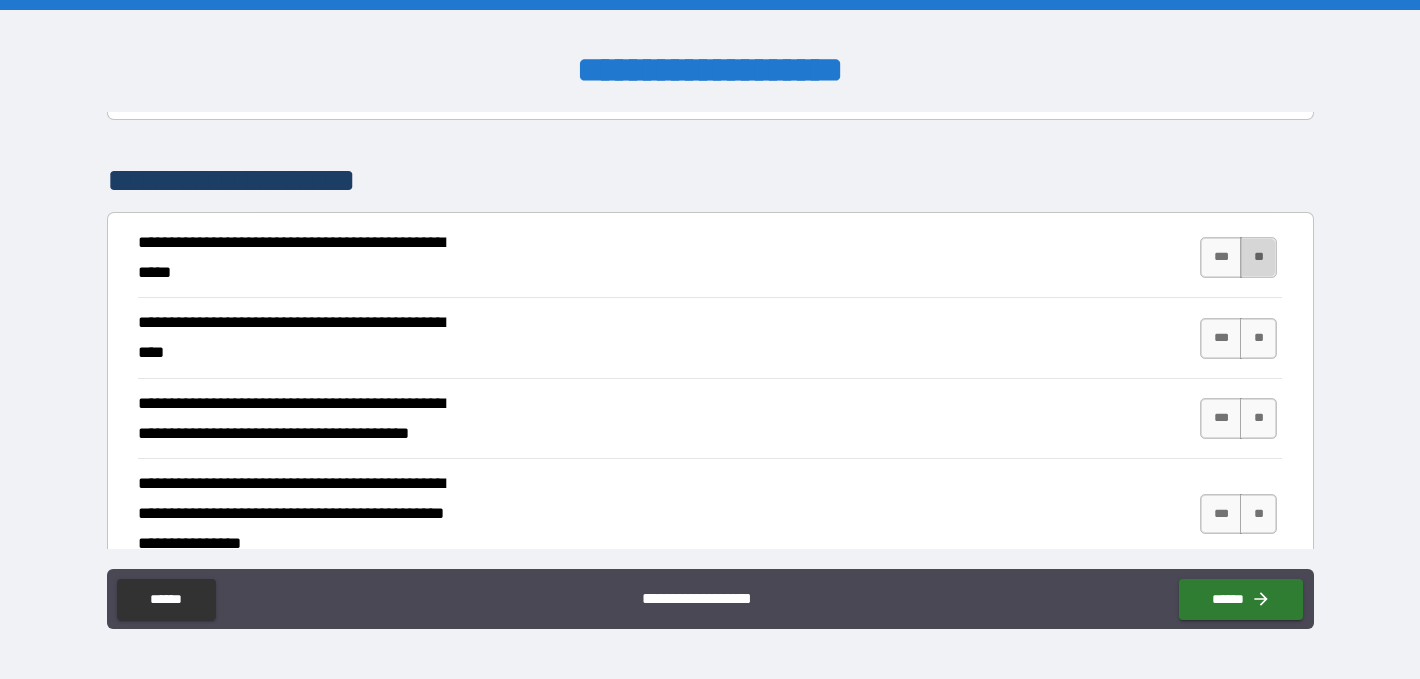 click on "**" at bounding box center [1258, 257] 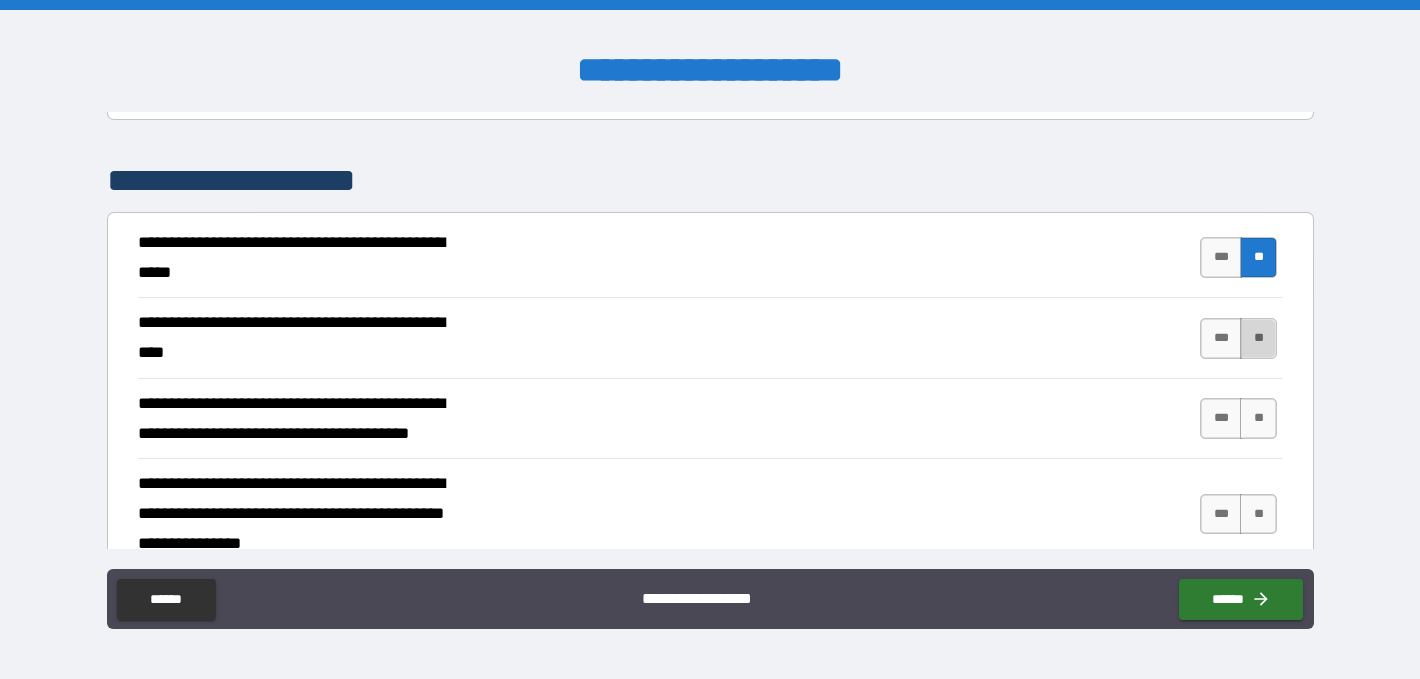 click on "**" at bounding box center [1258, 338] 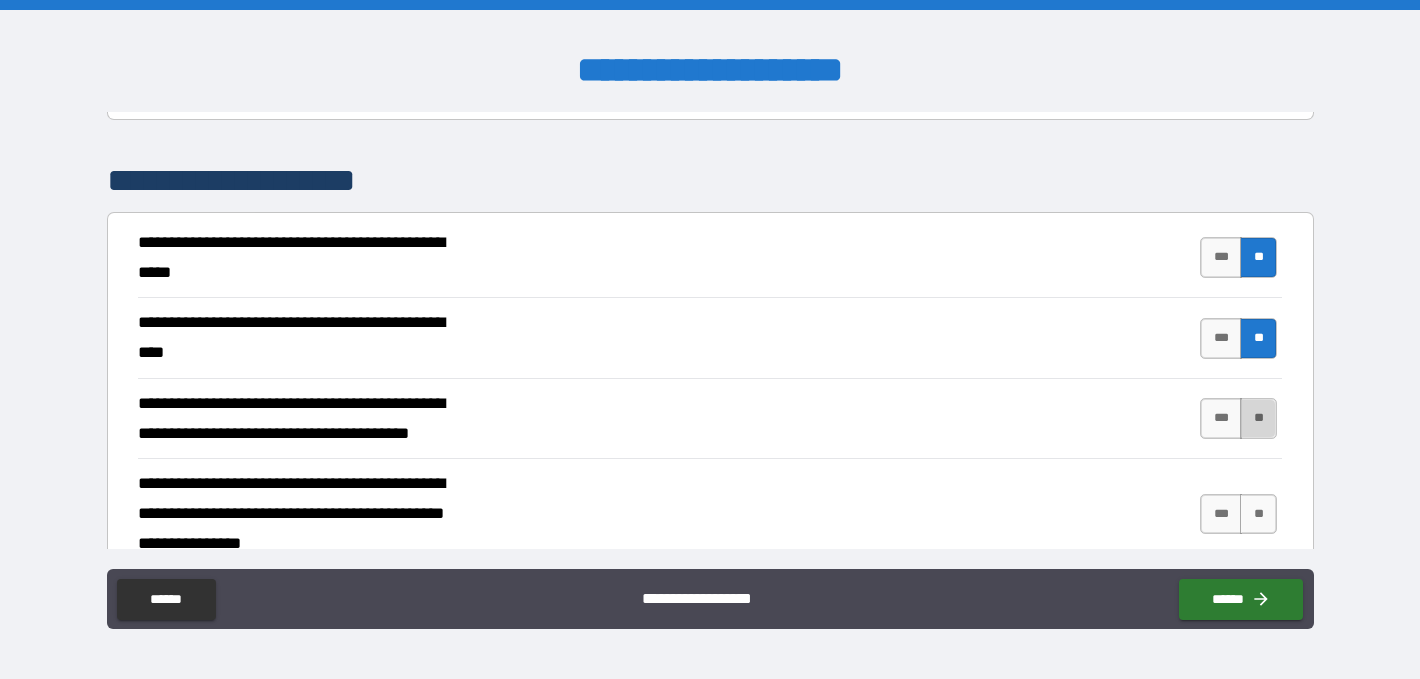click on "**" at bounding box center [1258, 418] 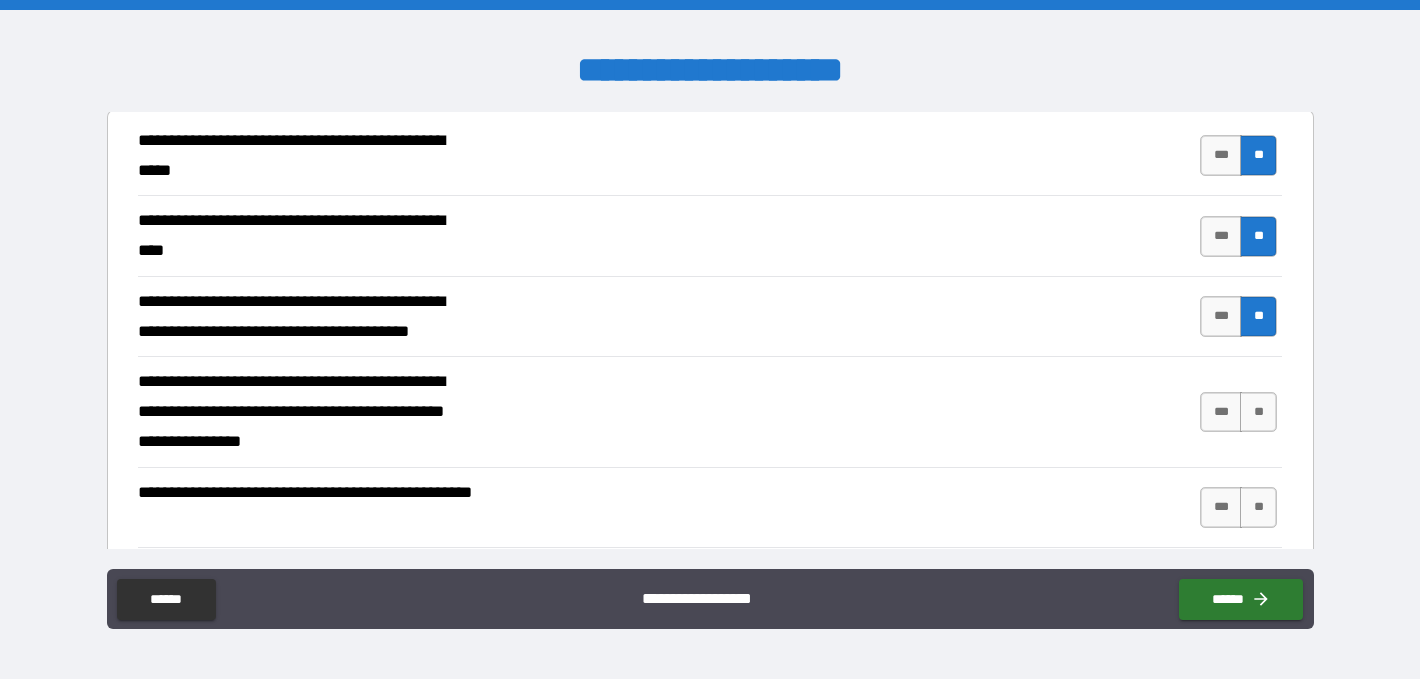 scroll, scrollTop: 314, scrollLeft: 0, axis: vertical 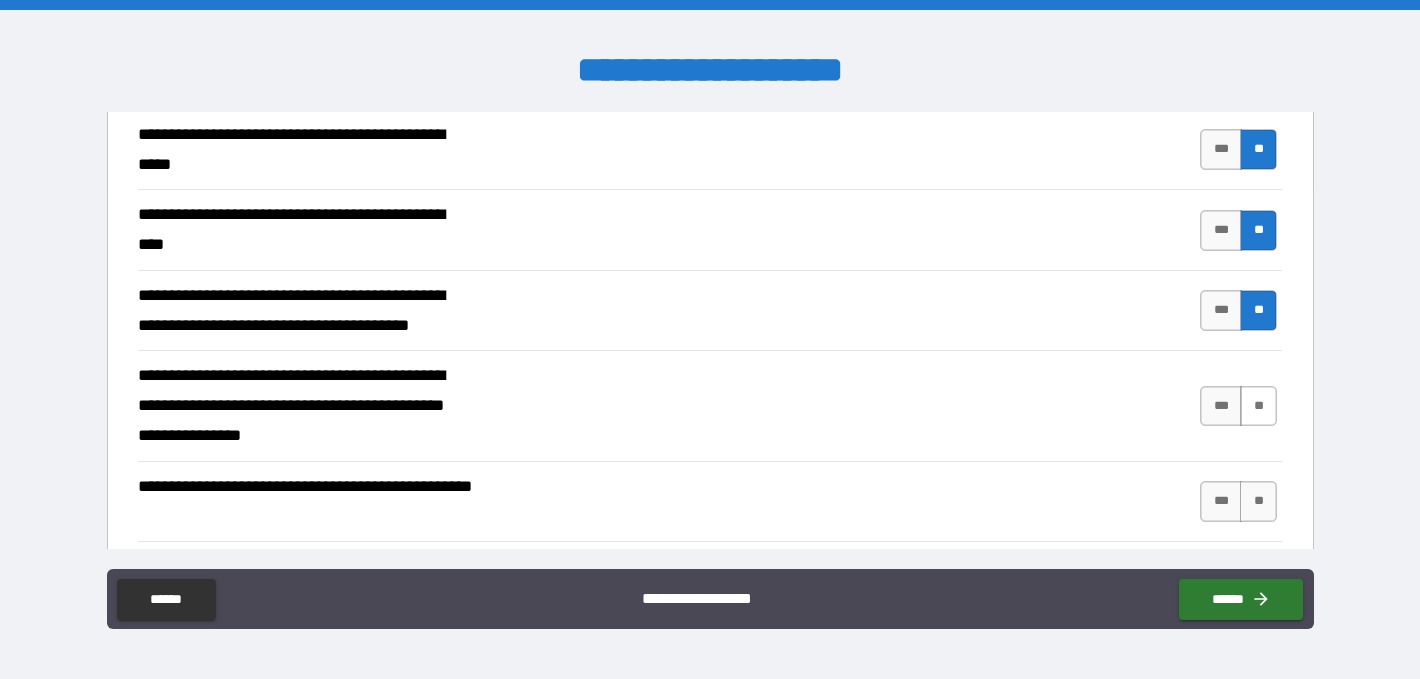 click on "**" at bounding box center (1258, 406) 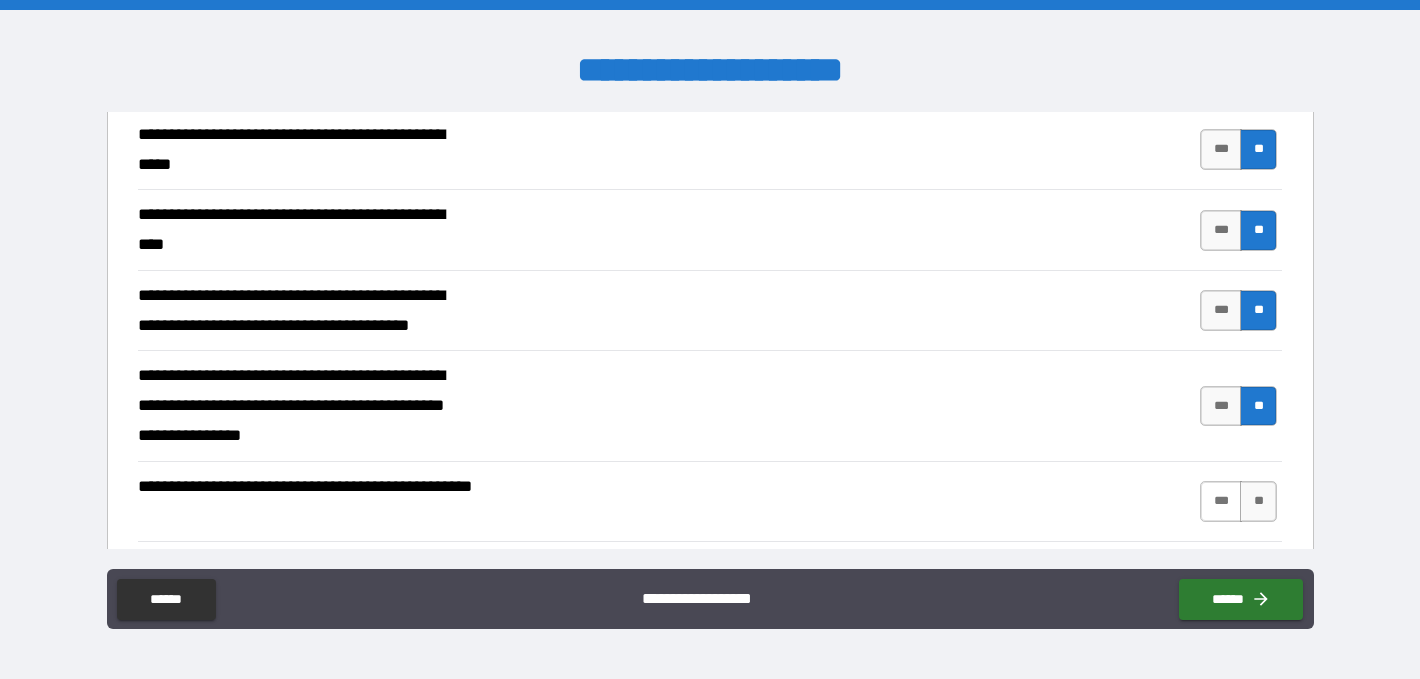 click on "***" at bounding box center [1221, 501] 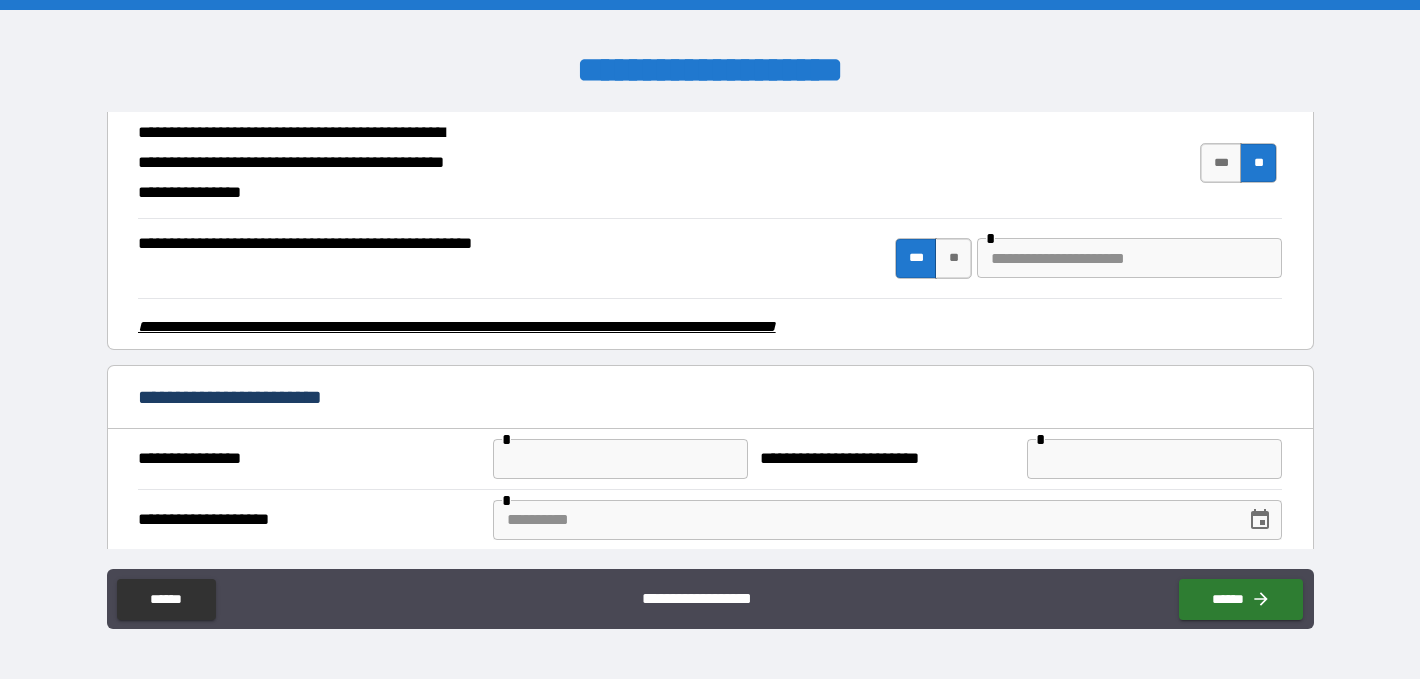 scroll, scrollTop: 558, scrollLeft: 0, axis: vertical 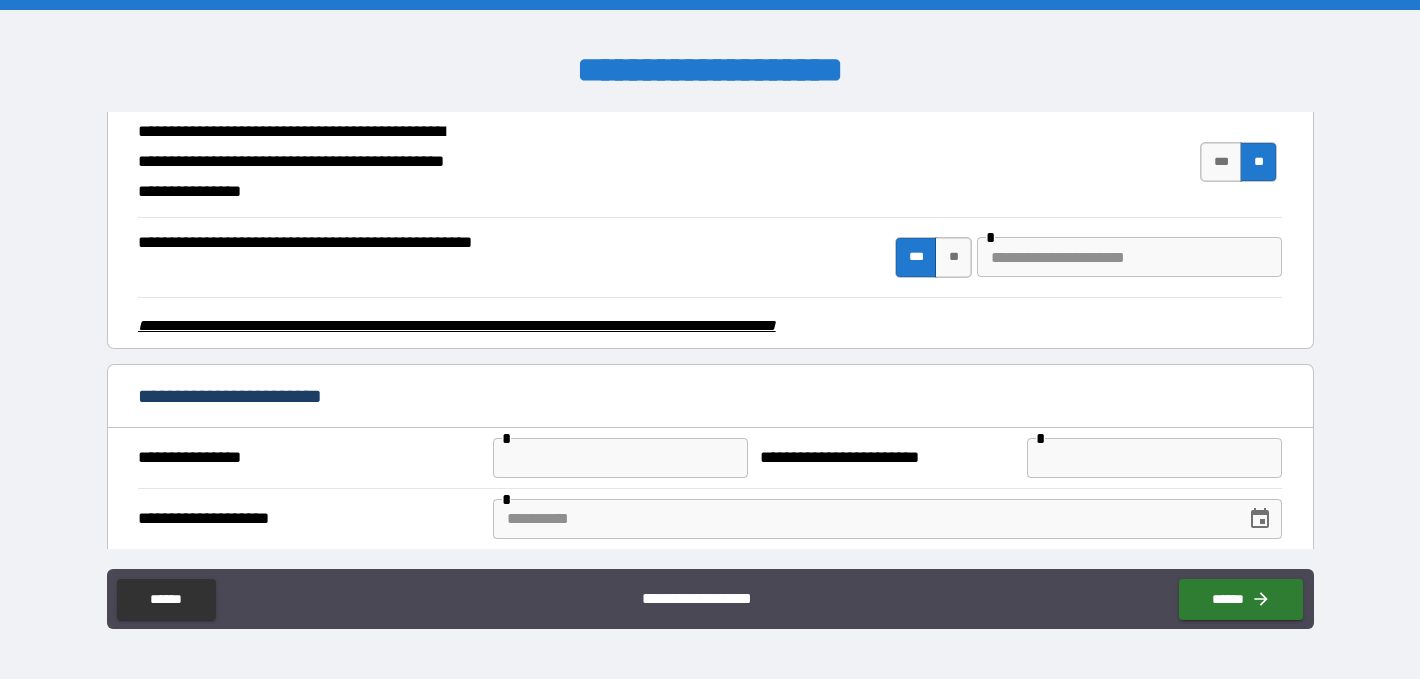 click at bounding box center [1129, 257] 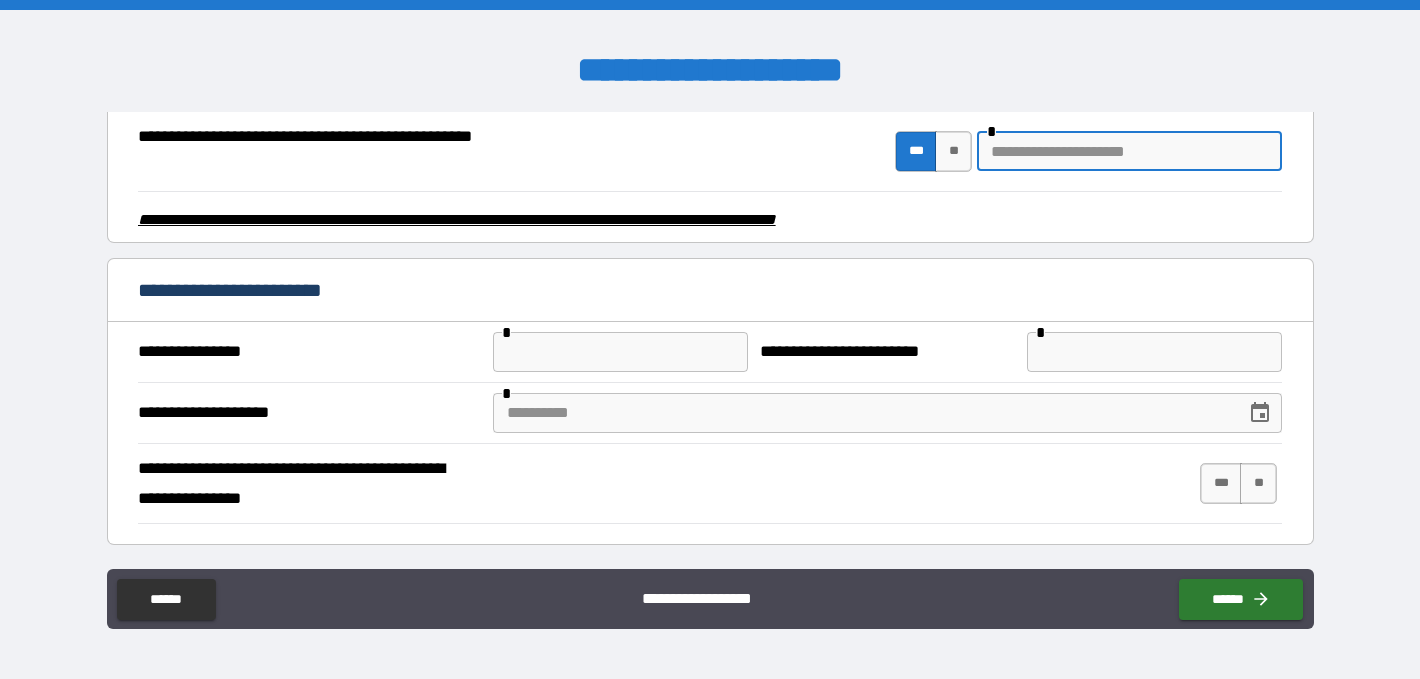 scroll, scrollTop: 568, scrollLeft: 0, axis: vertical 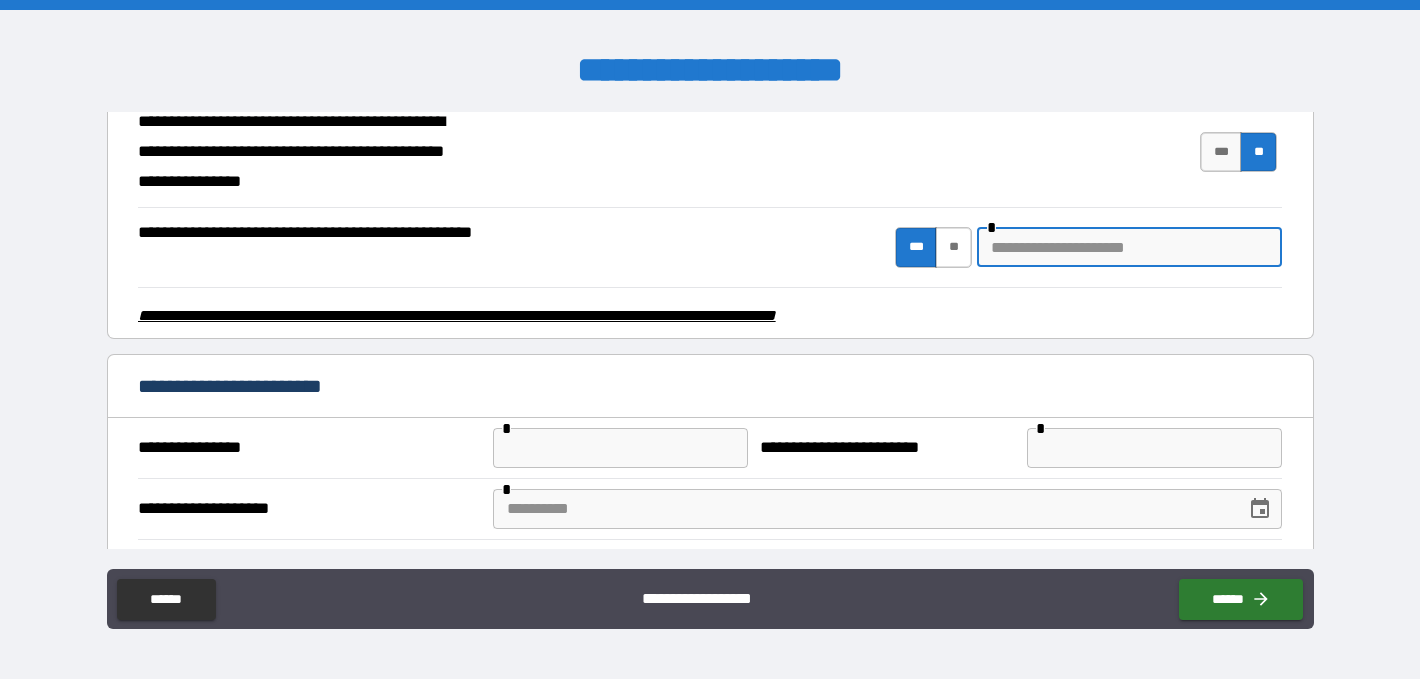 click on "**" at bounding box center (953, 247) 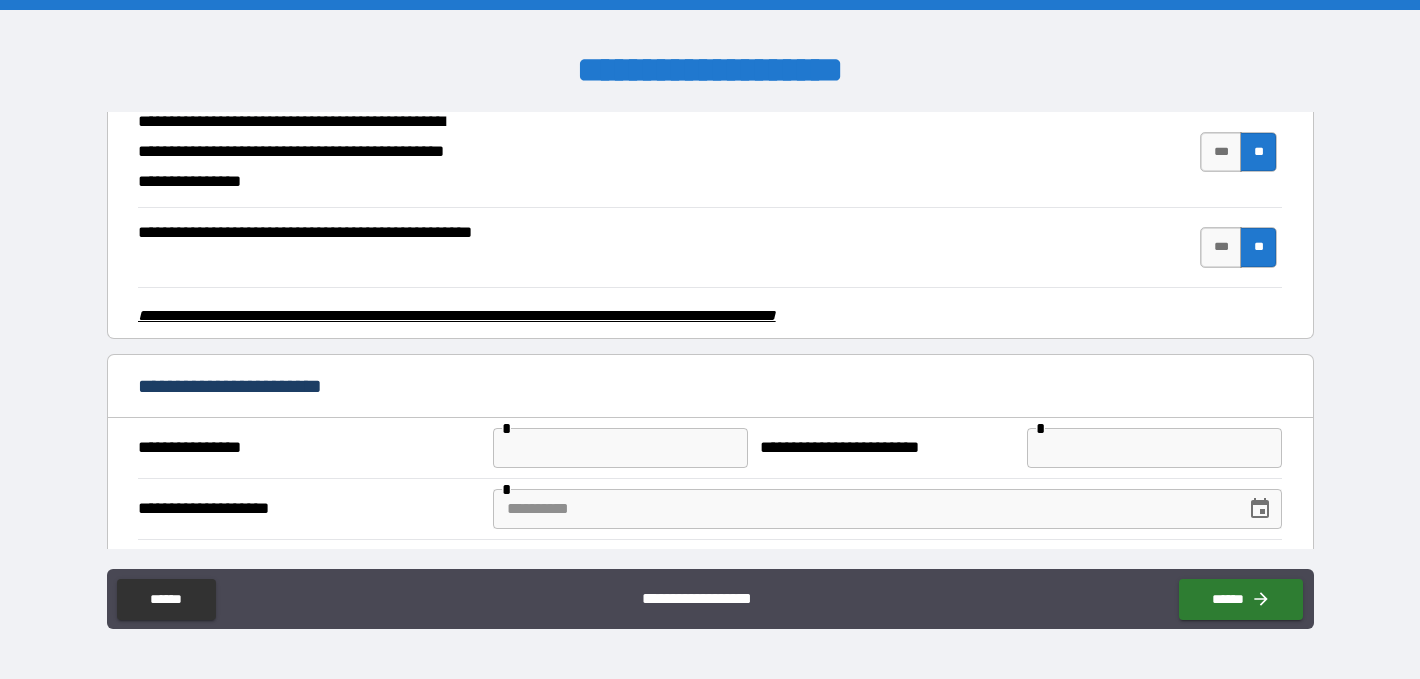 scroll, scrollTop: 638, scrollLeft: 0, axis: vertical 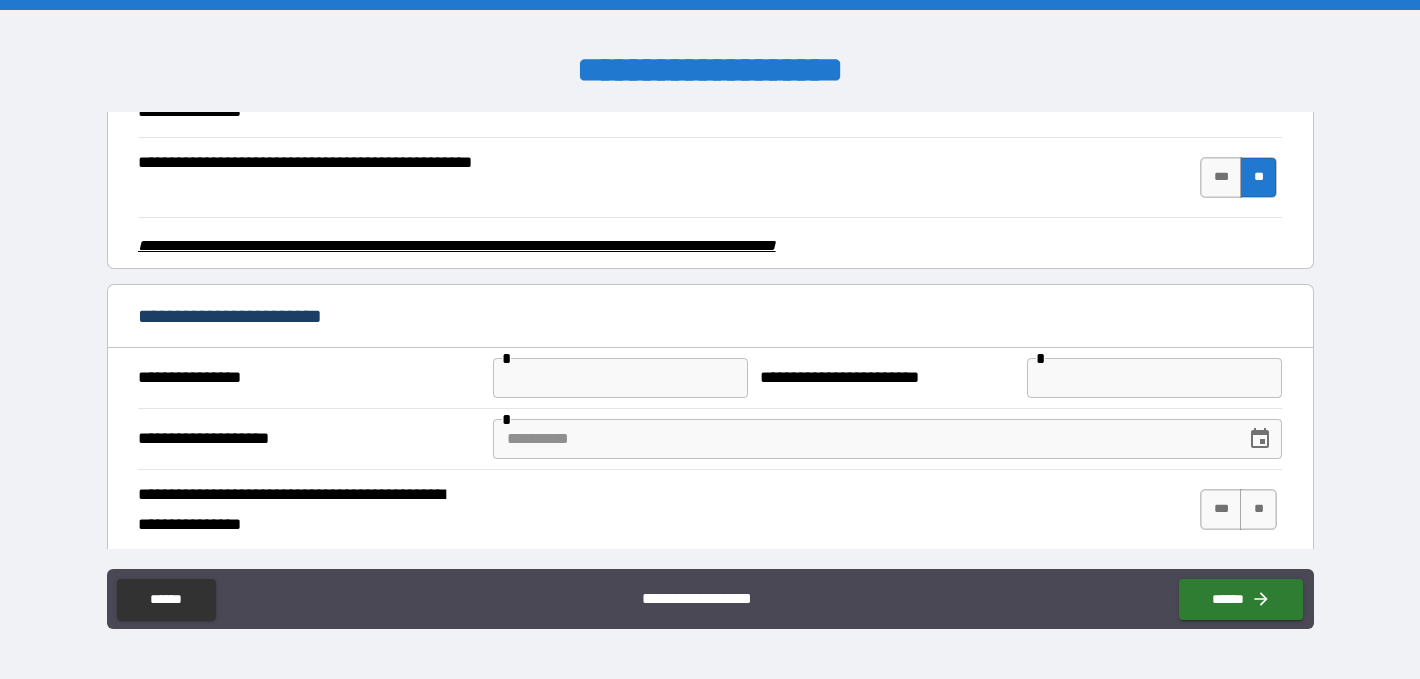 click at bounding box center [621, 378] 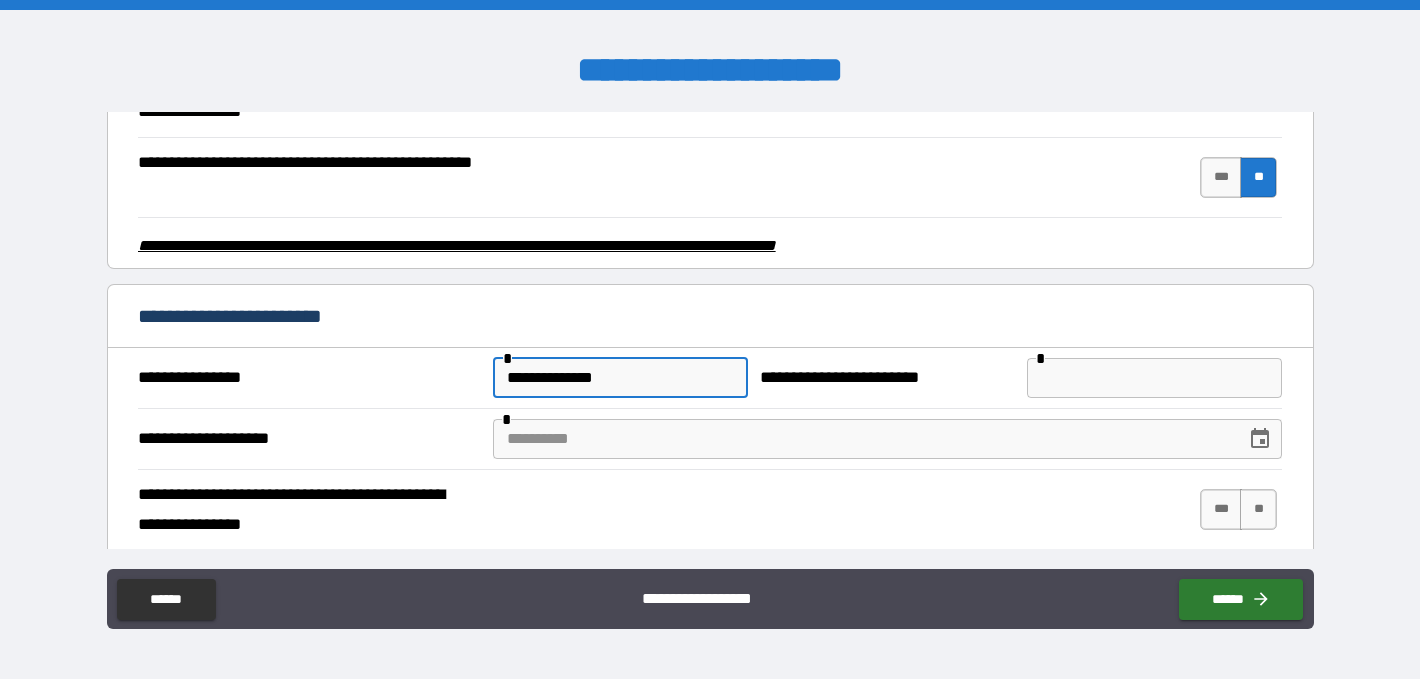 type on "**********" 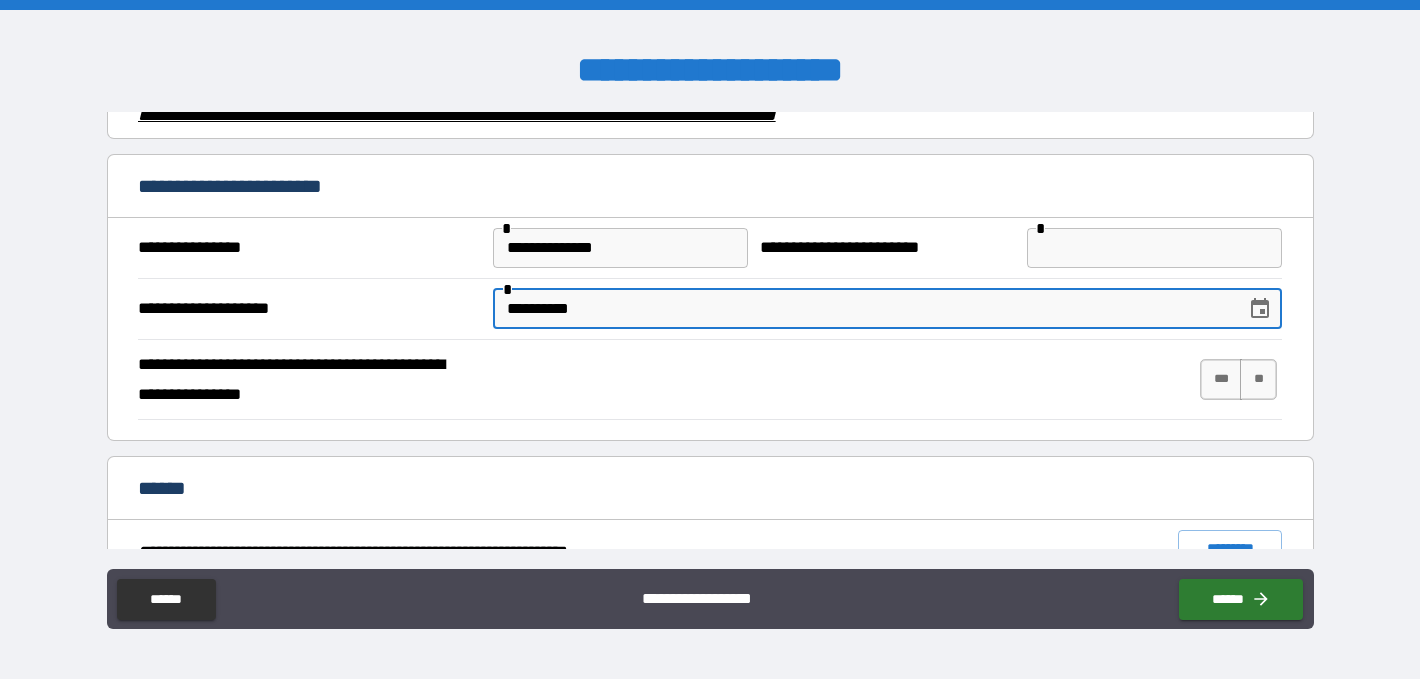 scroll, scrollTop: 822, scrollLeft: 0, axis: vertical 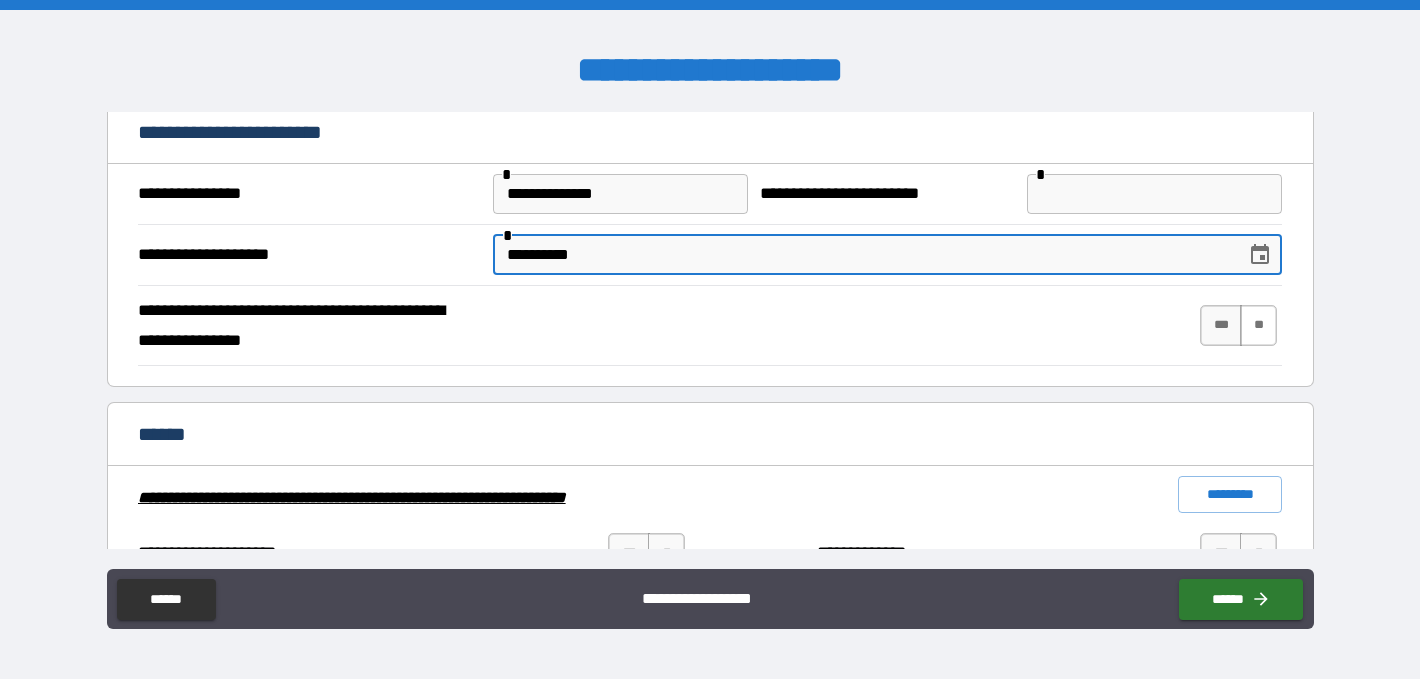 type on "**********" 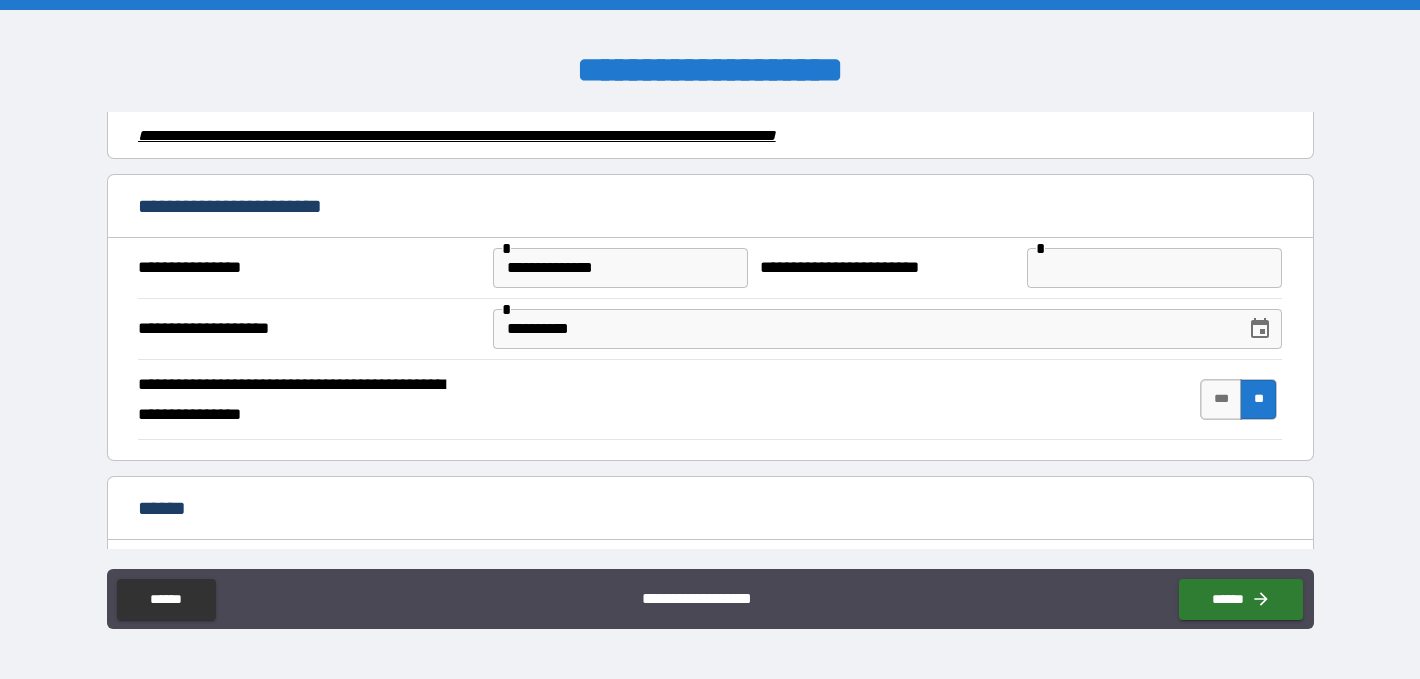 scroll, scrollTop: 746, scrollLeft: 0, axis: vertical 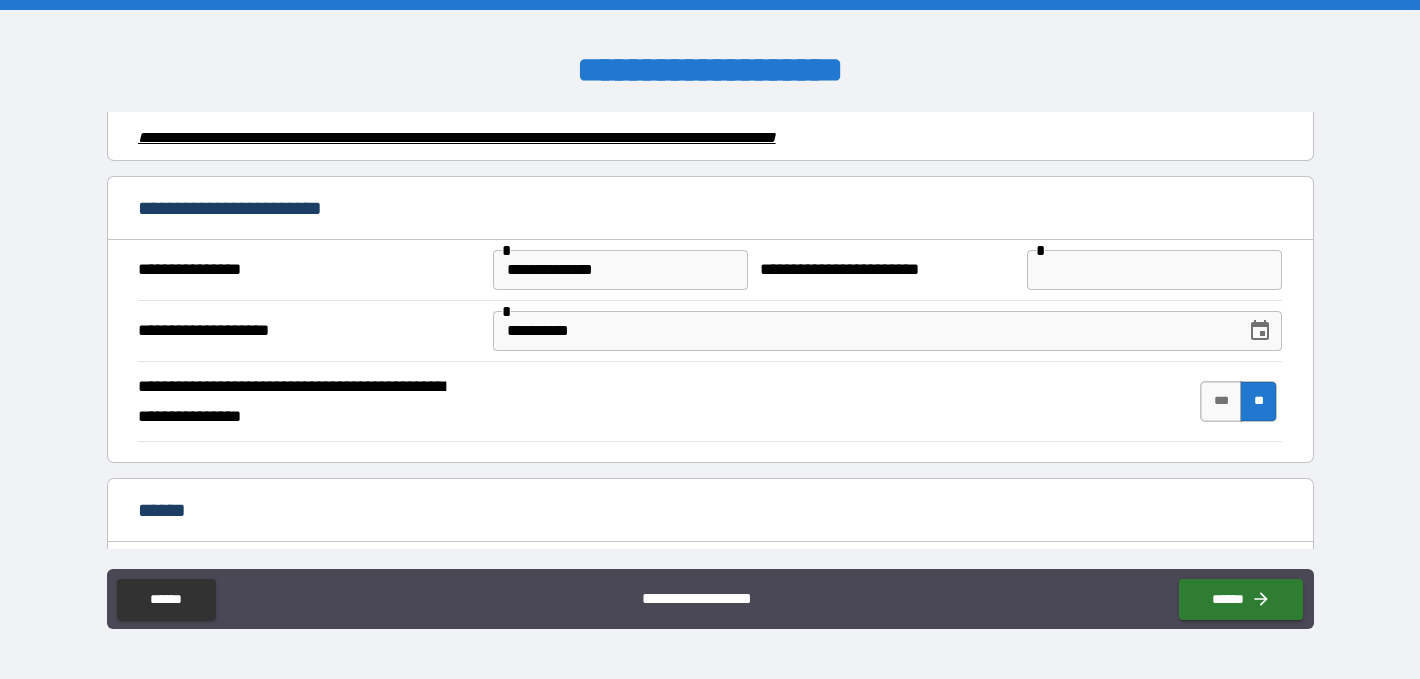click at bounding box center [1155, 270] 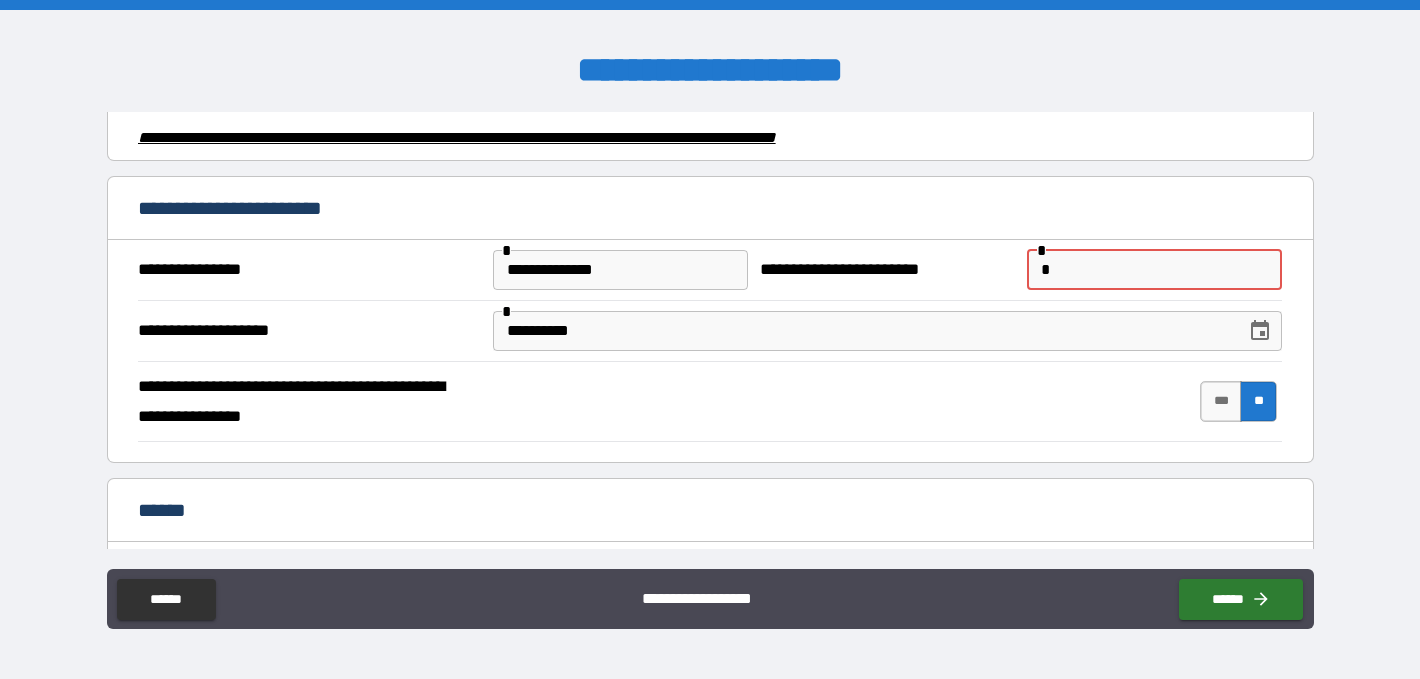 paste on "**********" 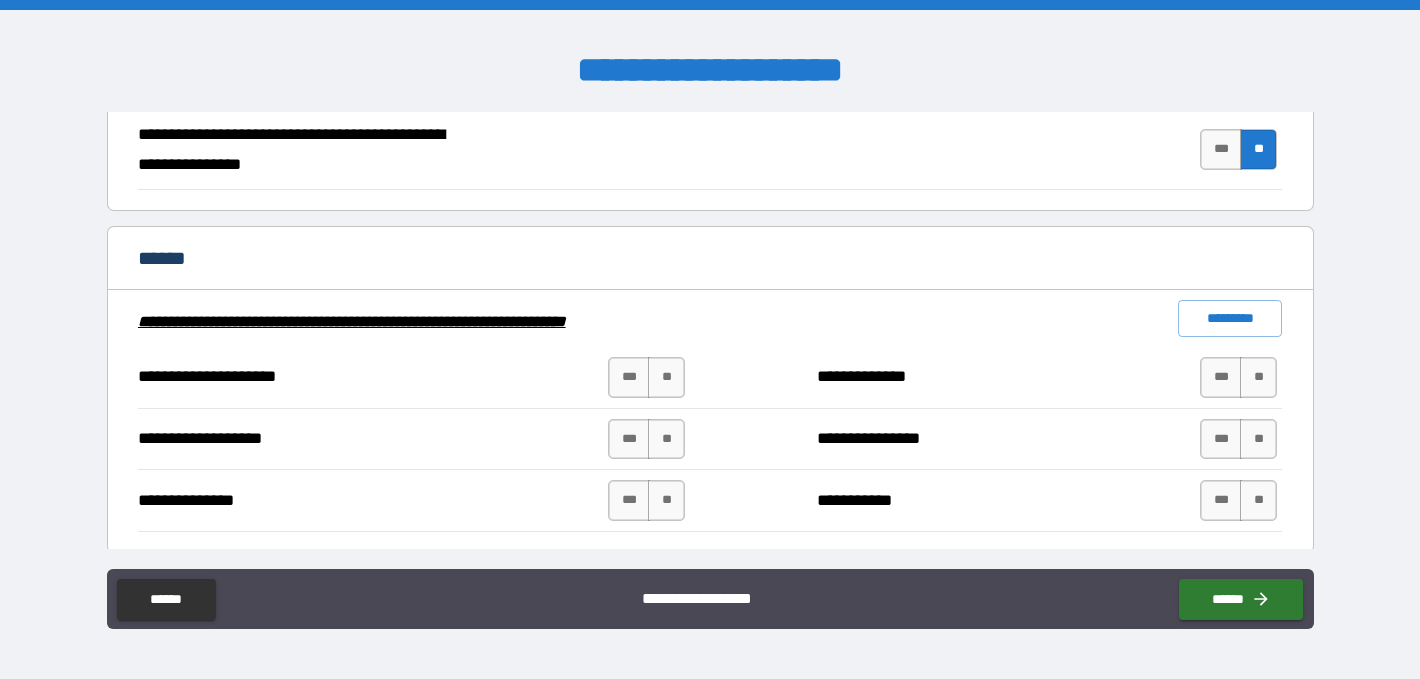 scroll, scrollTop: 1089, scrollLeft: 0, axis: vertical 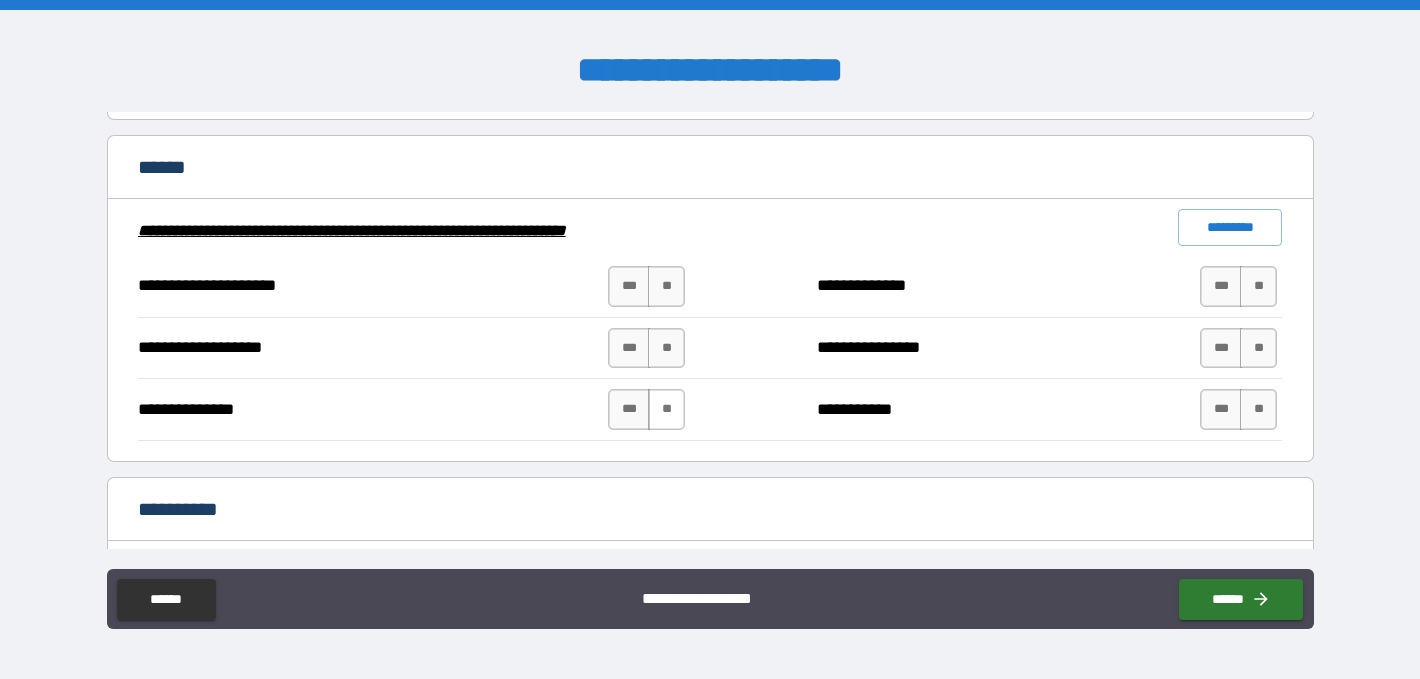type on "**********" 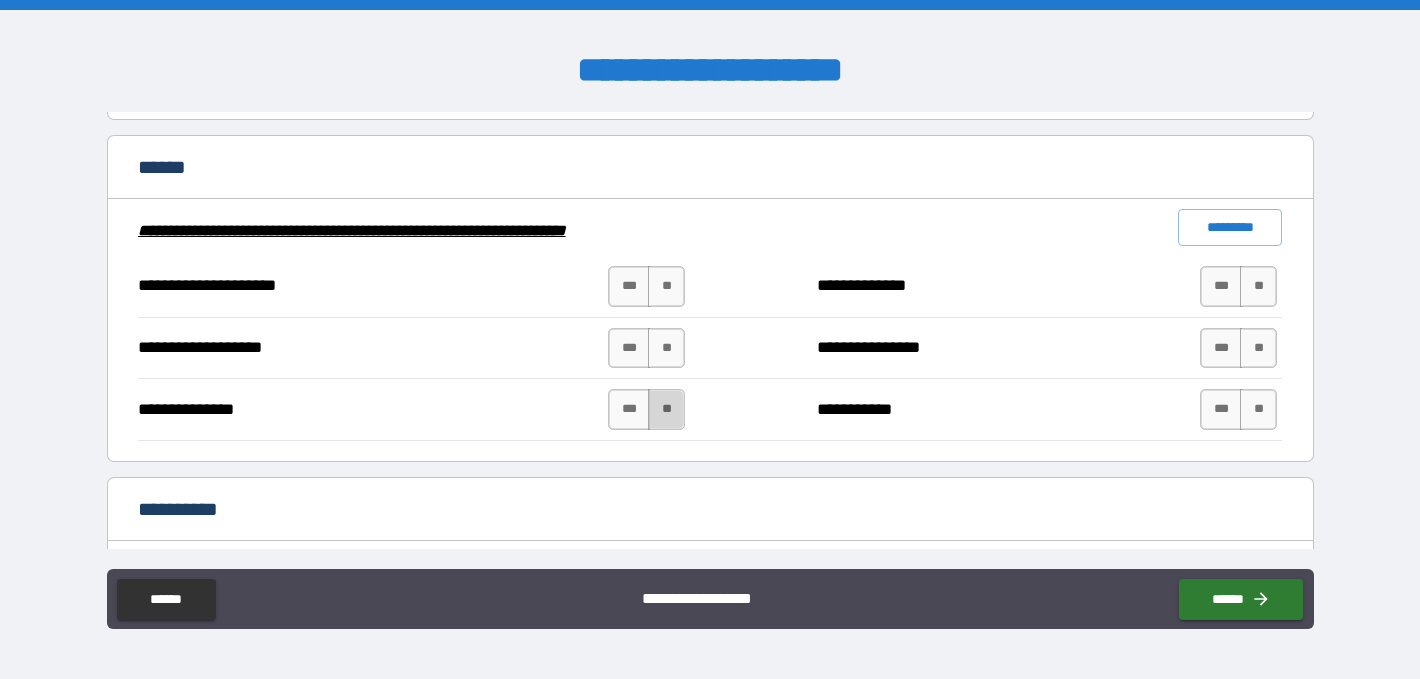 click on "**" at bounding box center (666, 409) 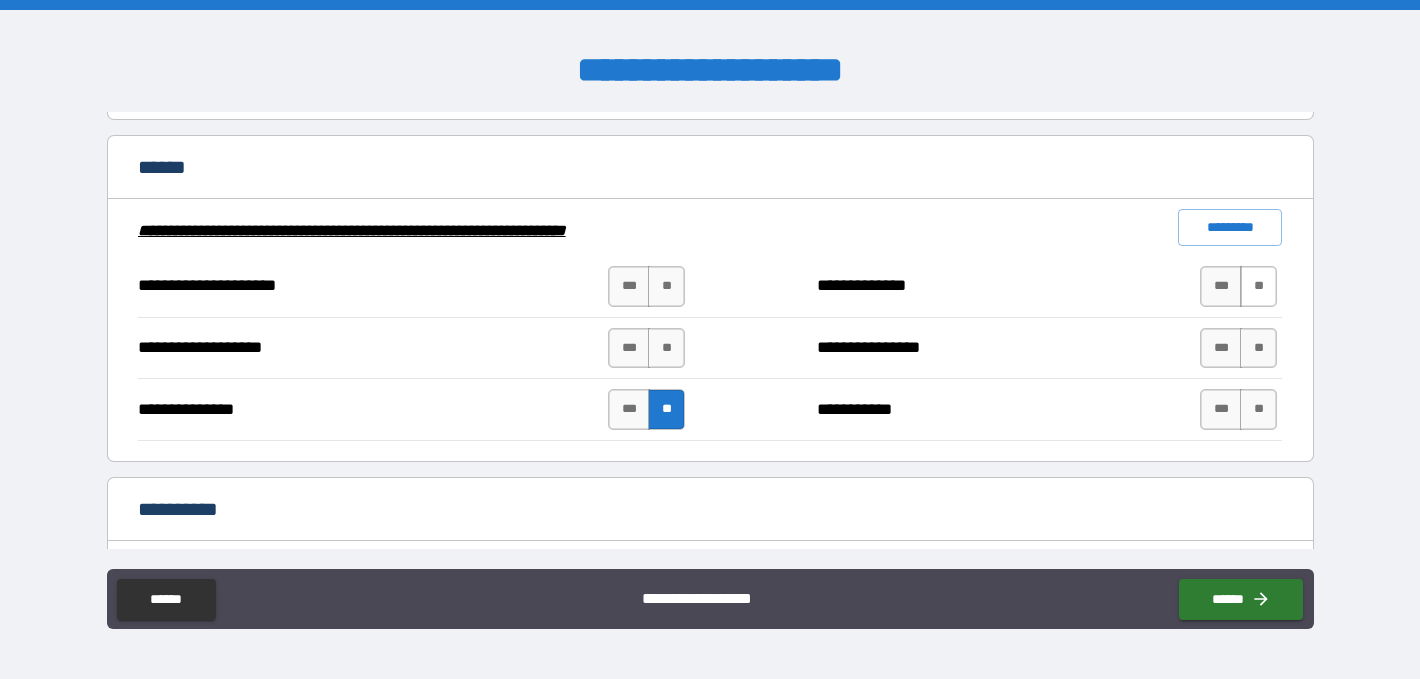 click on "**" at bounding box center (1258, 286) 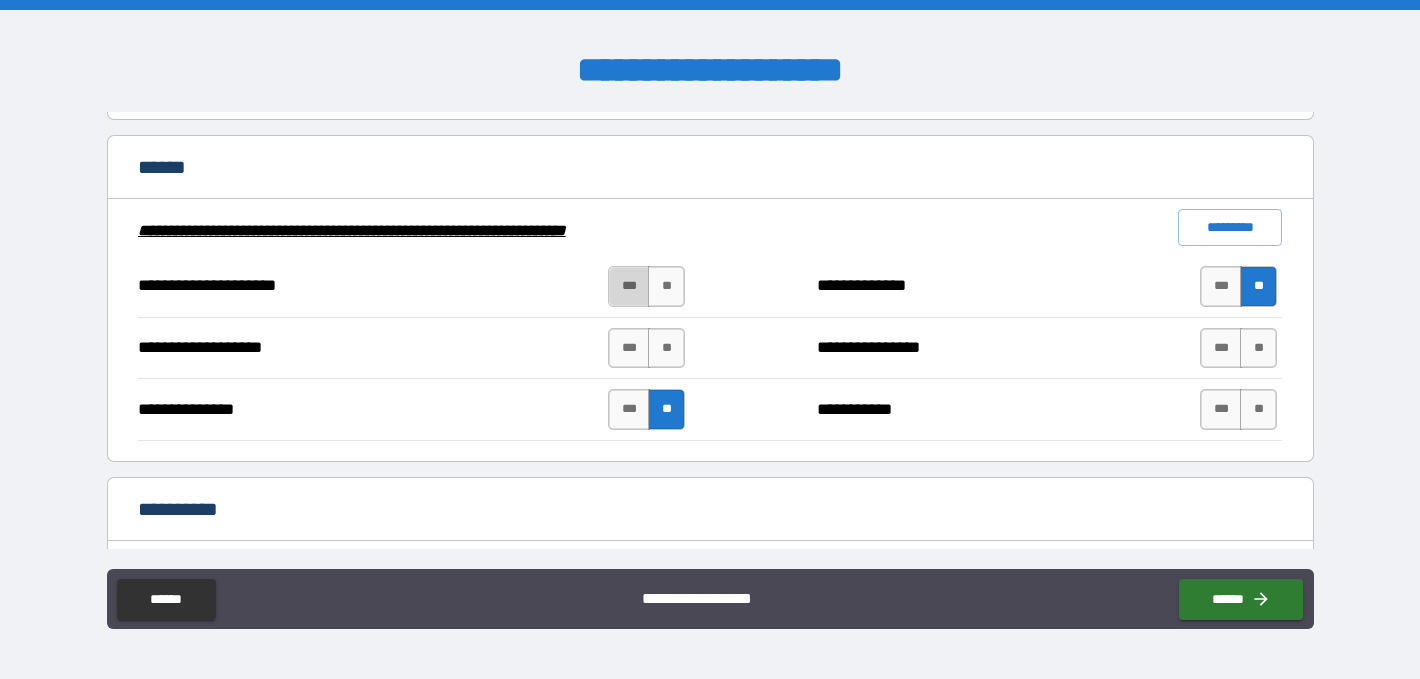 click on "***" at bounding box center [629, 286] 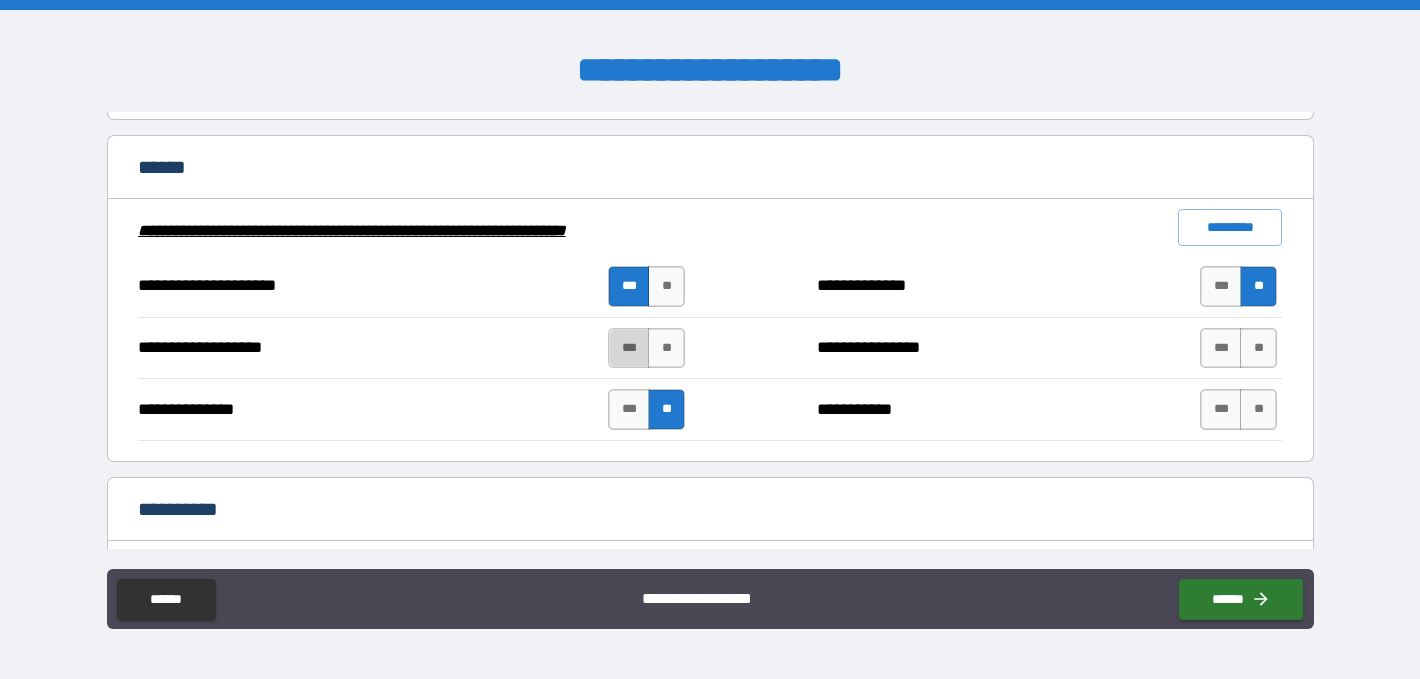 click on "***" at bounding box center [629, 348] 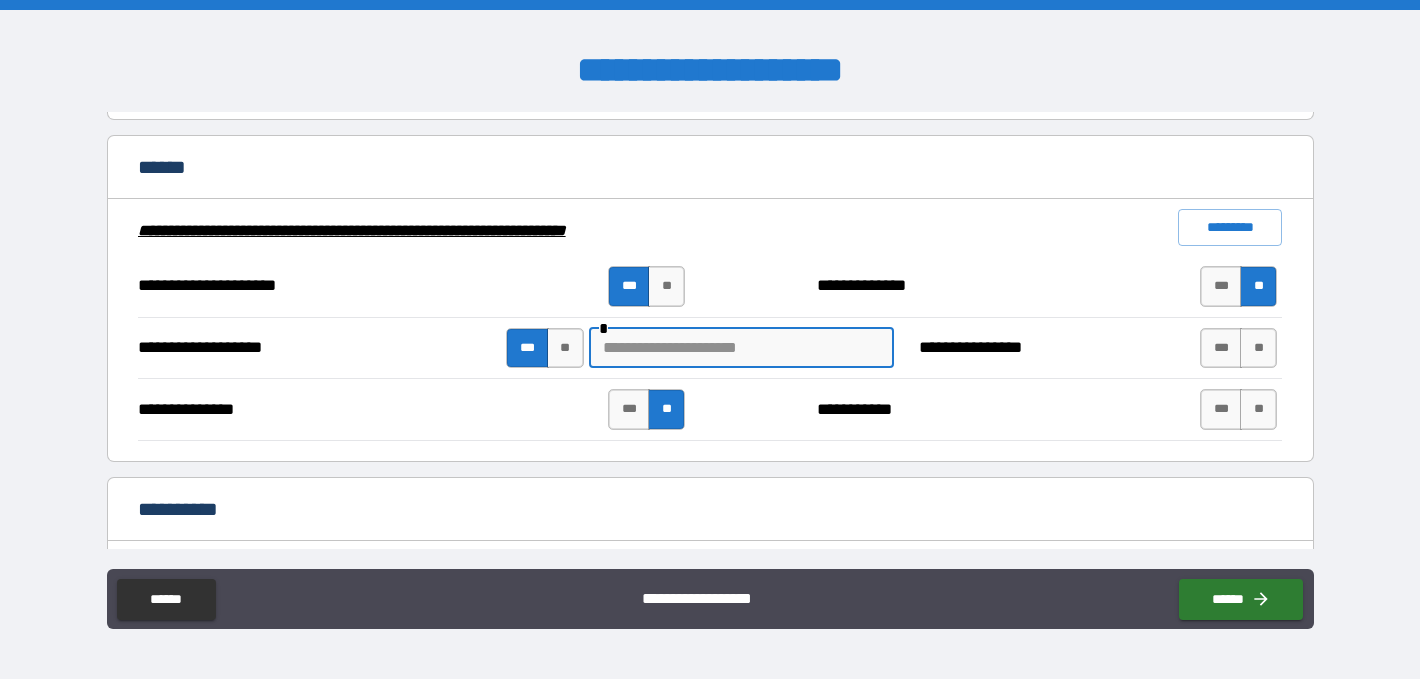 click at bounding box center [741, 348] 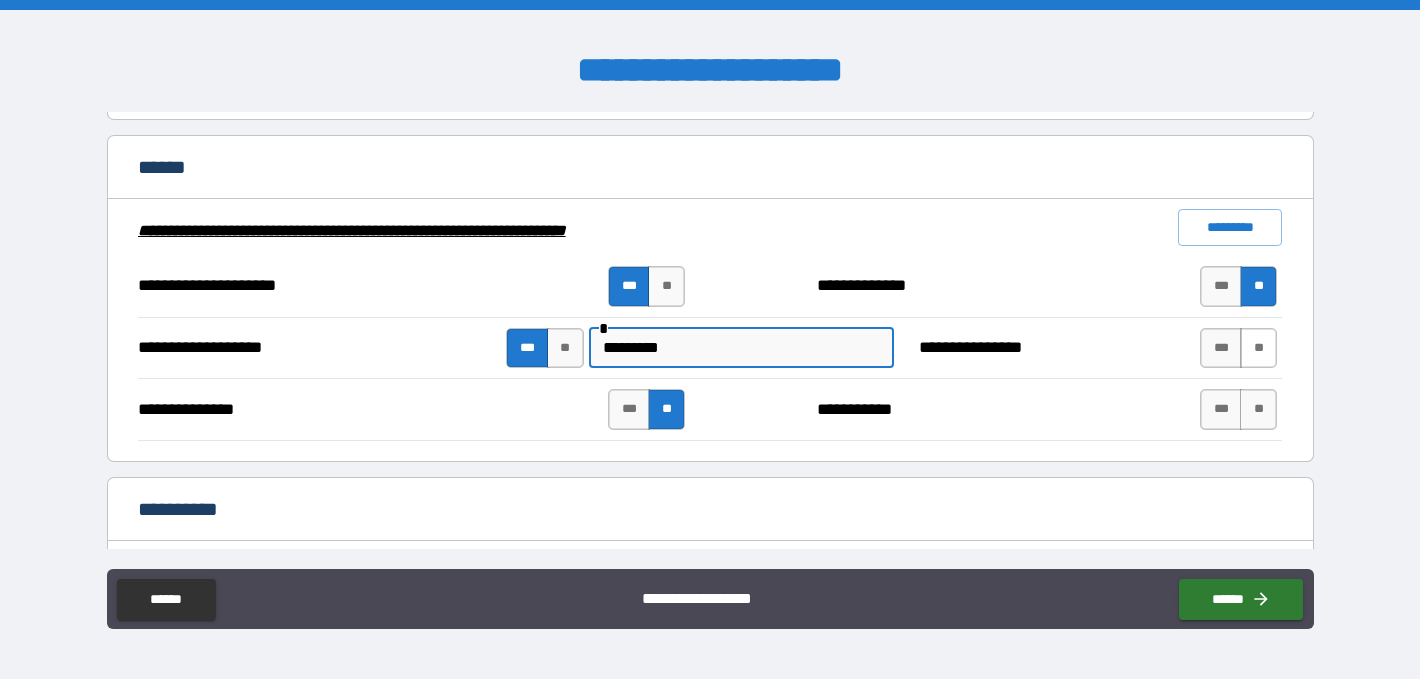 type on "*********" 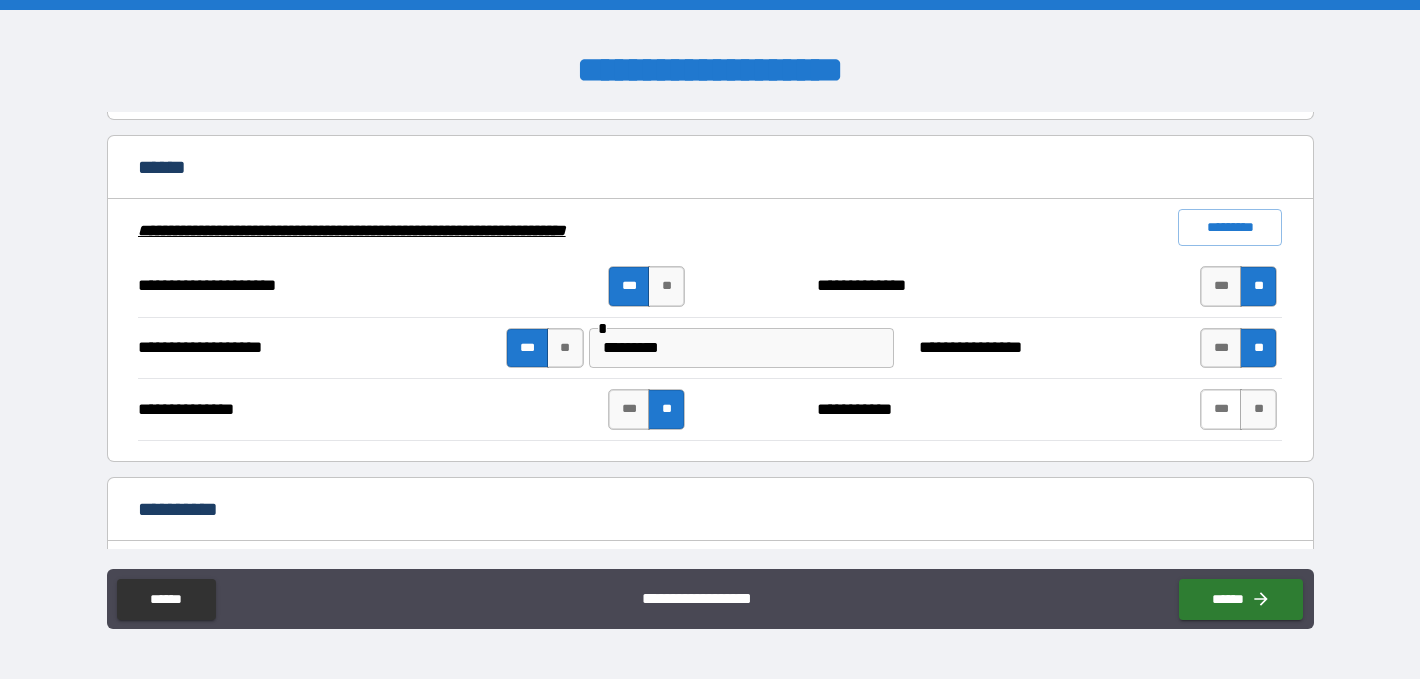 click on "***" at bounding box center (1221, 409) 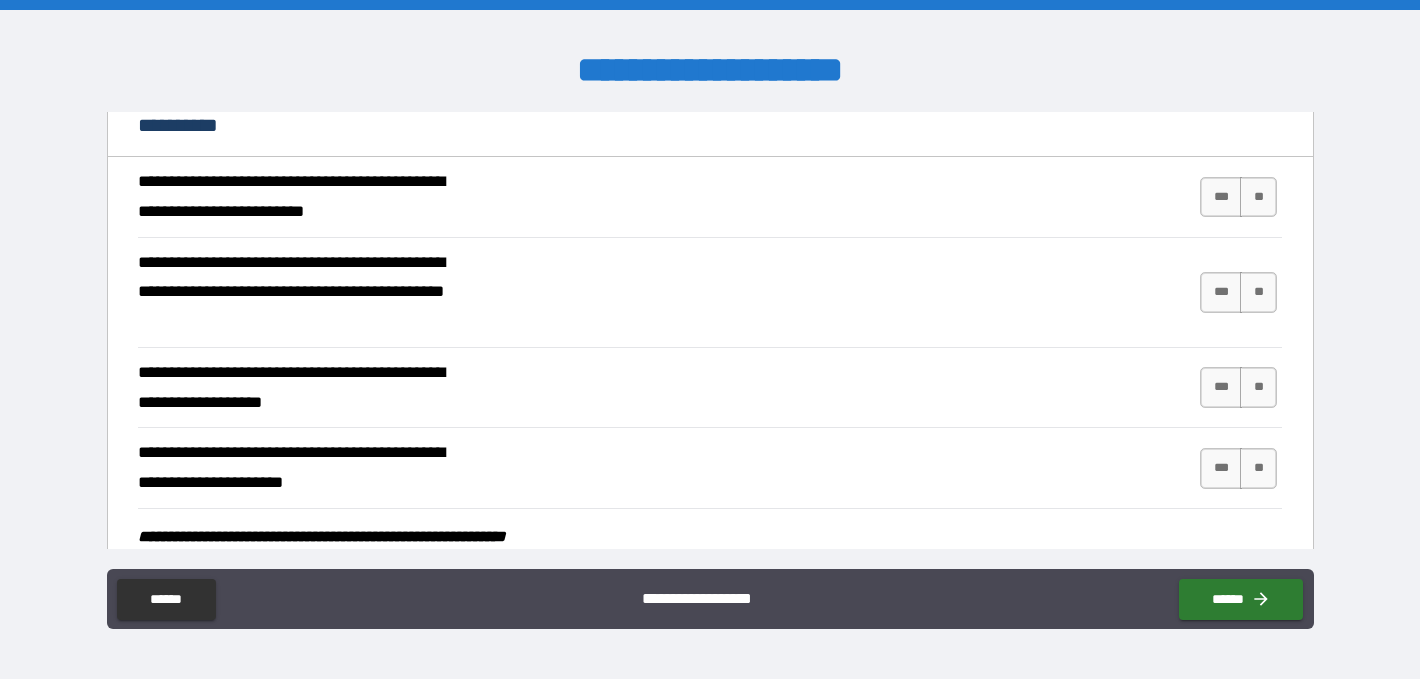 scroll, scrollTop: 1504, scrollLeft: 0, axis: vertical 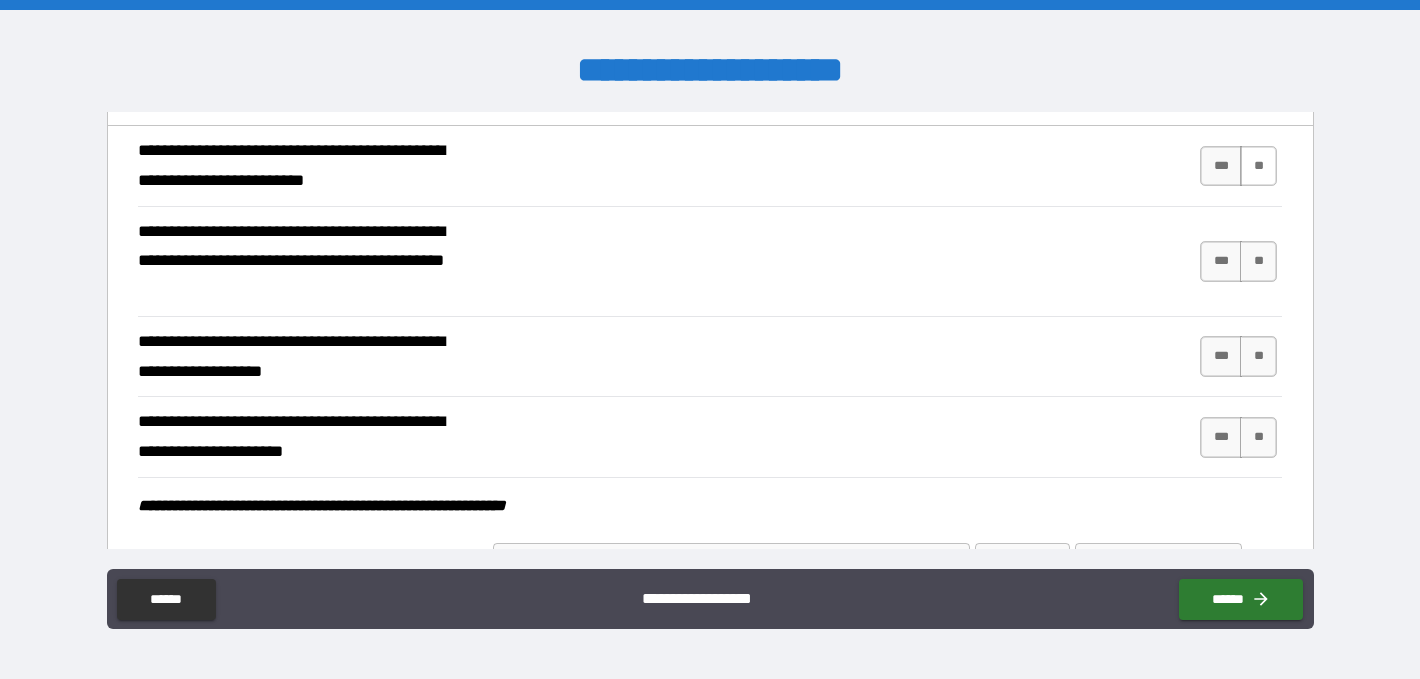 click on "**" at bounding box center (1258, 166) 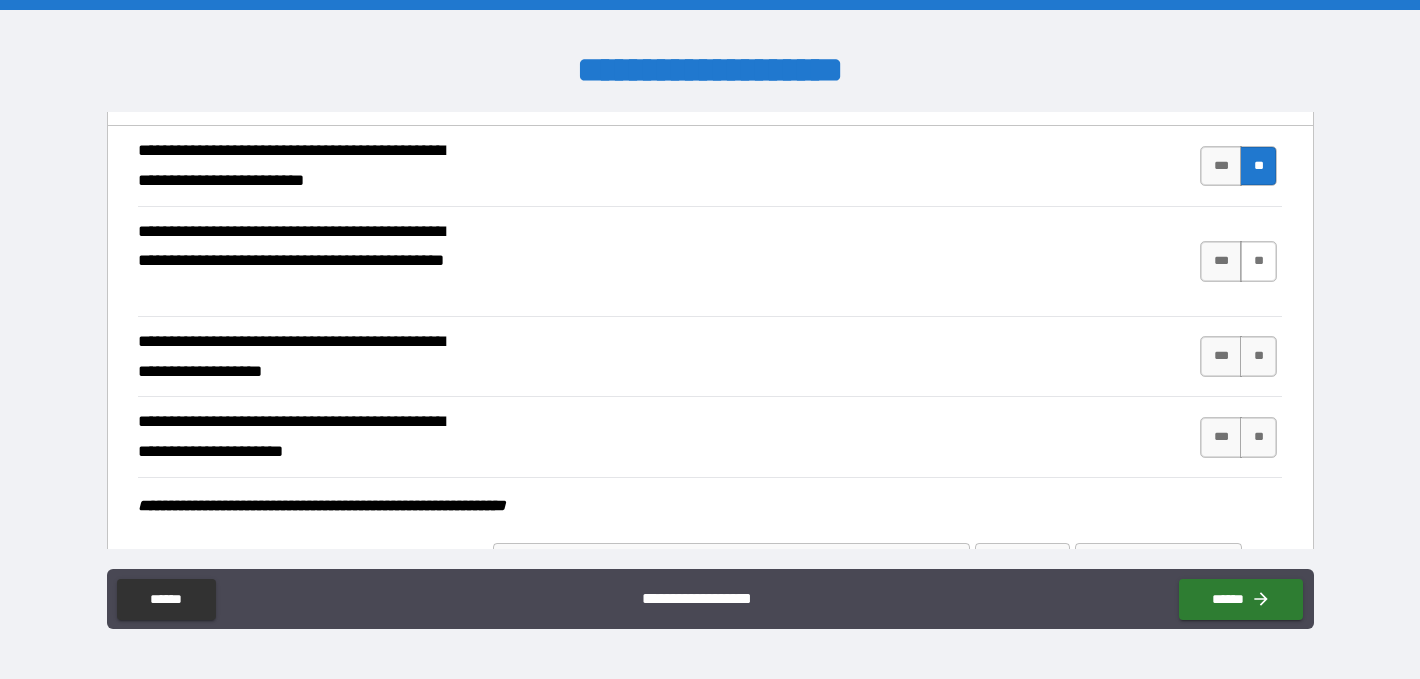 click on "**" at bounding box center (1258, 261) 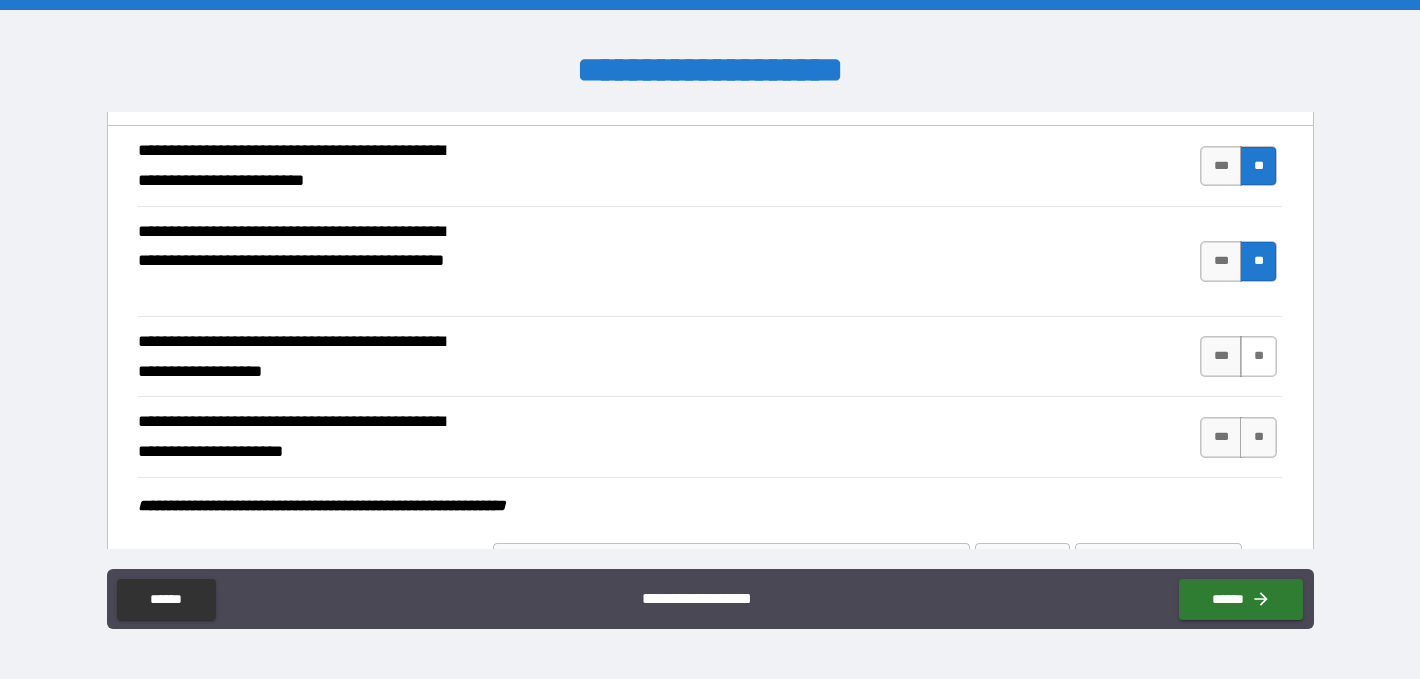 click on "**" at bounding box center [1258, 356] 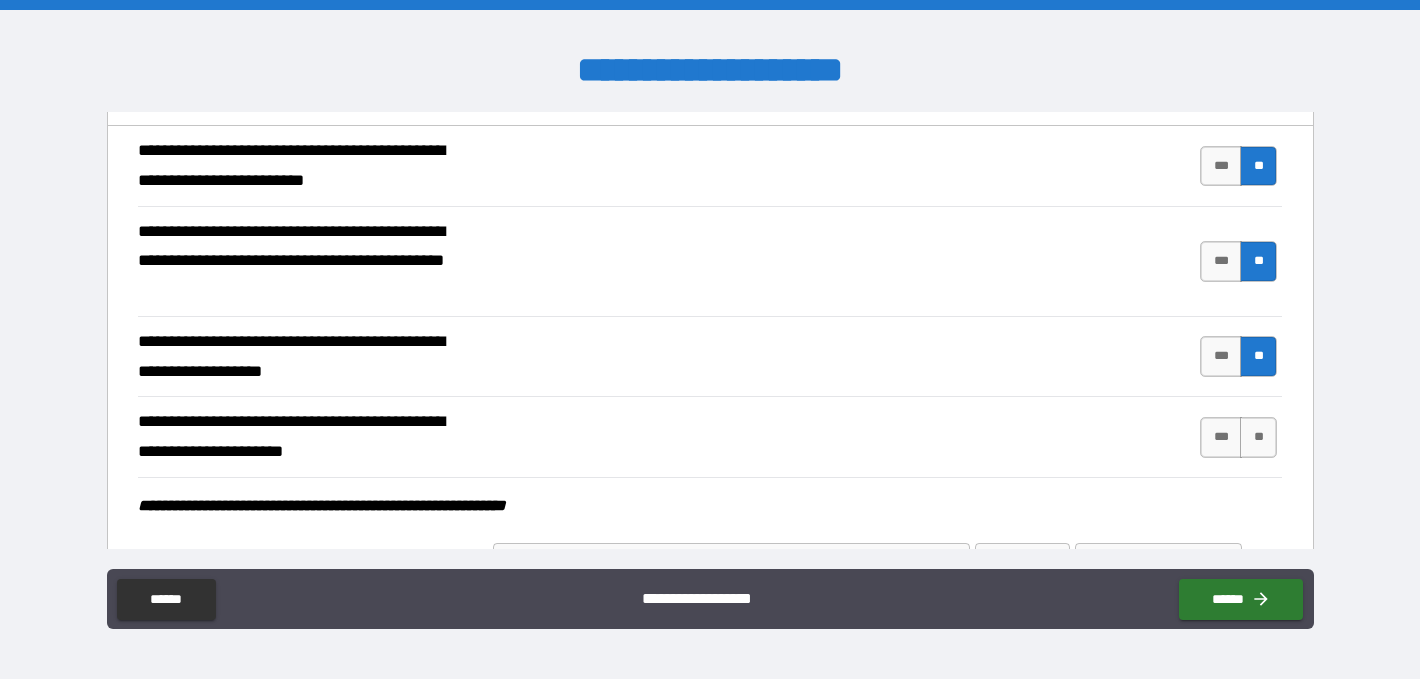 click on "**********" at bounding box center [710, 437] 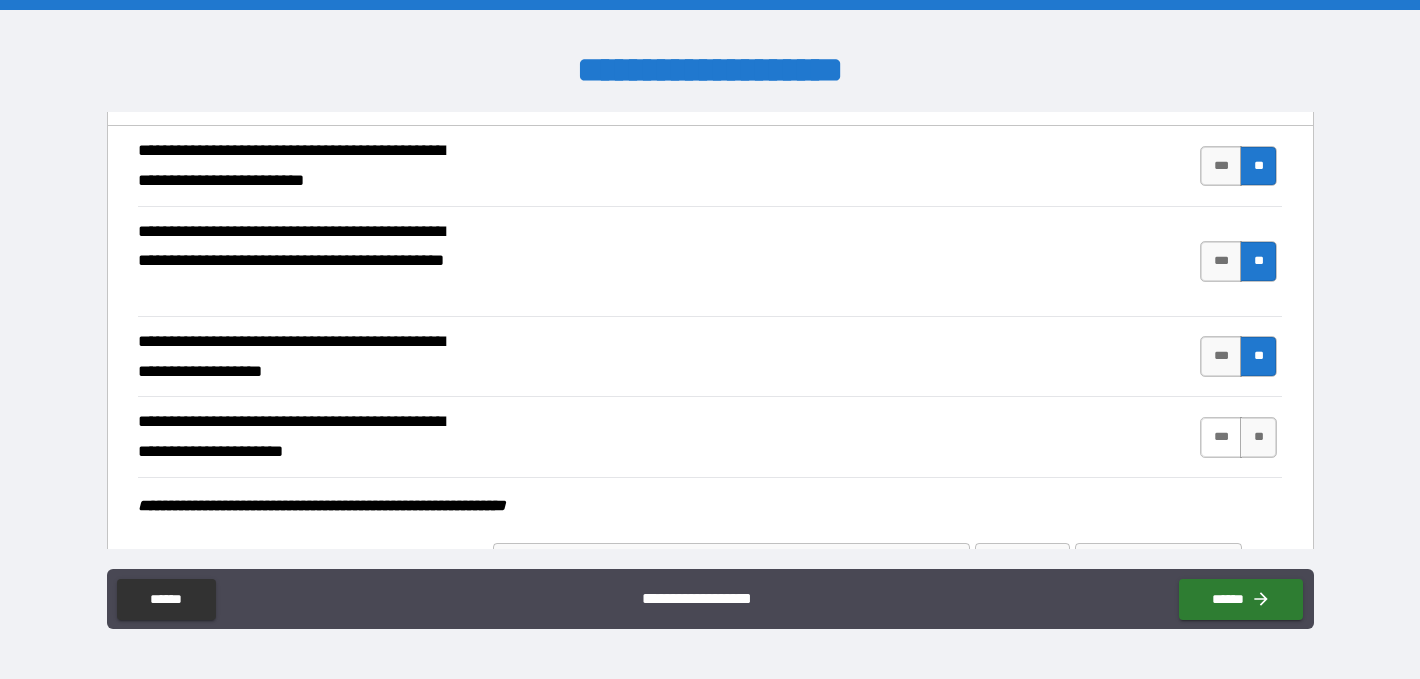click on "***" at bounding box center (1221, 437) 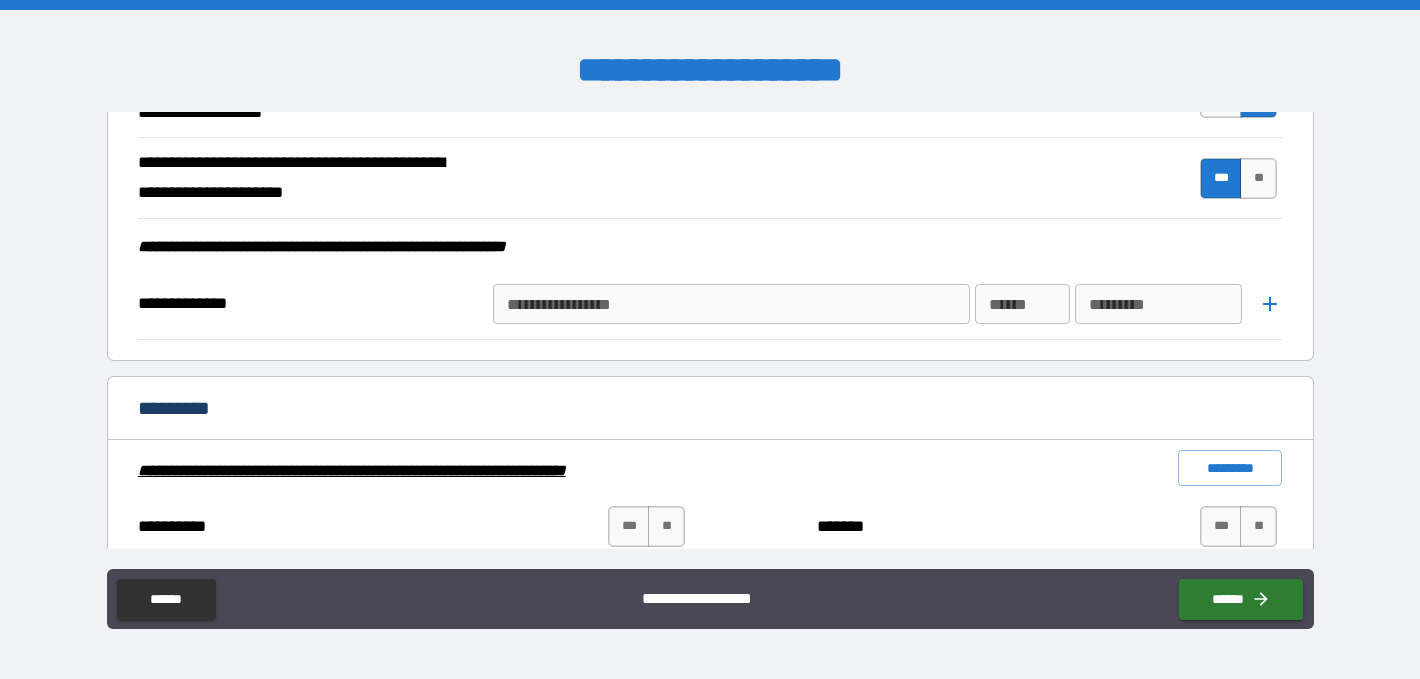 scroll, scrollTop: 1771, scrollLeft: 0, axis: vertical 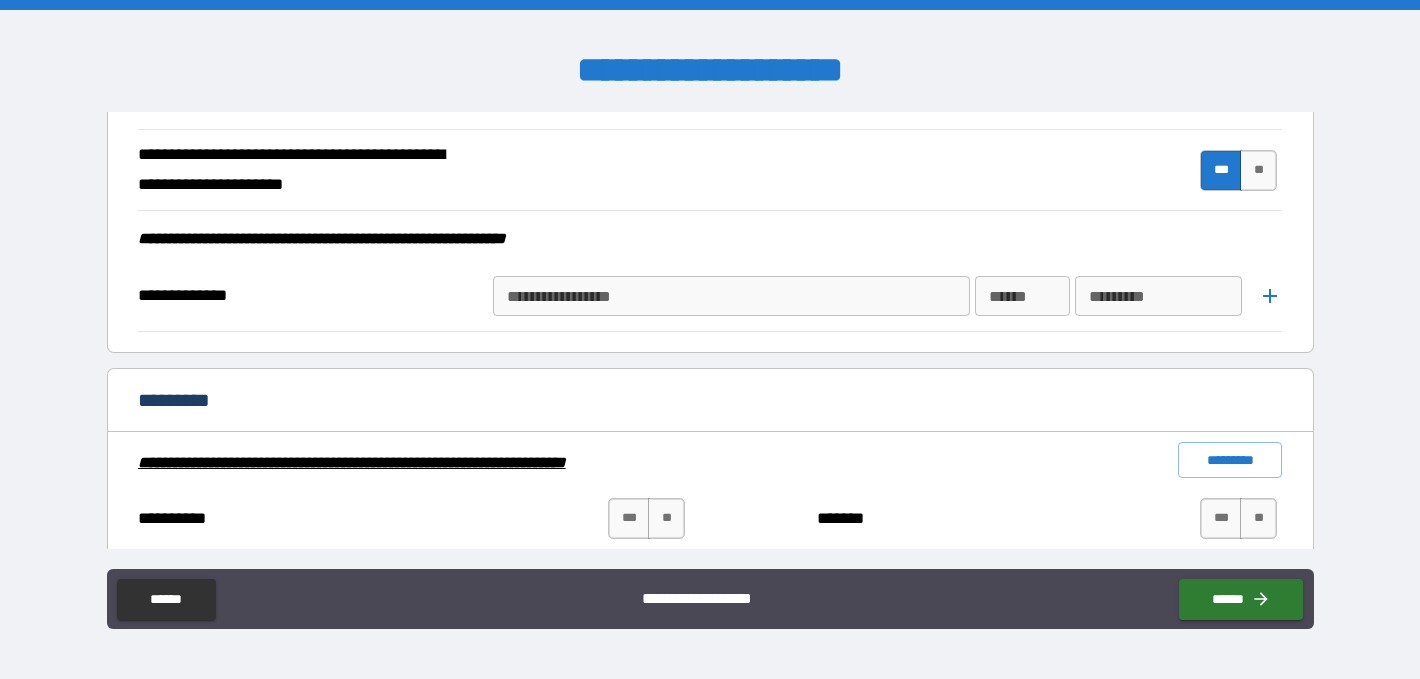 click on "**********" at bounding box center [730, 296] 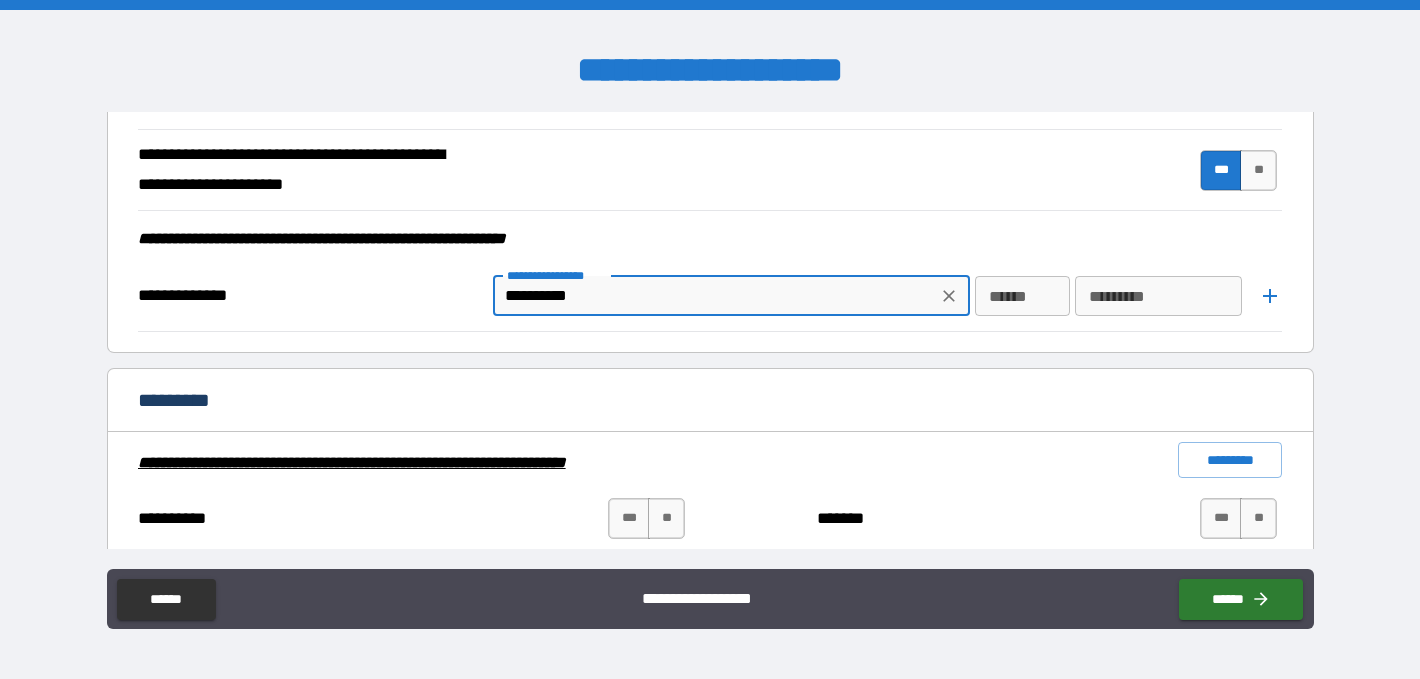 type on "**********" 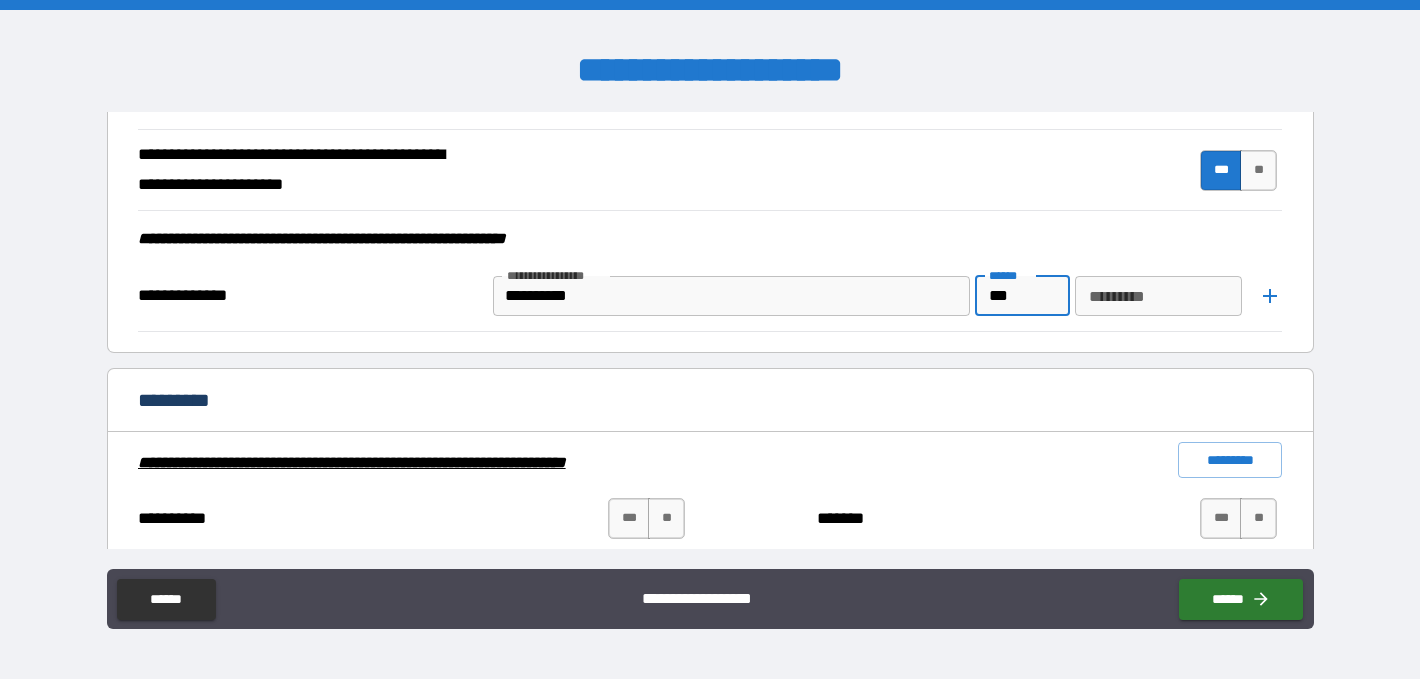 type on "***" 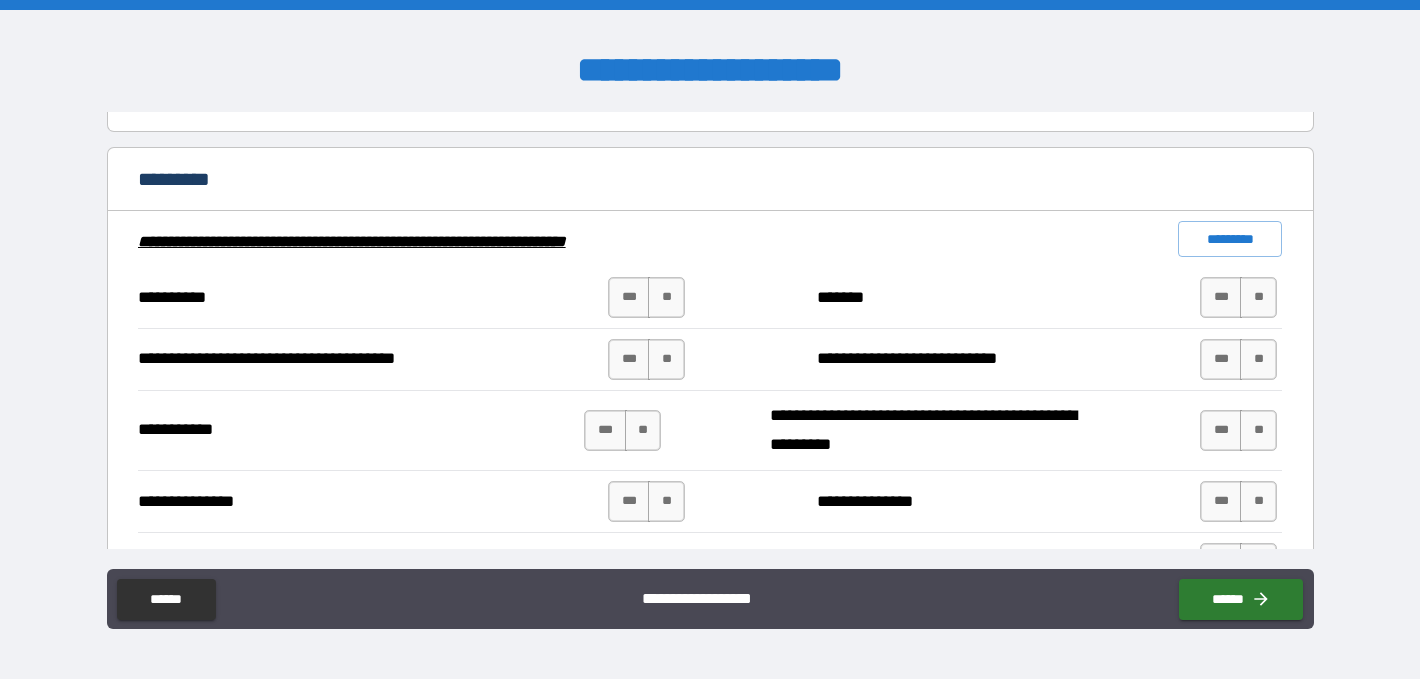 scroll, scrollTop: 2008, scrollLeft: 0, axis: vertical 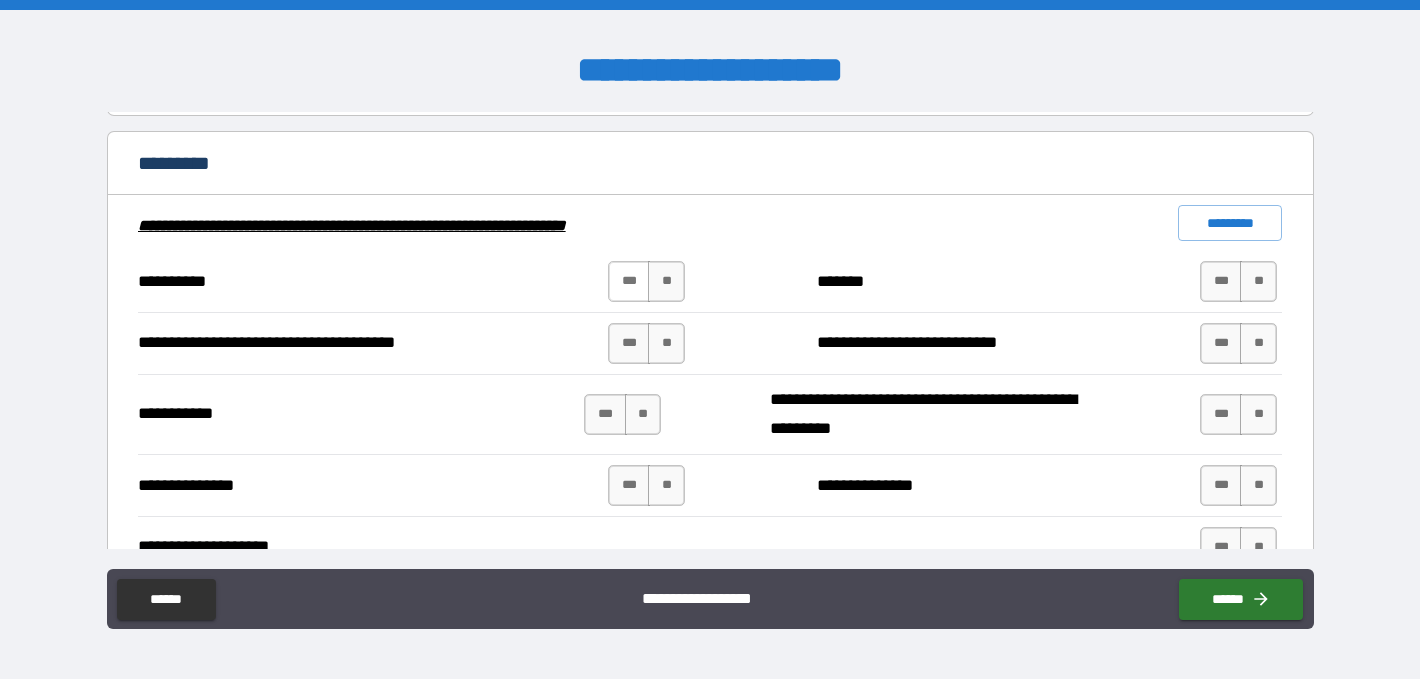 type on "*****" 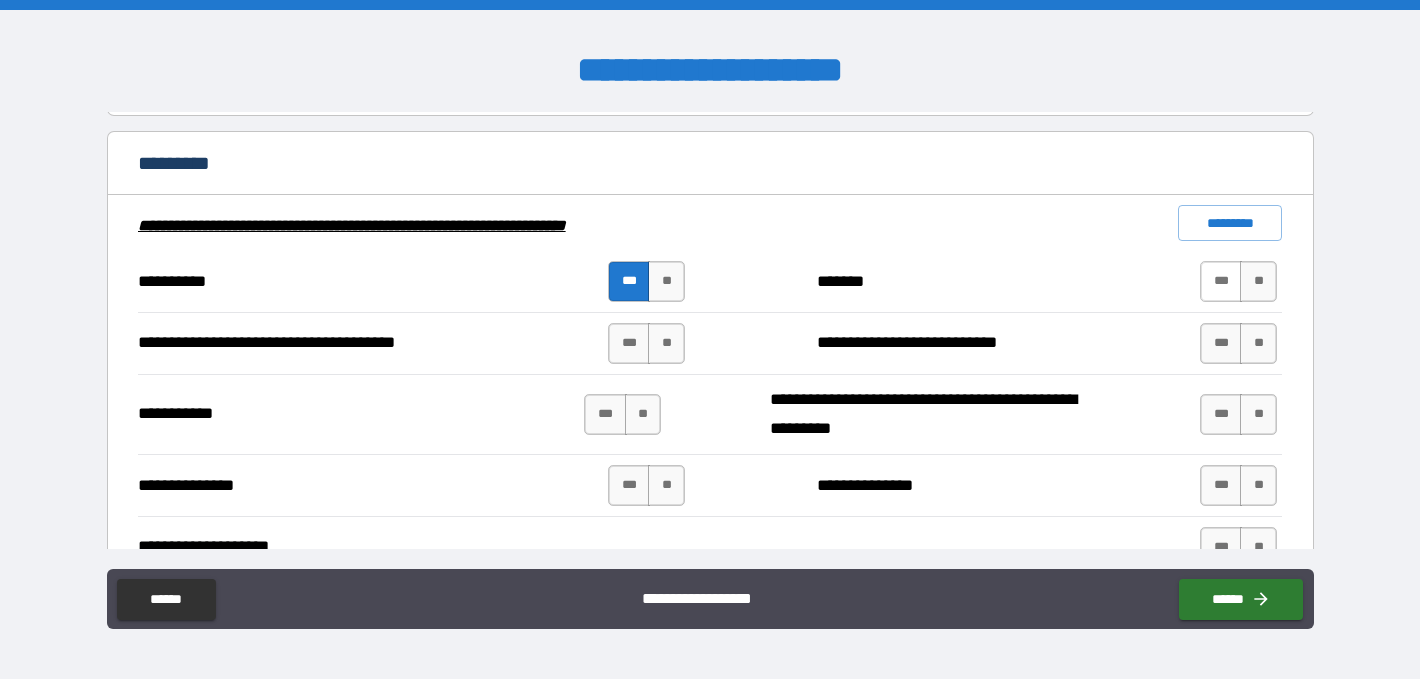 click on "***" at bounding box center [1221, 281] 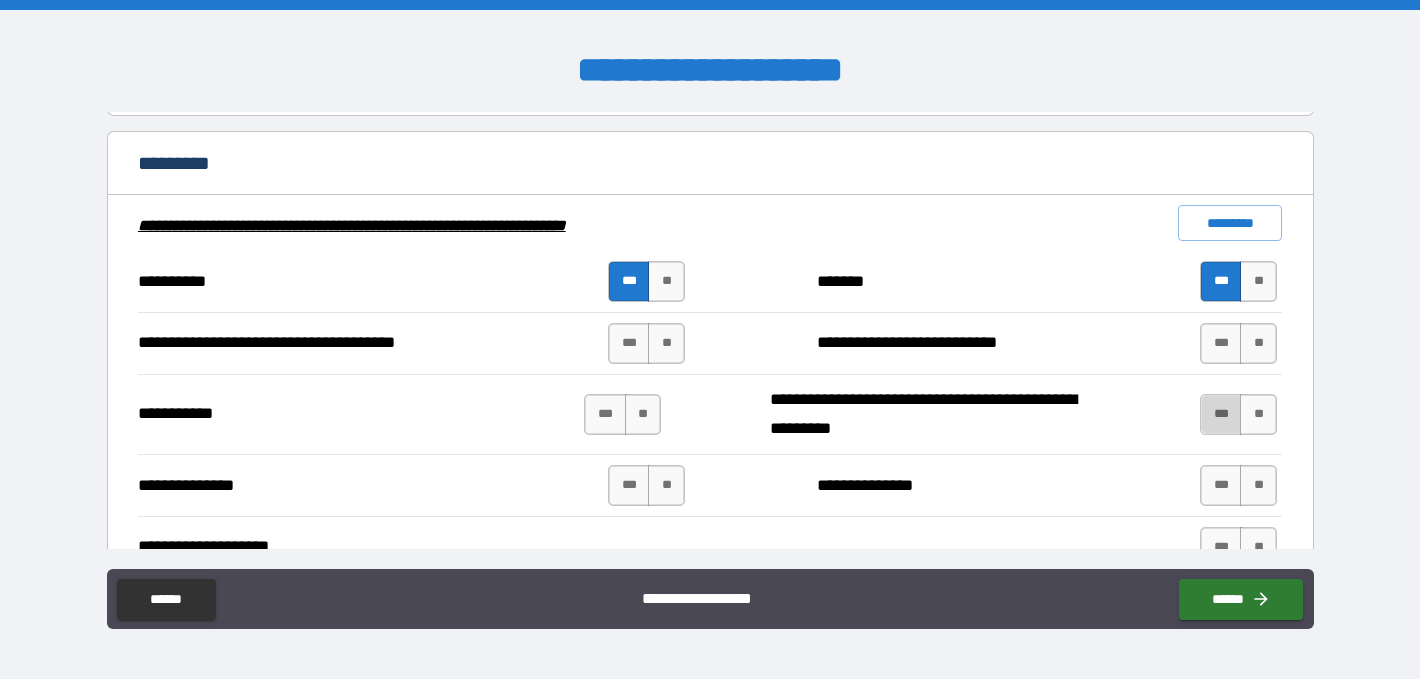 click on "***" at bounding box center [1221, 414] 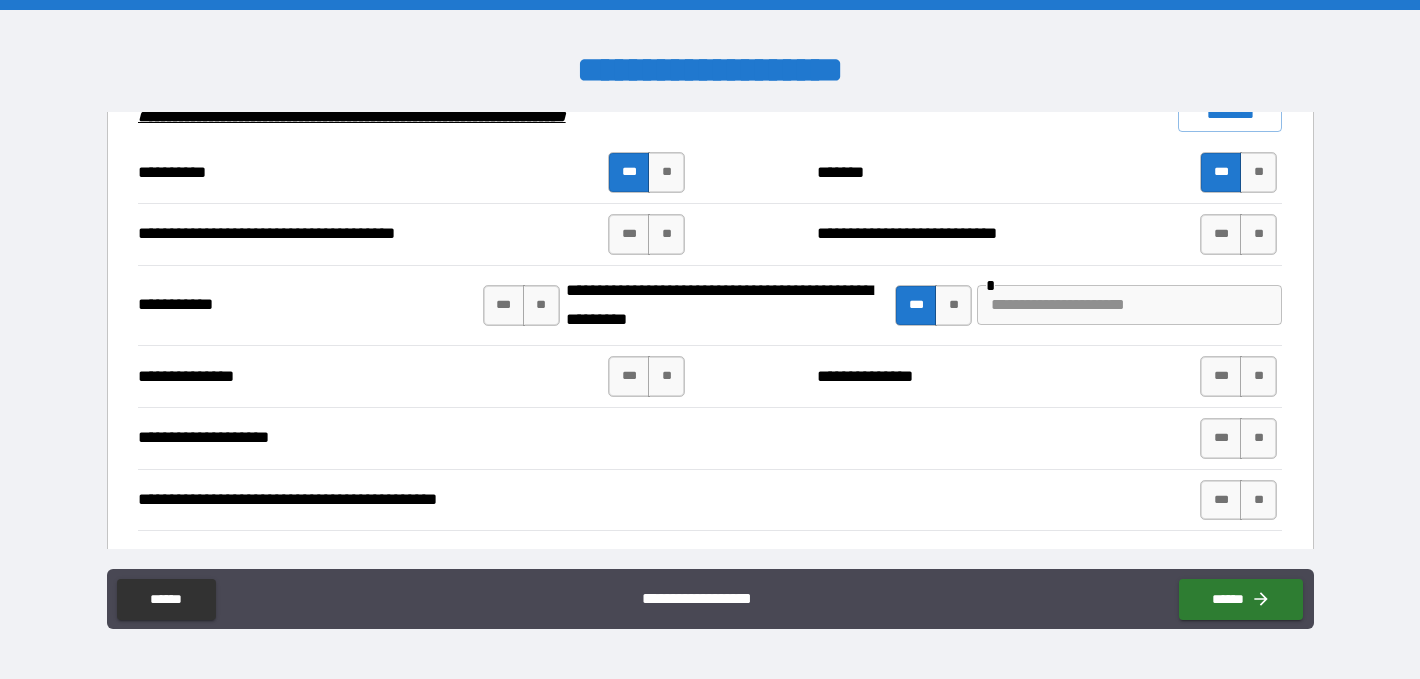 scroll, scrollTop: 2121, scrollLeft: 0, axis: vertical 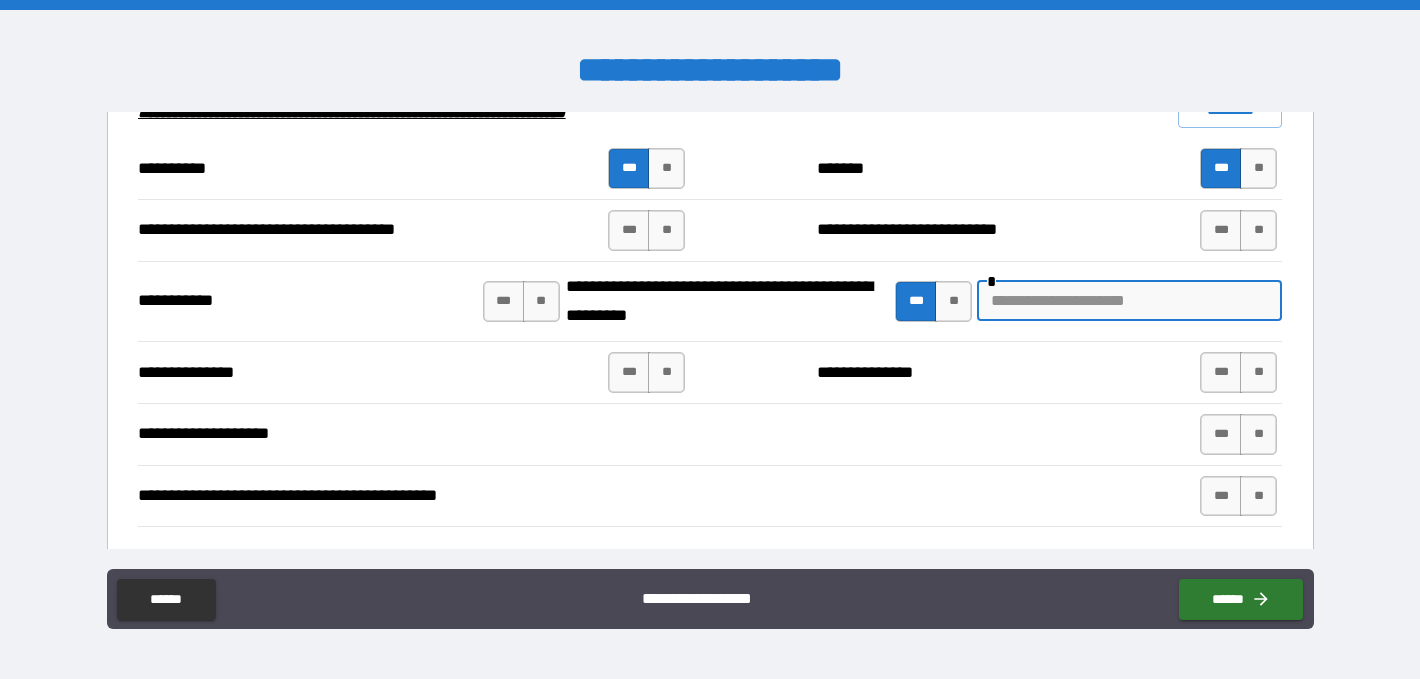 click at bounding box center (1129, 301) 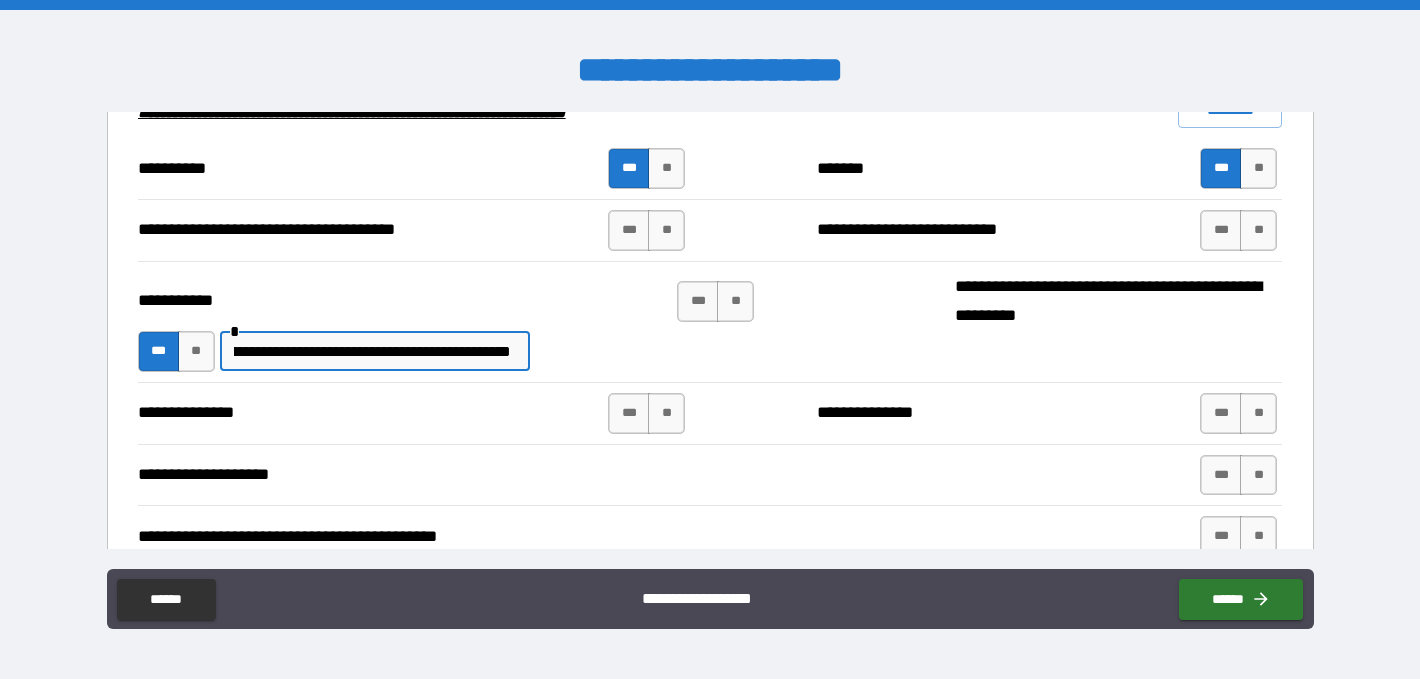 scroll, scrollTop: 0, scrollLeft: 379, axis: horizontal 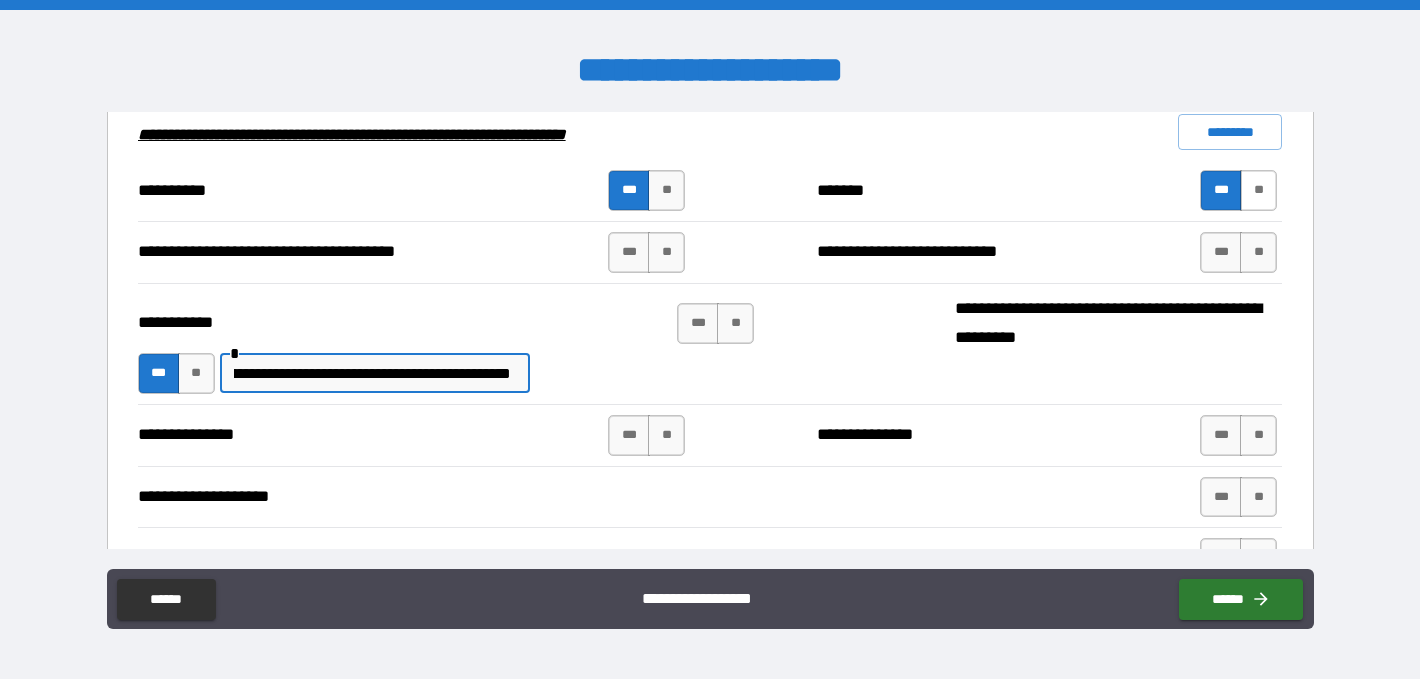 type on "**********" 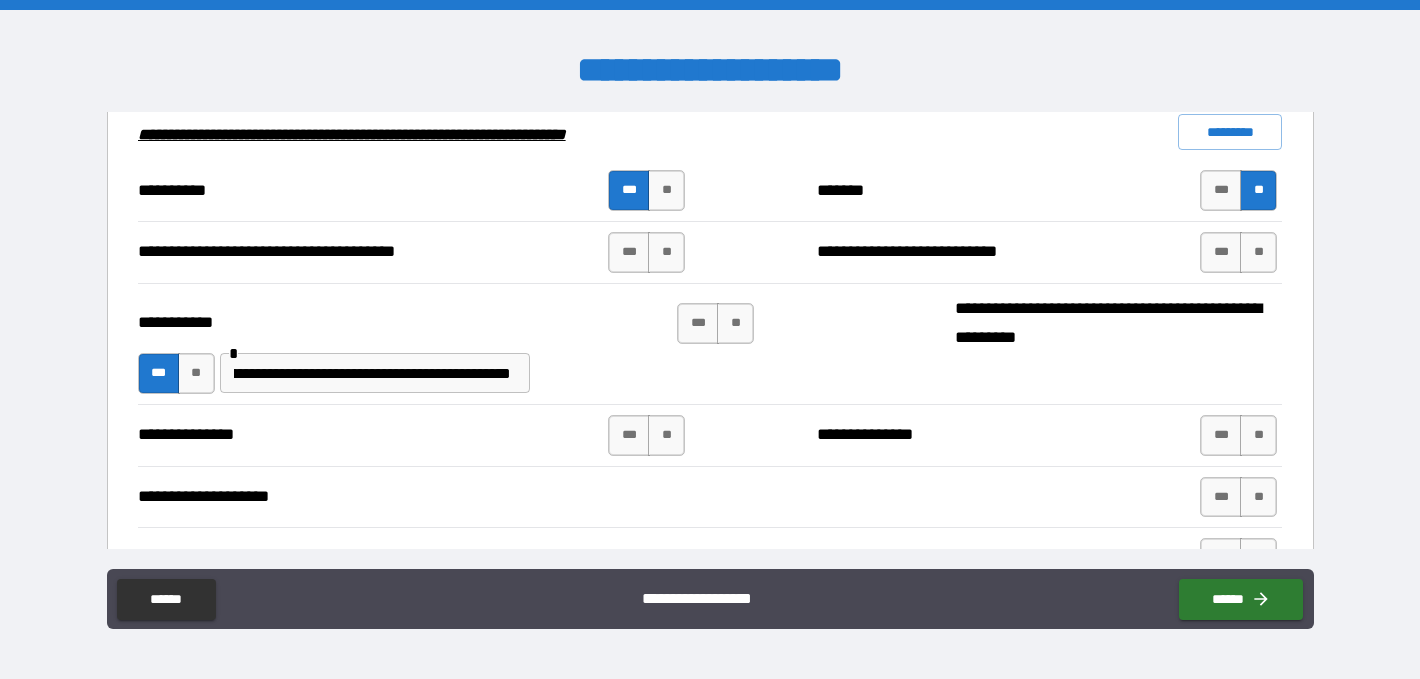 scroll, scrollTop: 0, scrollLeft: 0, axis: both 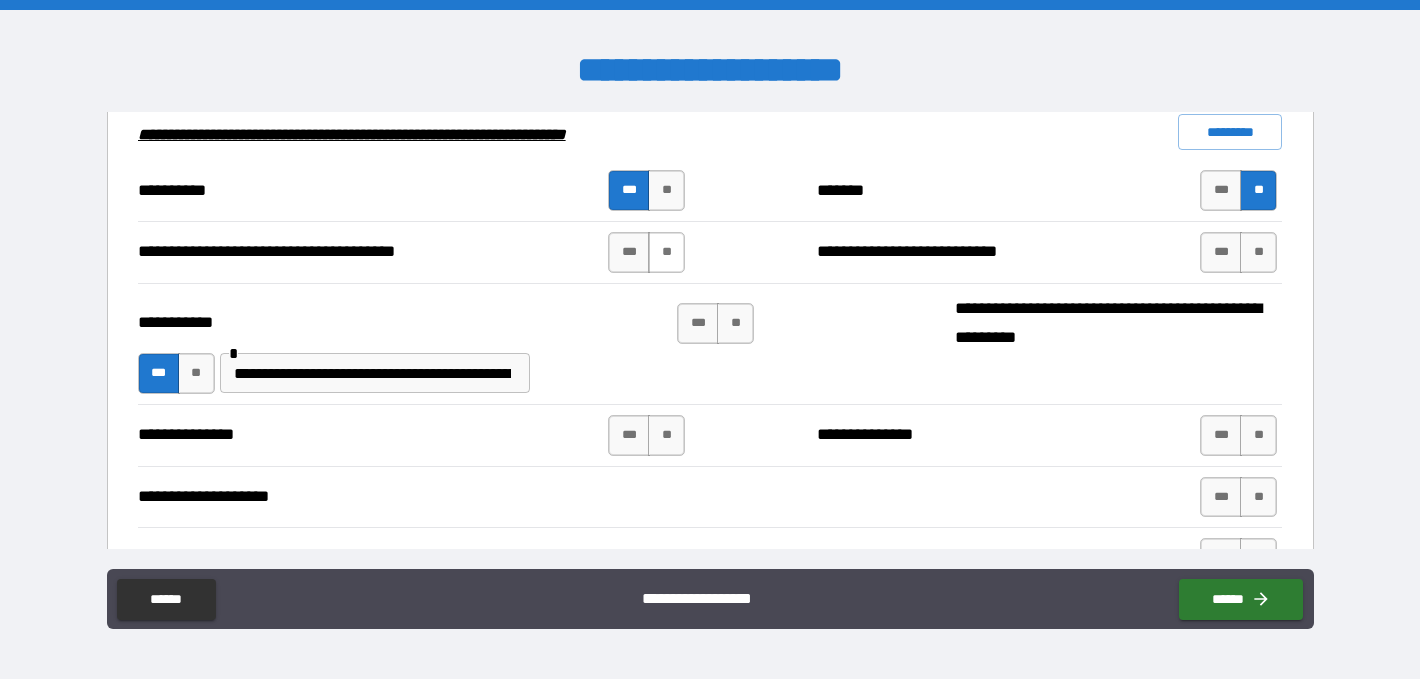 click on "**" at bounding box center [666, 252] 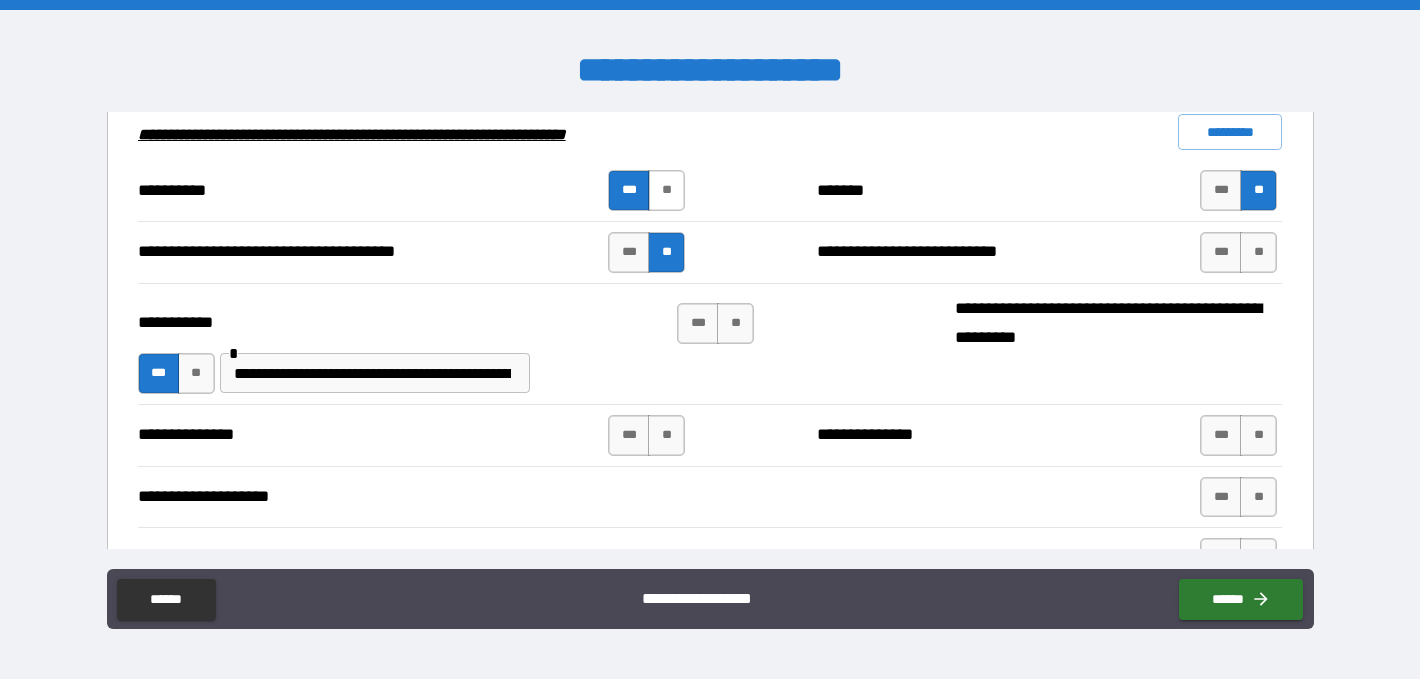 click on "**" at bounding box center [666, 190] 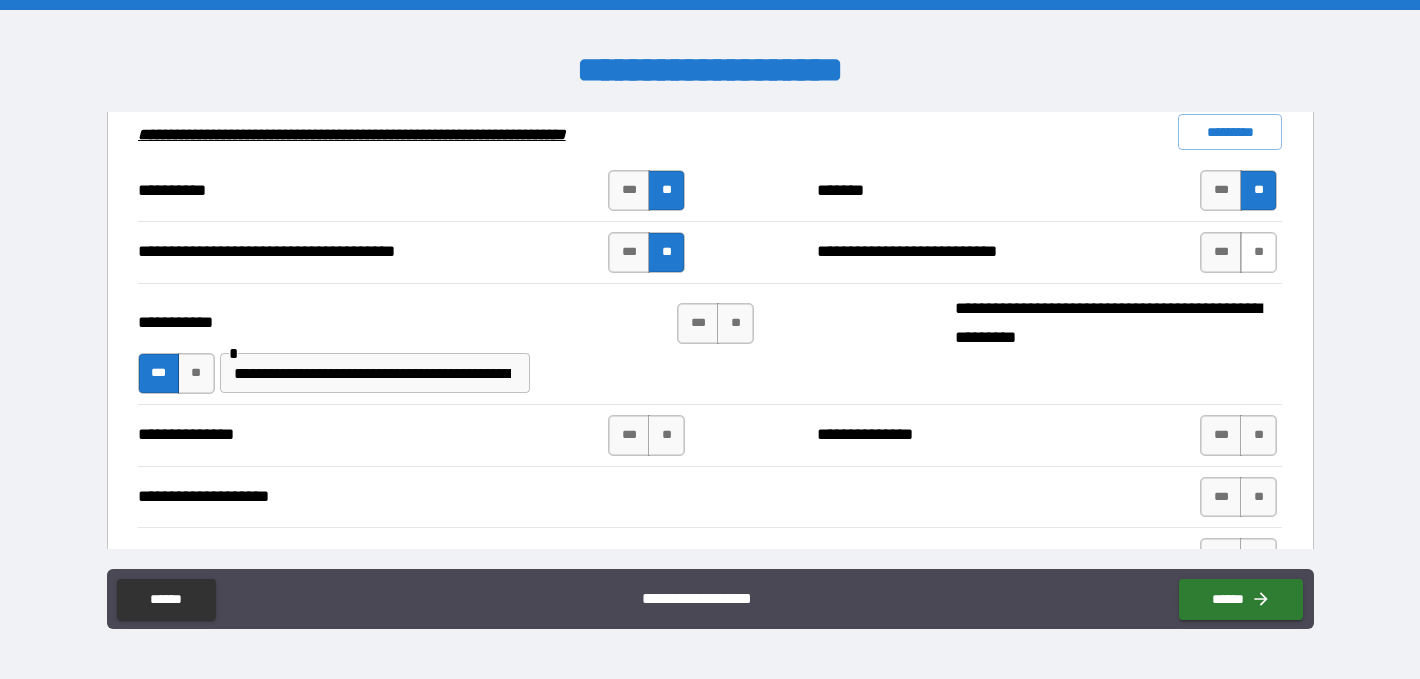 click on "**" at bounding box center [1258, 252] 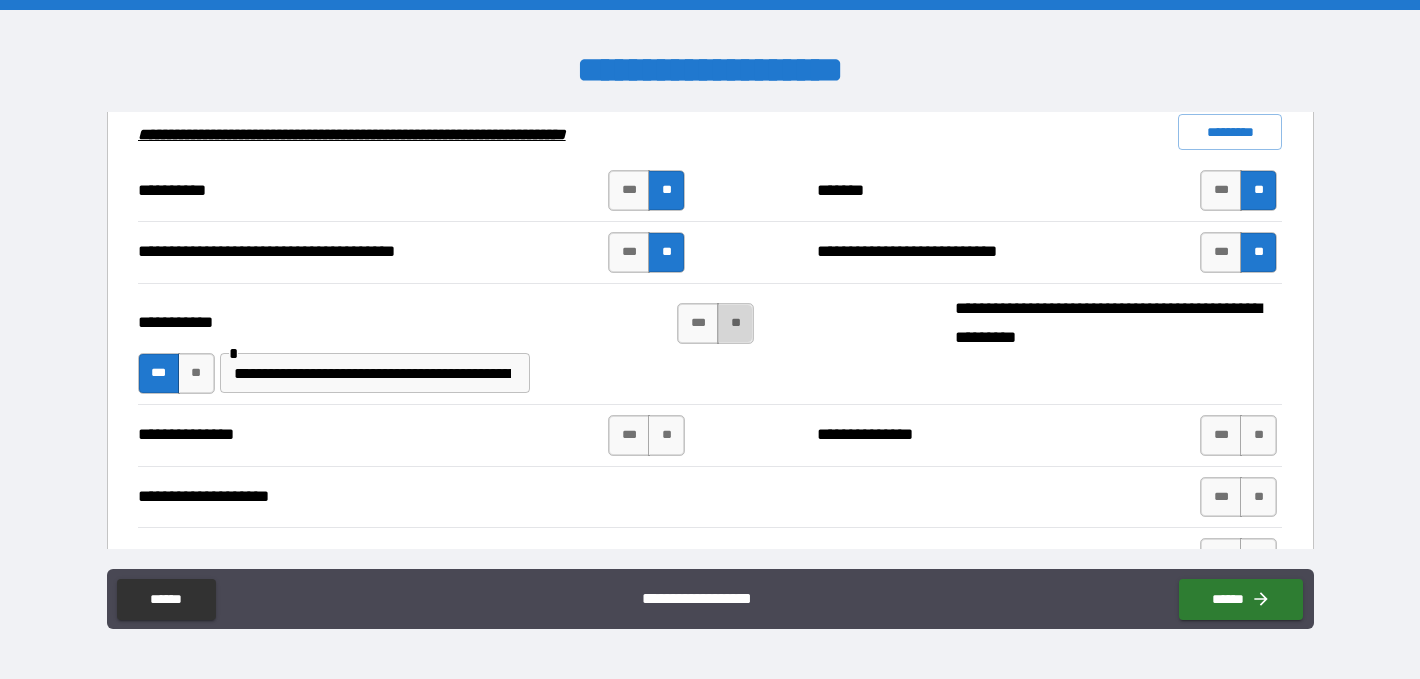 click on "**" at bounding box center [735, 323] 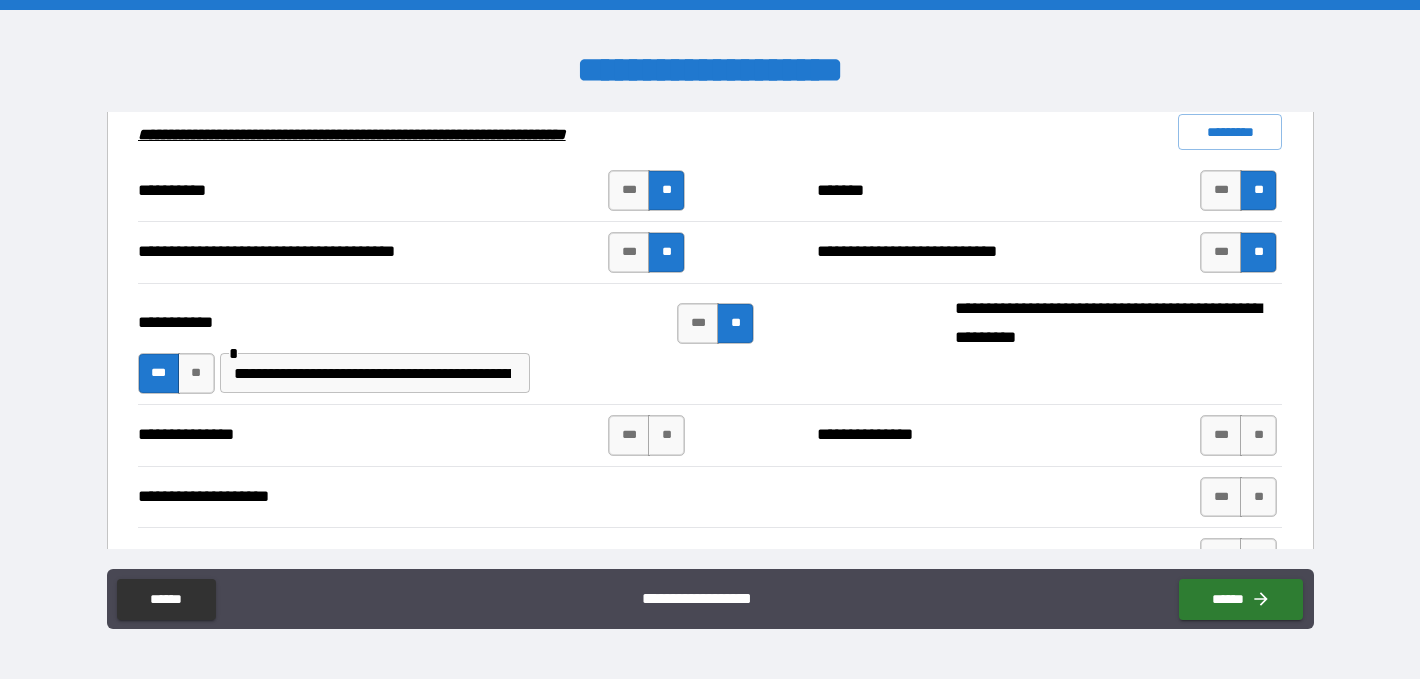 click on "**********" at bounding box center [372, 373] 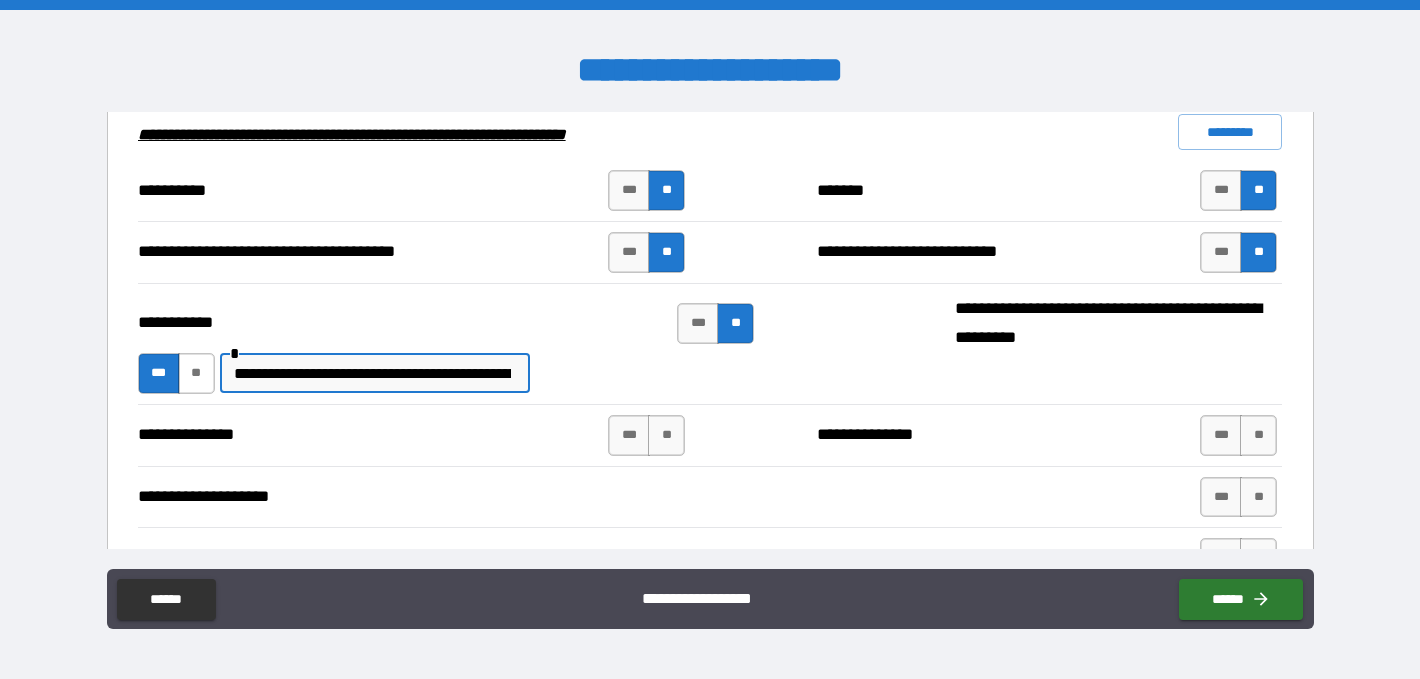 click on "**" at bounding box center [196, 373] 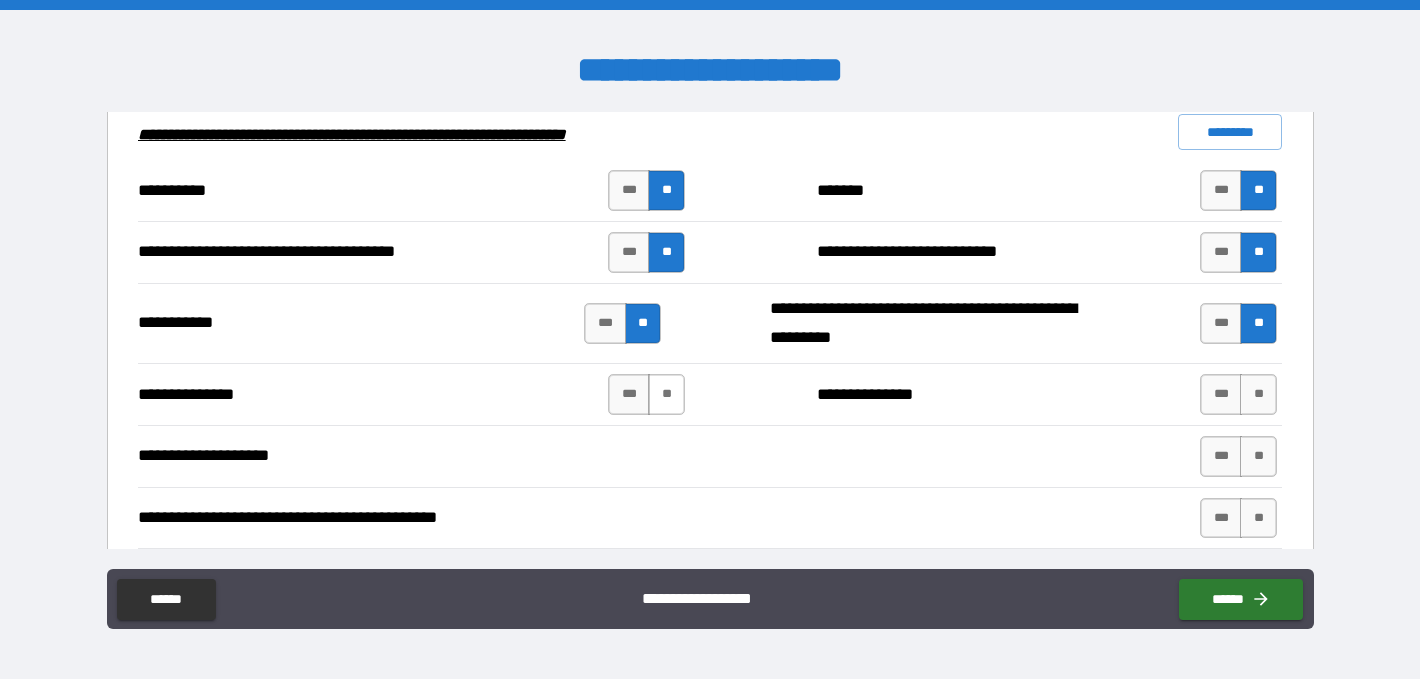 click on "**" at bounding box center (666, 394) 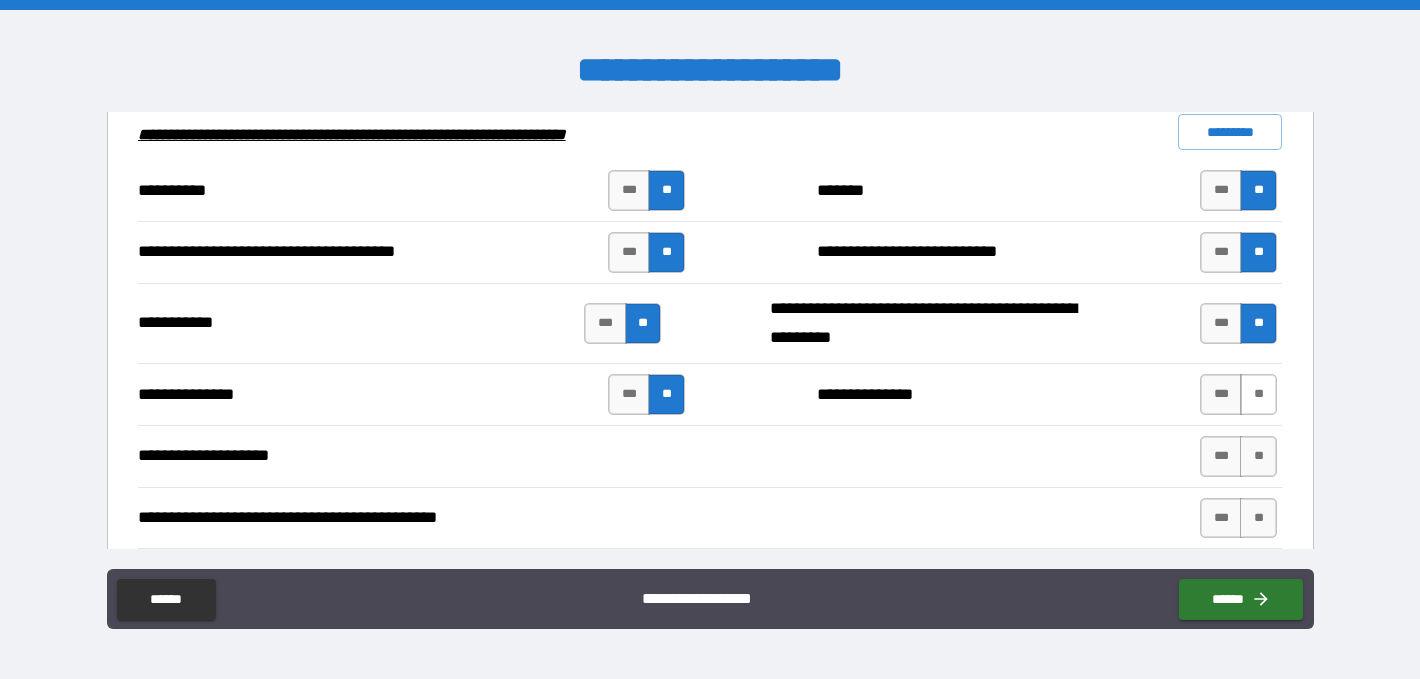 click on "**" at bounding box center (1258, 394) 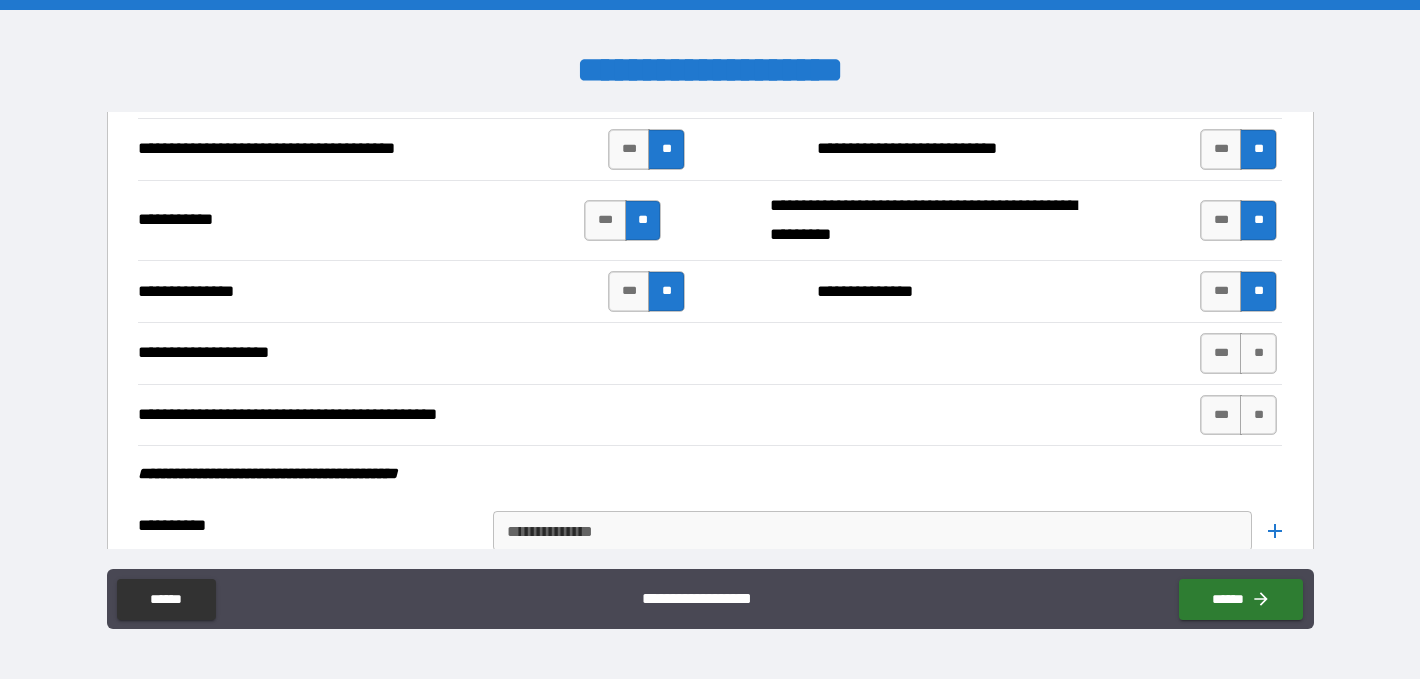 scroll, scrollTop: 2231, scrollLeft: 0, axis: vertical 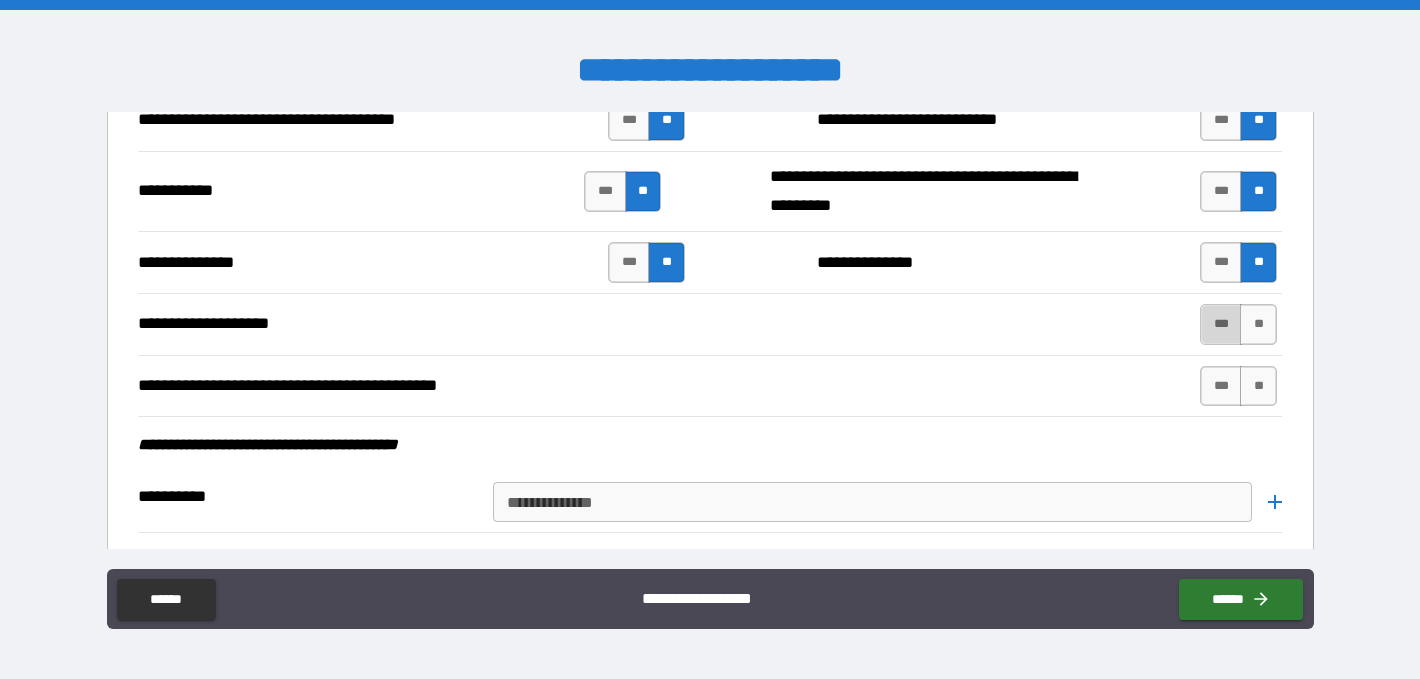 click on "***" at bounding box center (1221, 324) 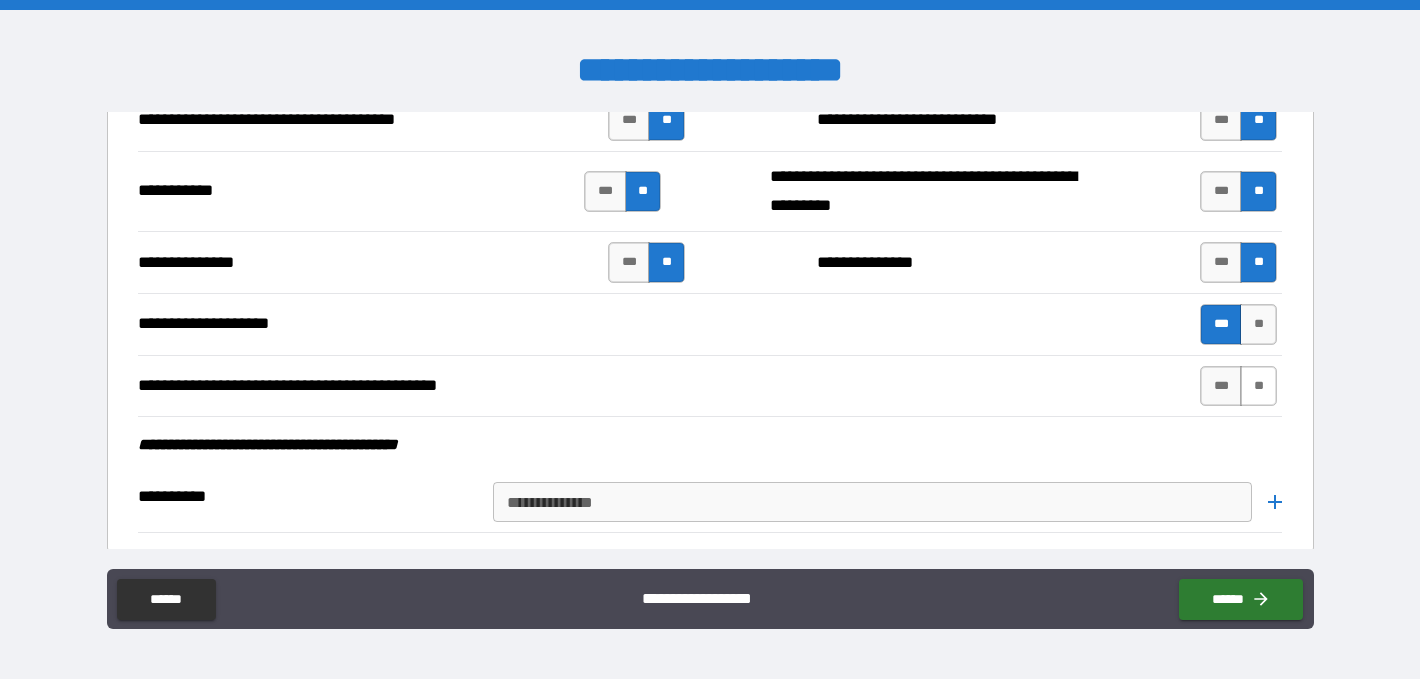 click on "**" at bounding box center [1258, 386] 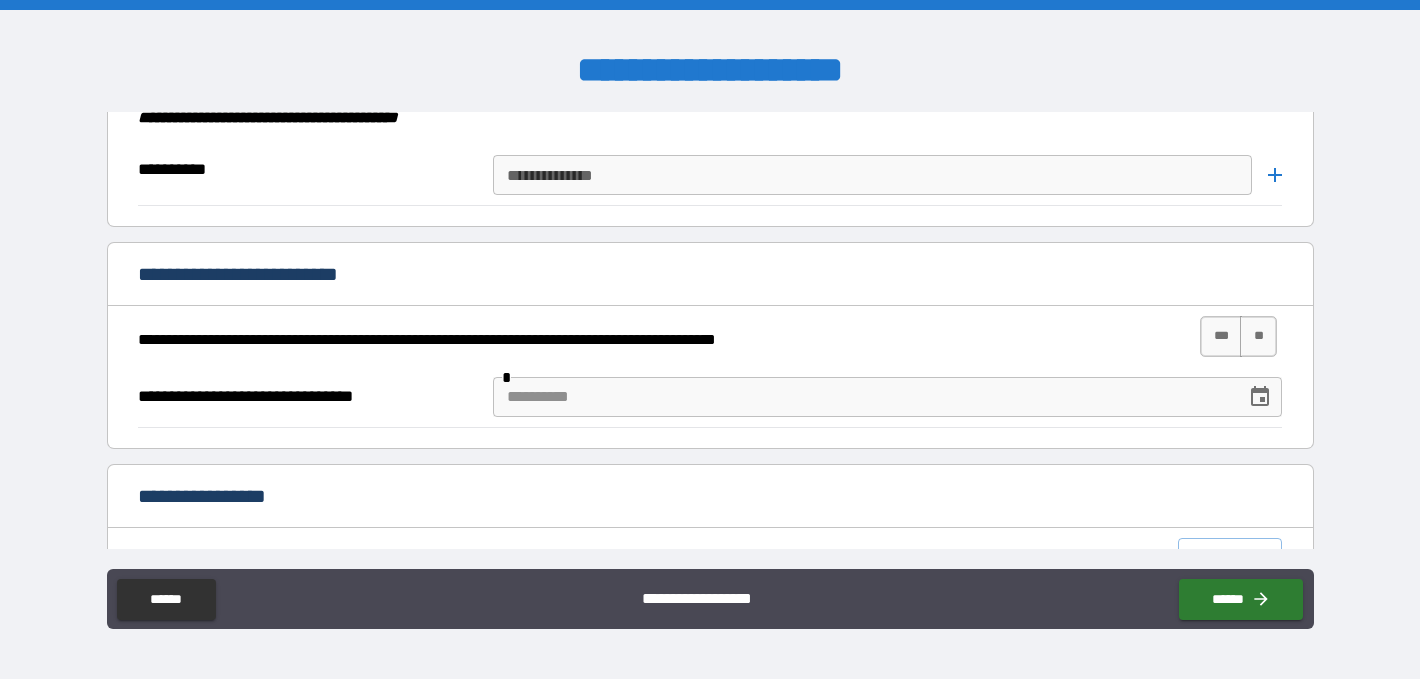 scroll, scrollTop: 2605, scrollLeft: 0, axis: vertical 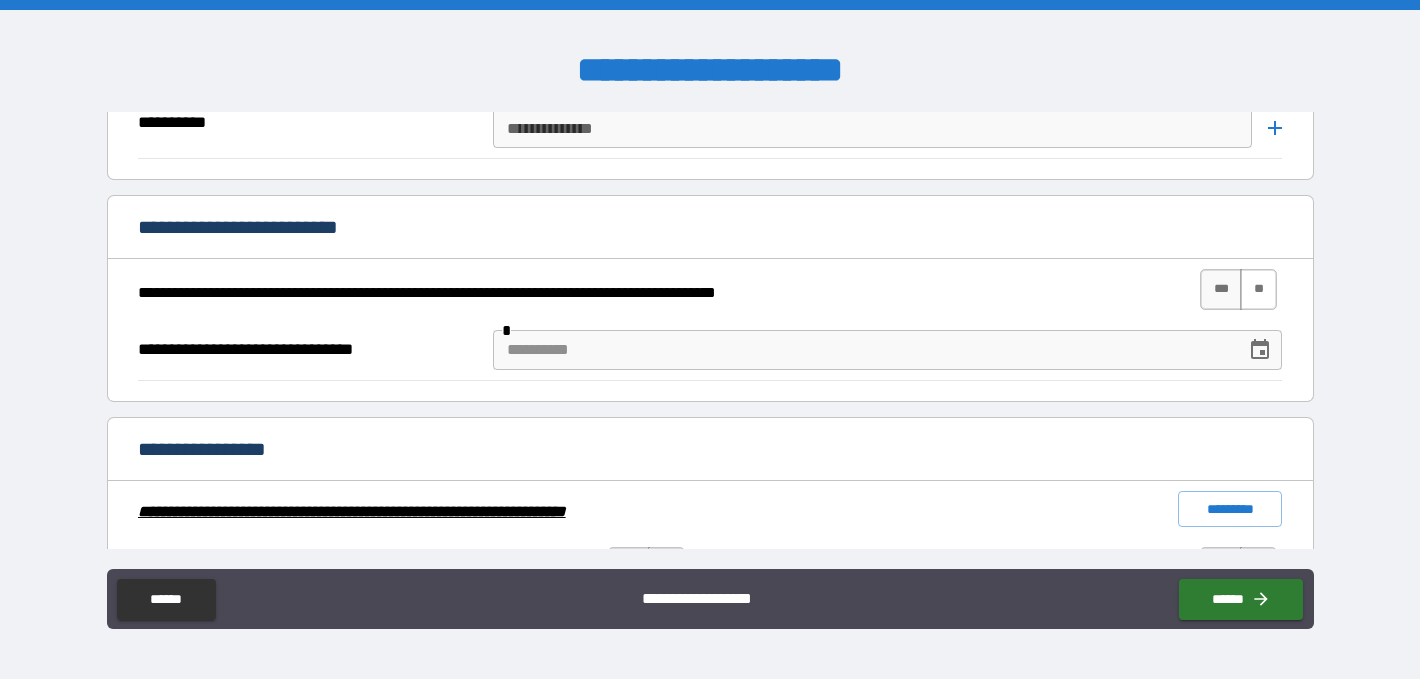 click on "**" at bounding box center [1258, 289] 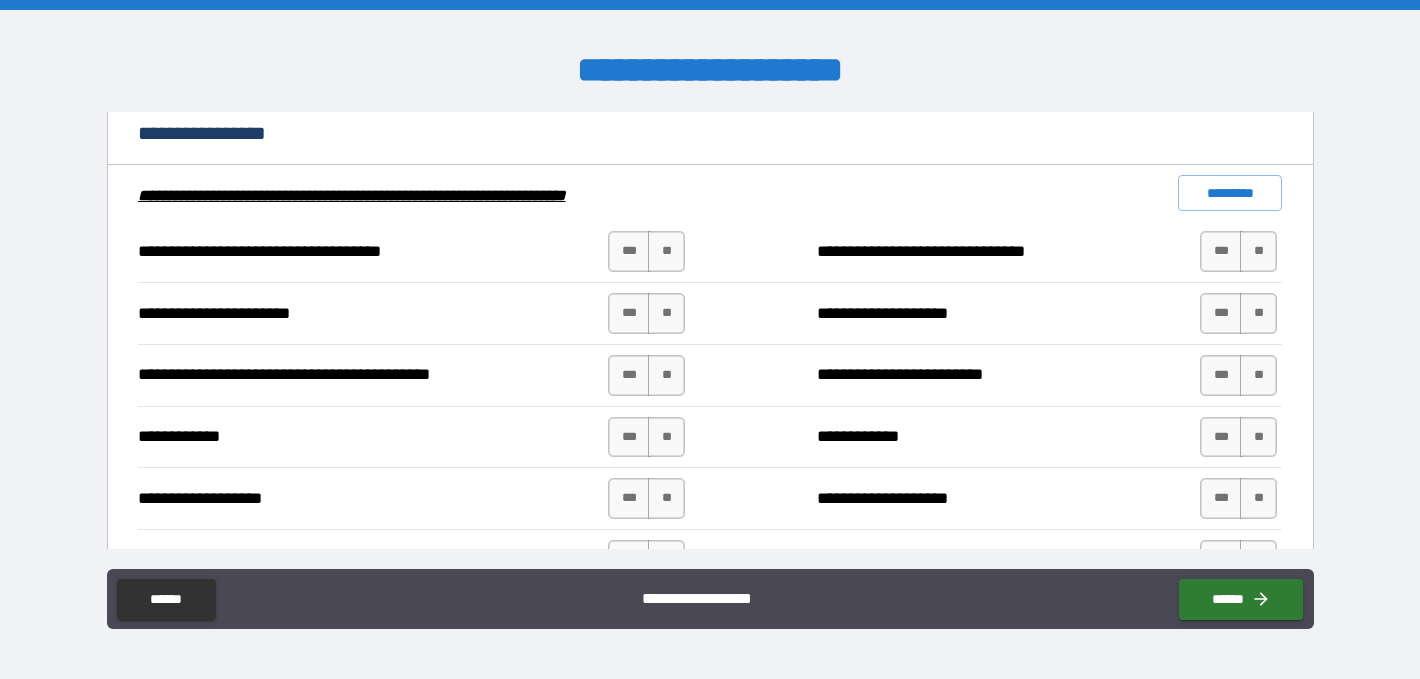 scroll, scrollTop: 2924, scrollLeft: 0, axis: vertical 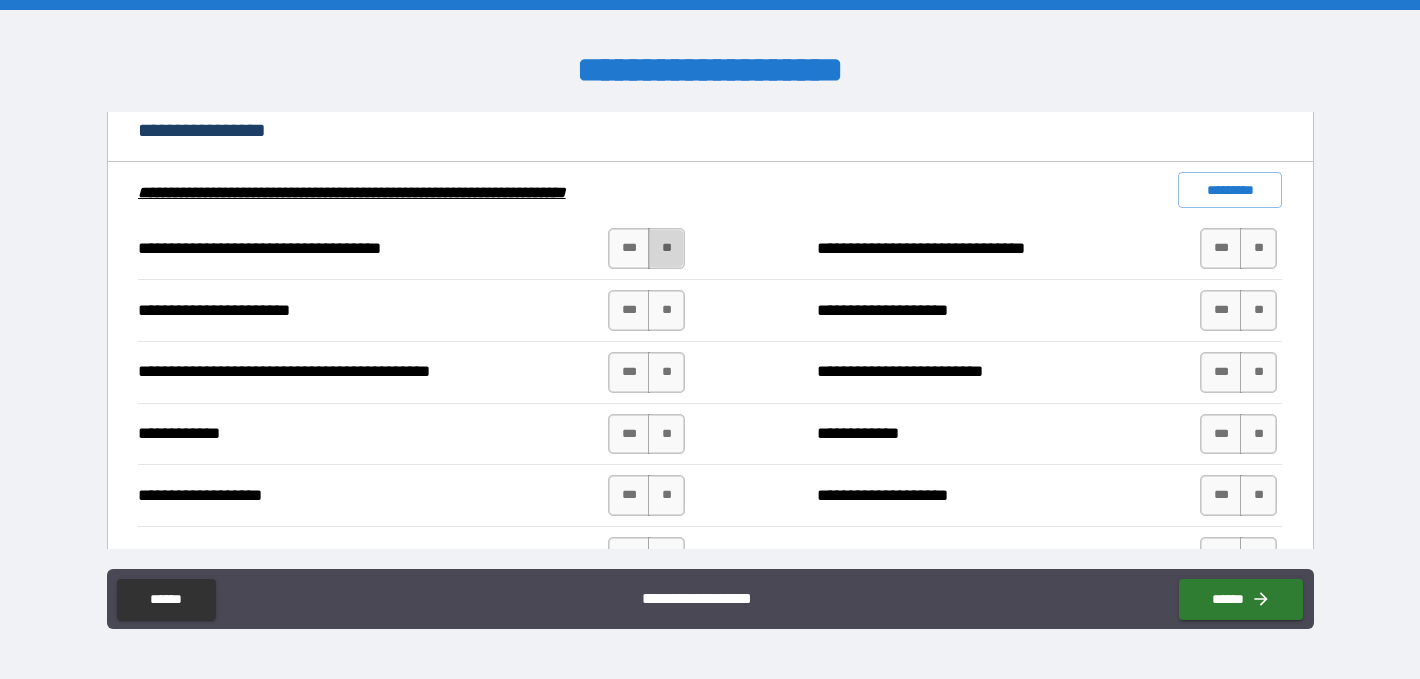 click on "**" at bounding box center (666, 248) 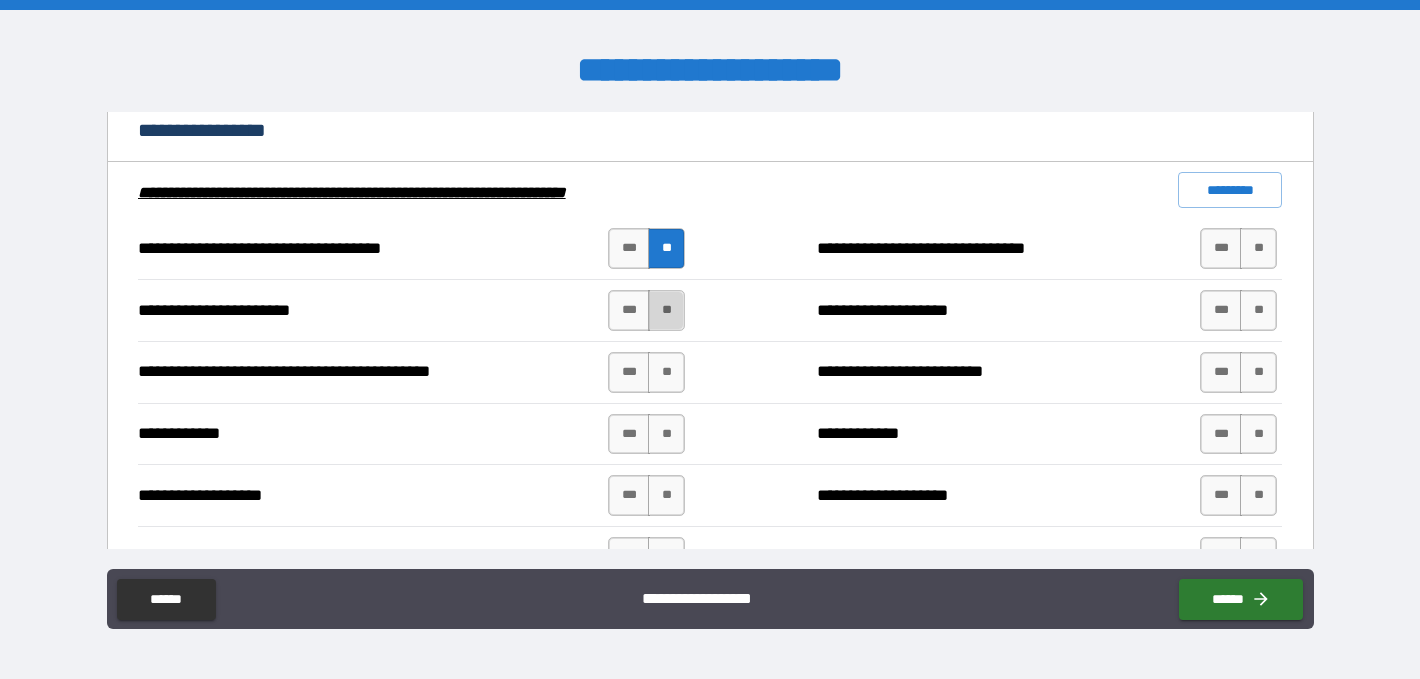 click on "**" at bounding box center (666, 310) 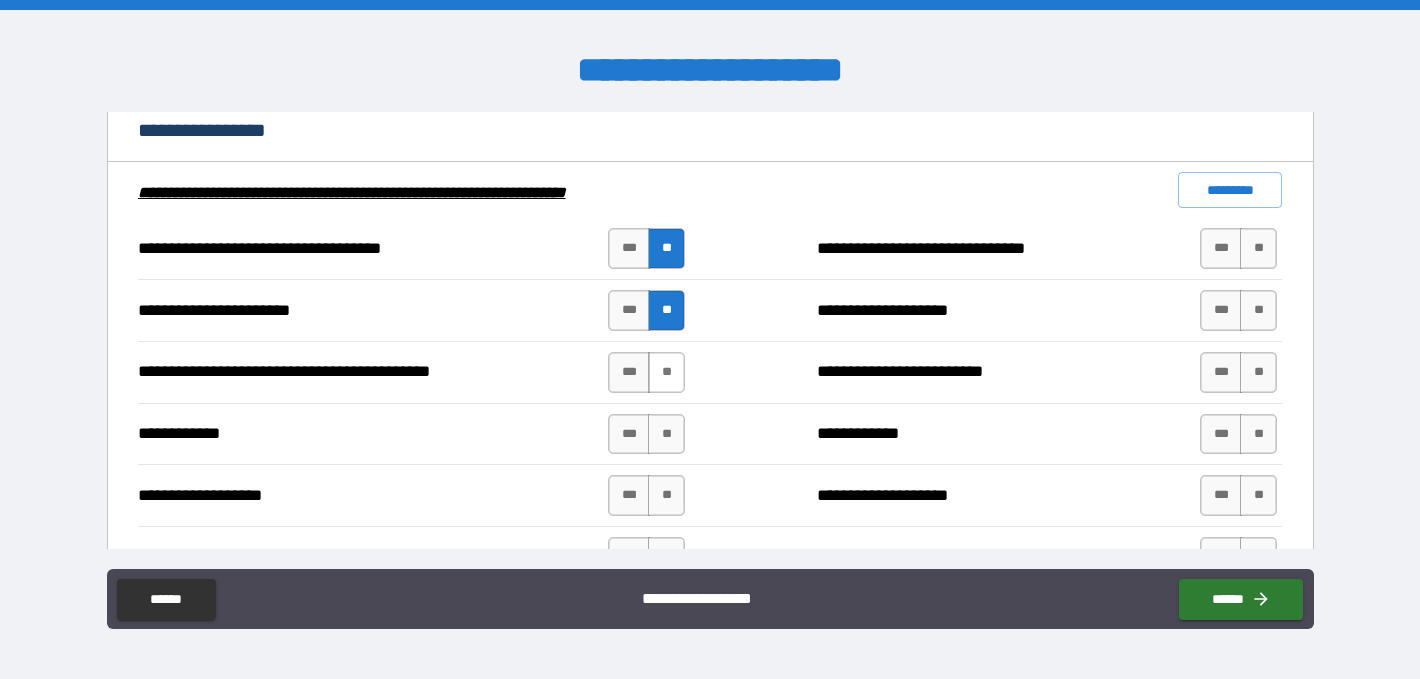 click on "**" at bounding box center [666, 372] 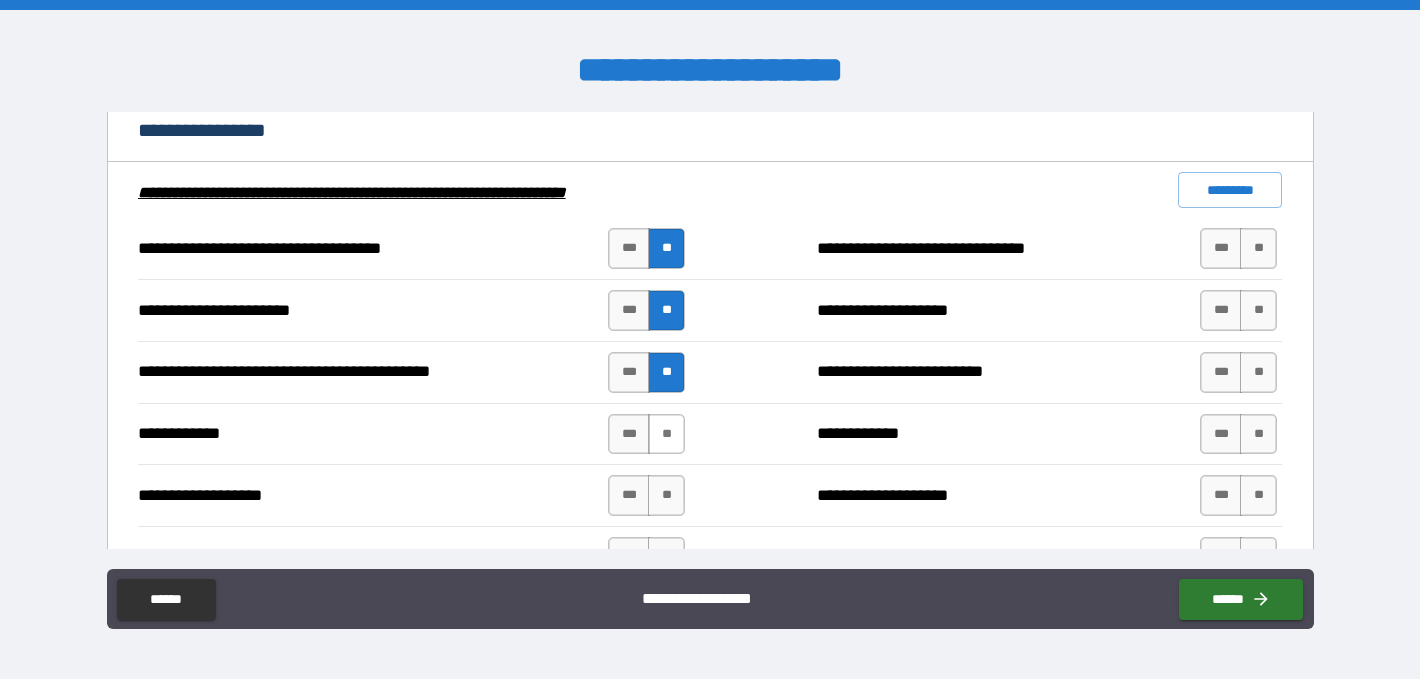 click on "**" at bounding box center [666, 434] 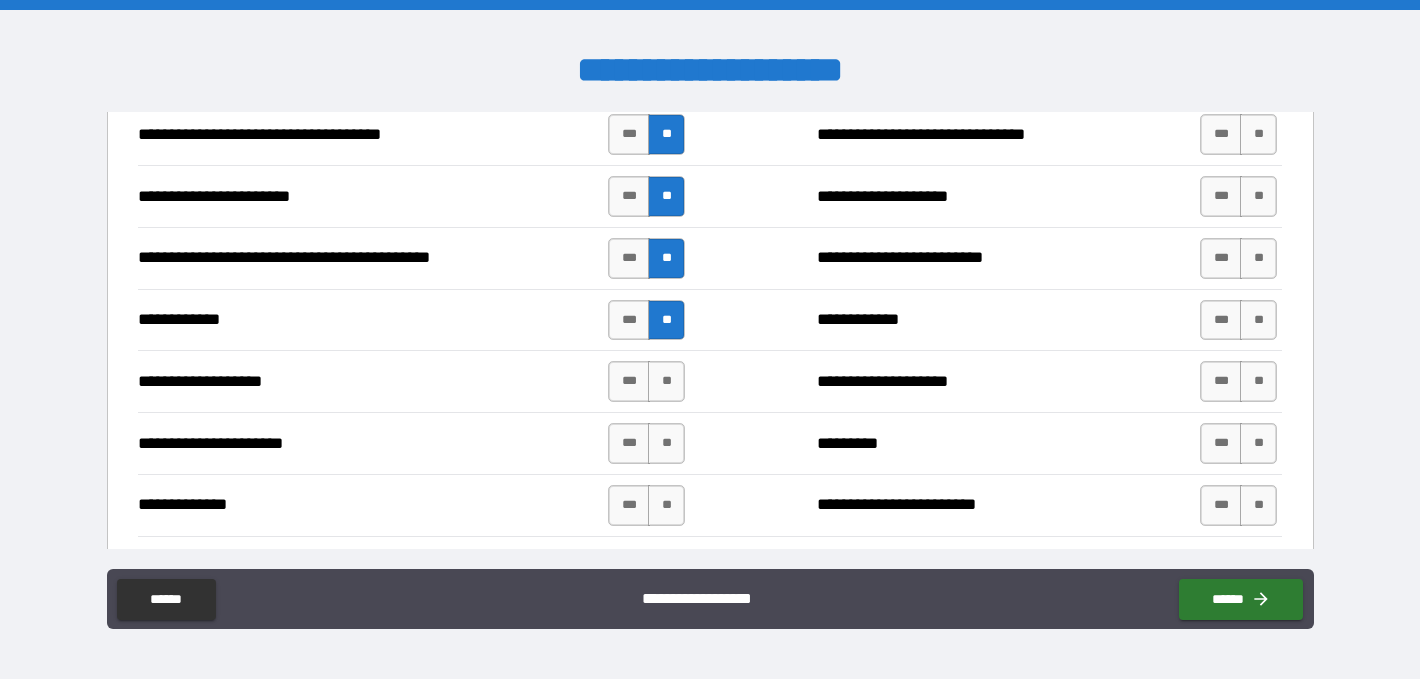 scroll, scrollTop: 3039, scrollLeft: 0, axis: vertical 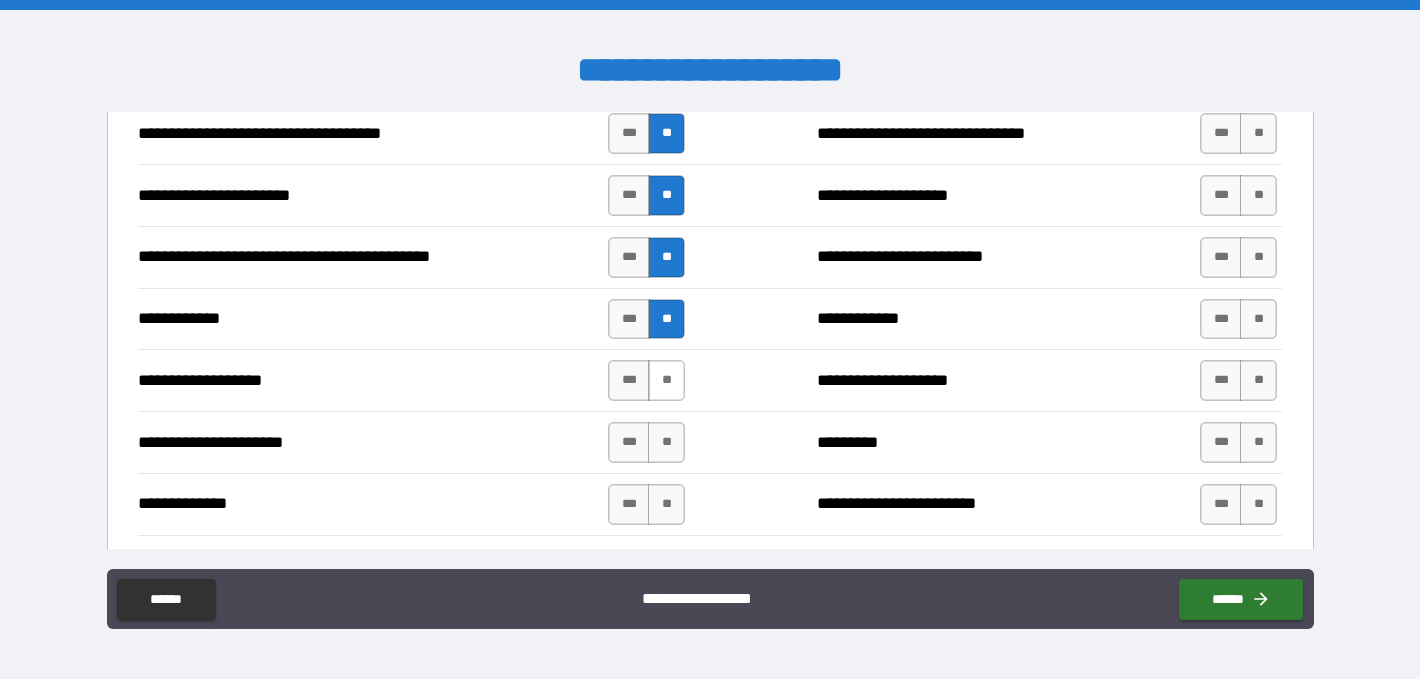 click on "**" at bounding box center (666, 380) 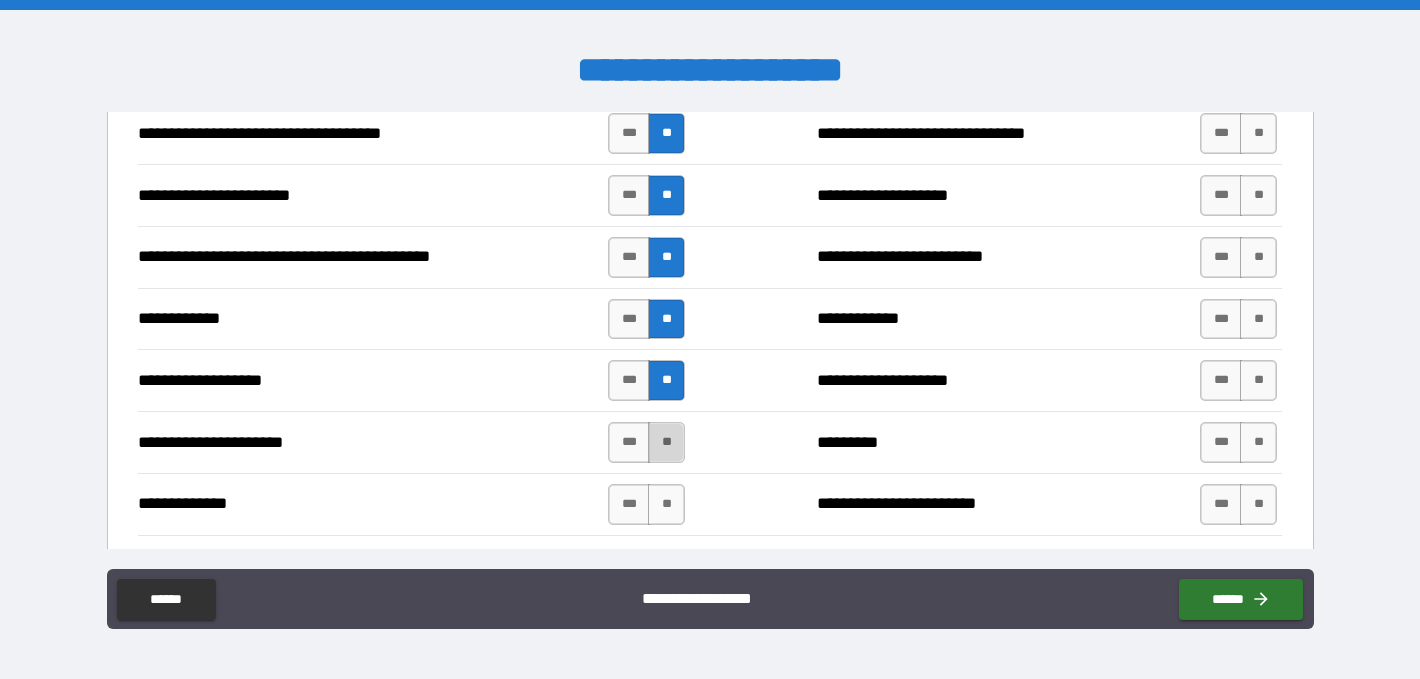 click on "**" at bounding box center [666, 442] 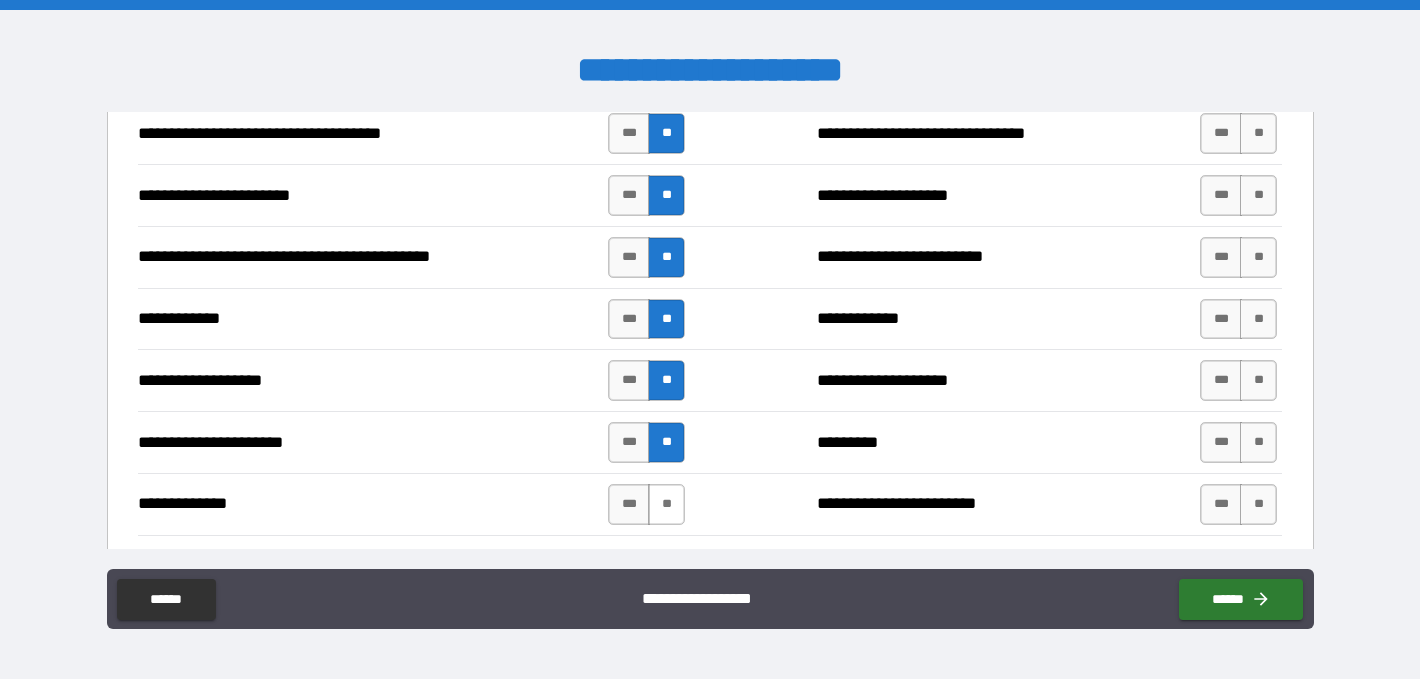 click on "**" at bounding box center [666, 504] 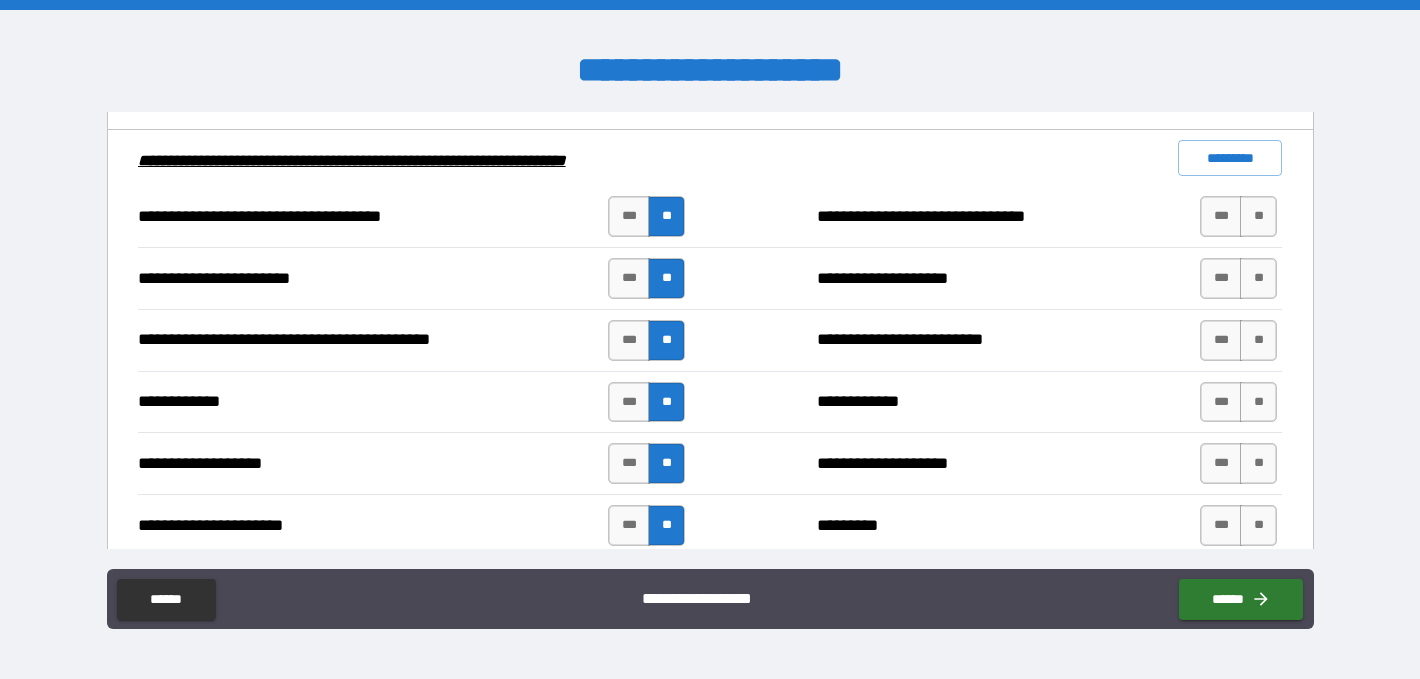 scroll, scrollTop: 2955, scrollLeft: 0, axis: vertical 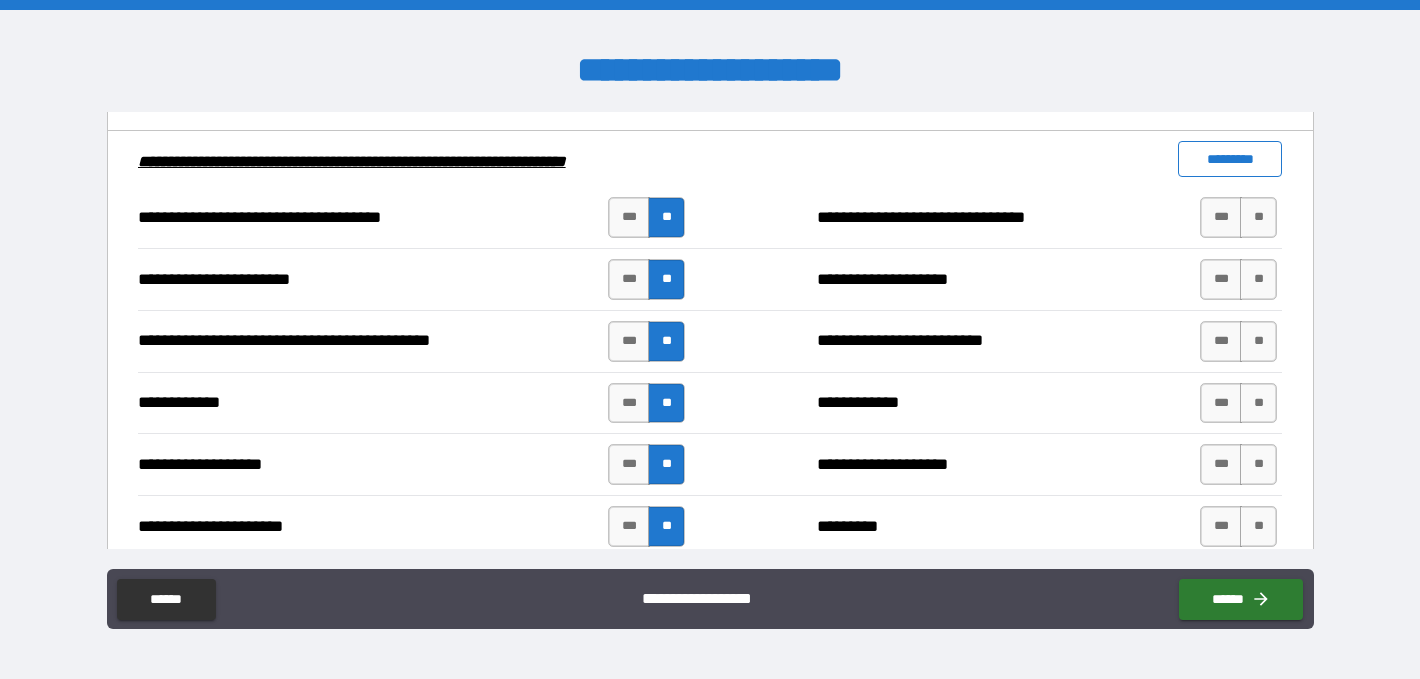 click on "*********" at bounding box center (1230, 159) 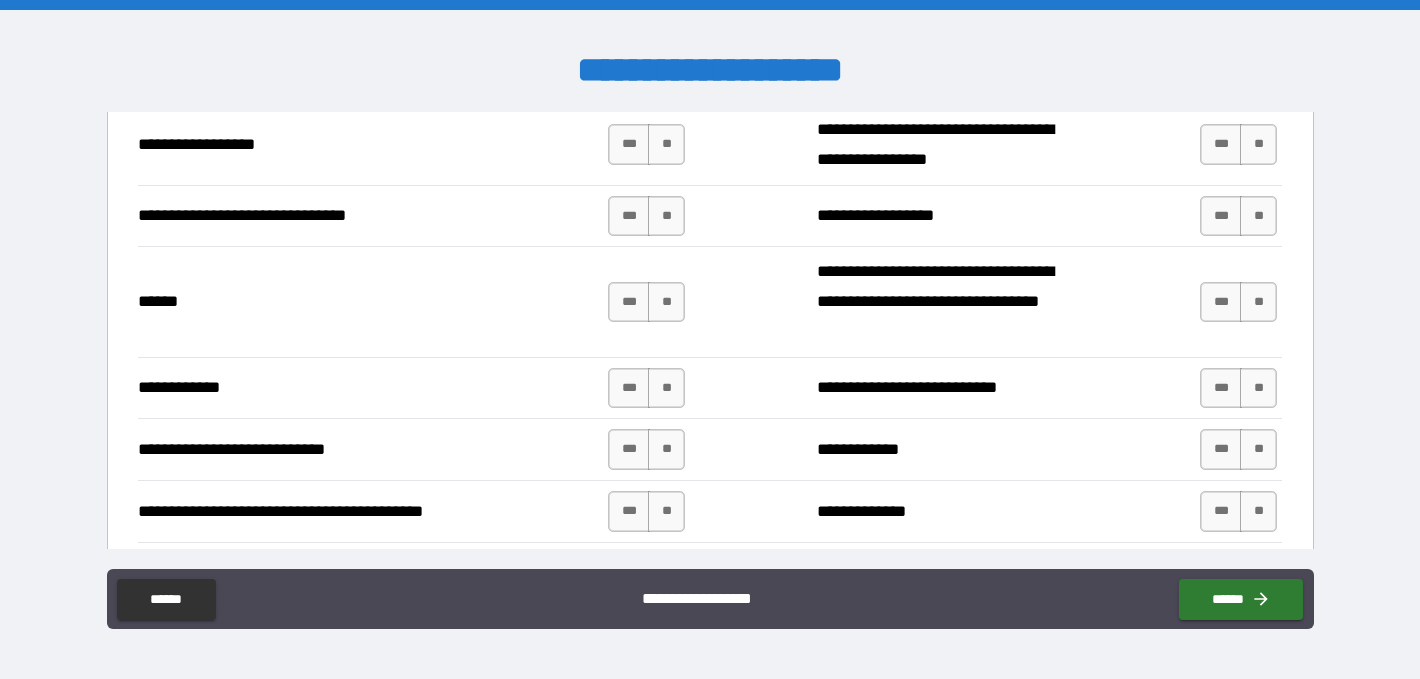 scroll, scrollTop: 3515, scrollLeft: 0, axis: vertical 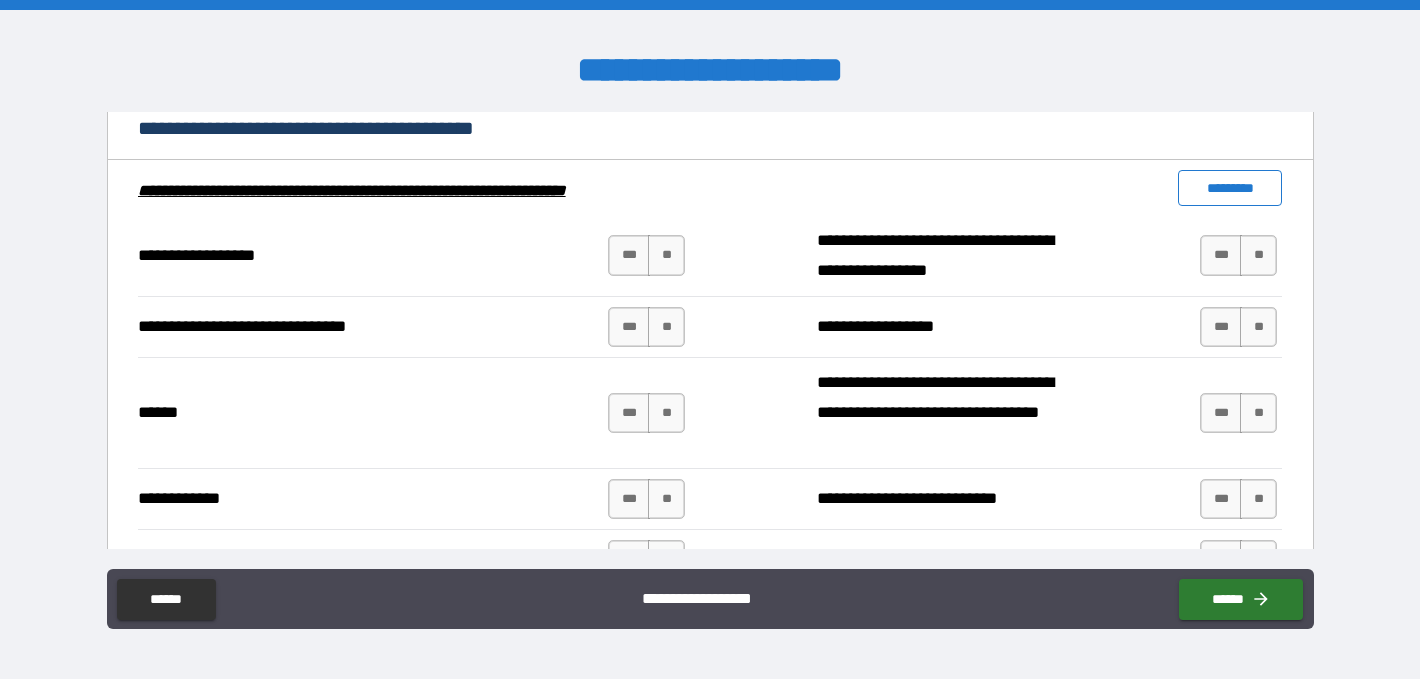click on "*********" at bounding box center (1230, 188) 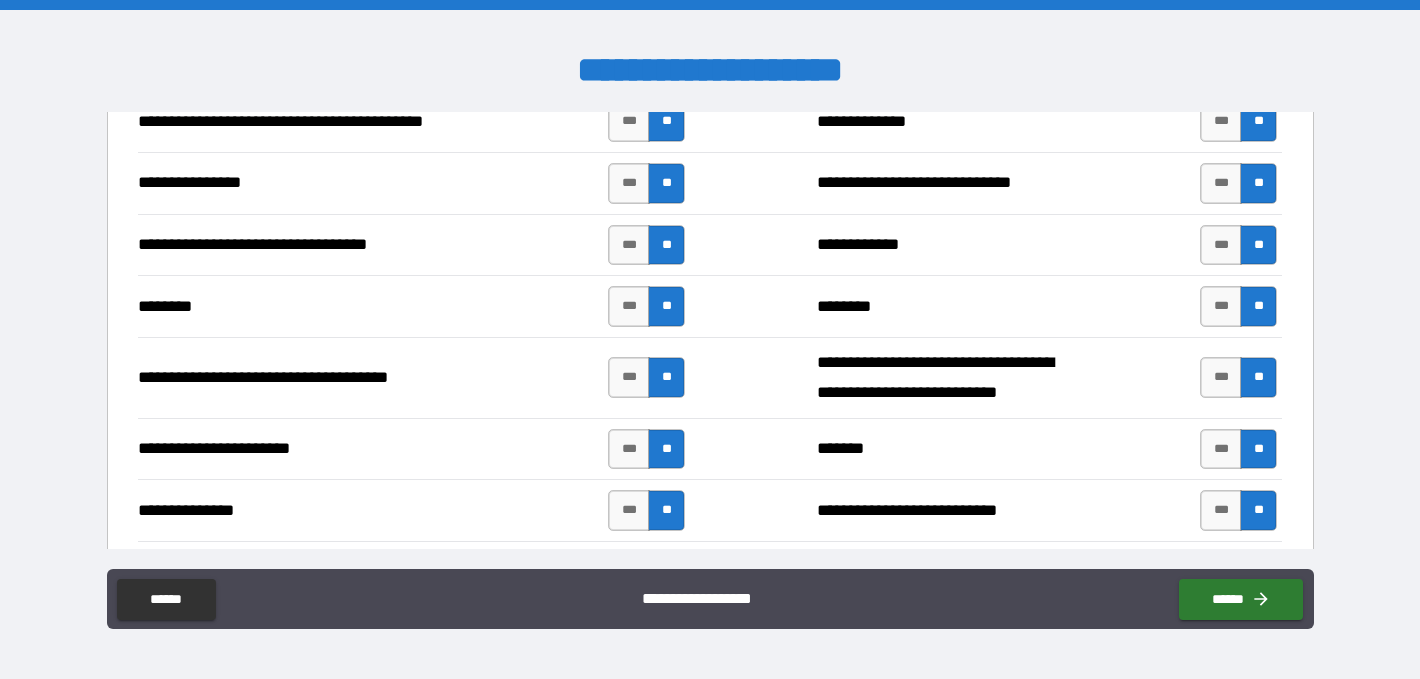scroll, scrollTop: 4039, scrollLeft: 0, axis: vertical 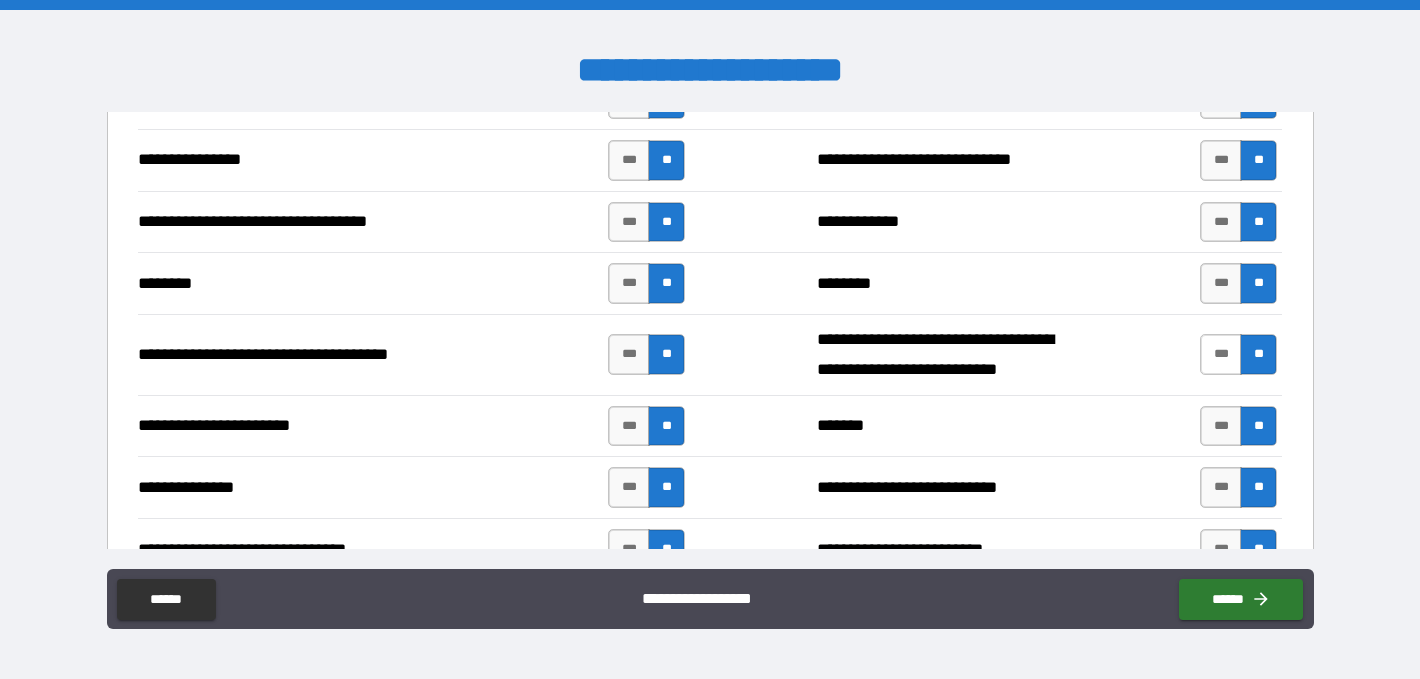 click on "***" at bounding box center [1221, 354] 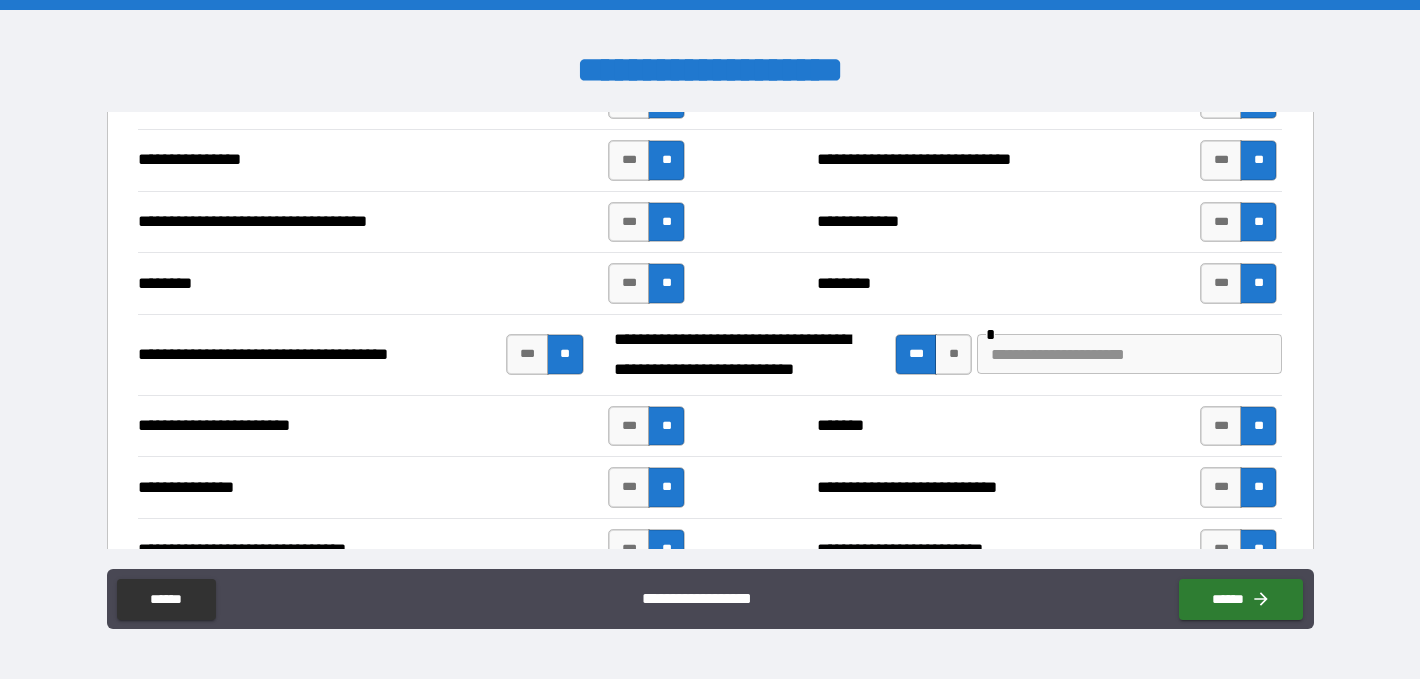 click at bounding box center [1129, 354] 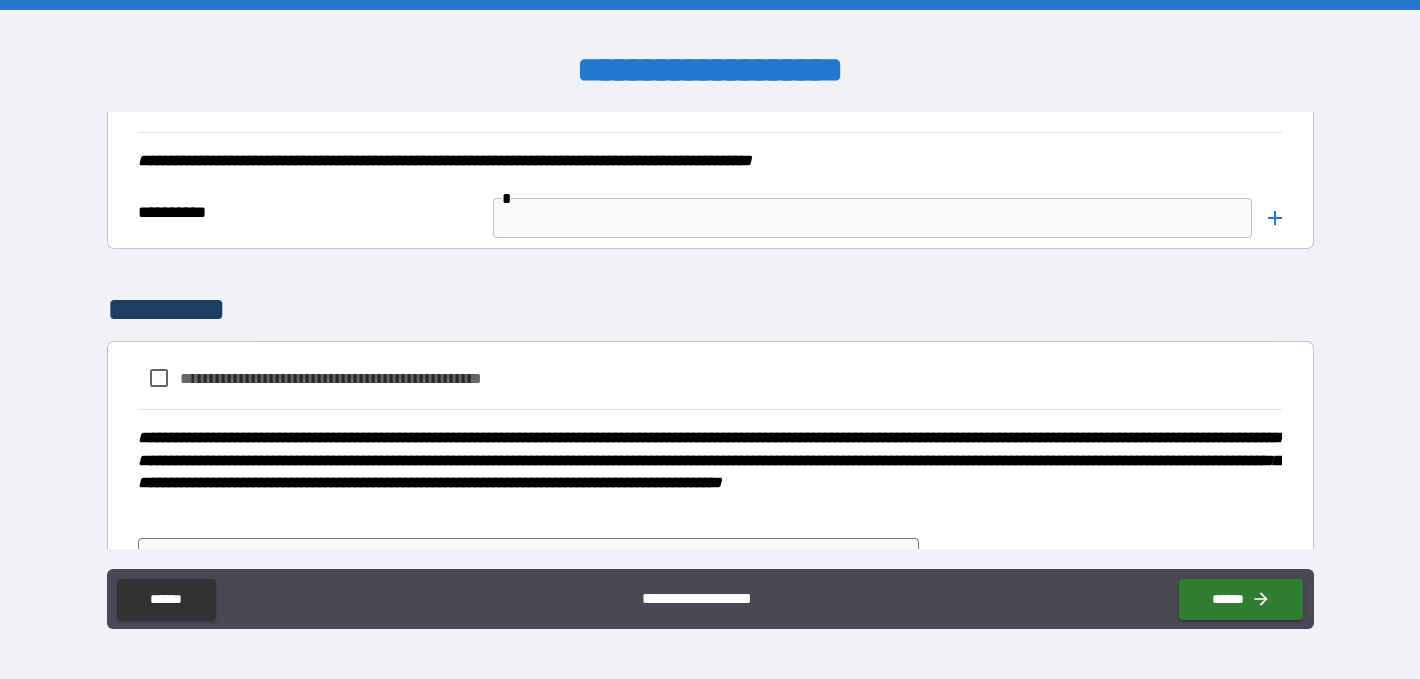 scroll, scrollTop: 5129, scrollLeft: 0, axis: vertical 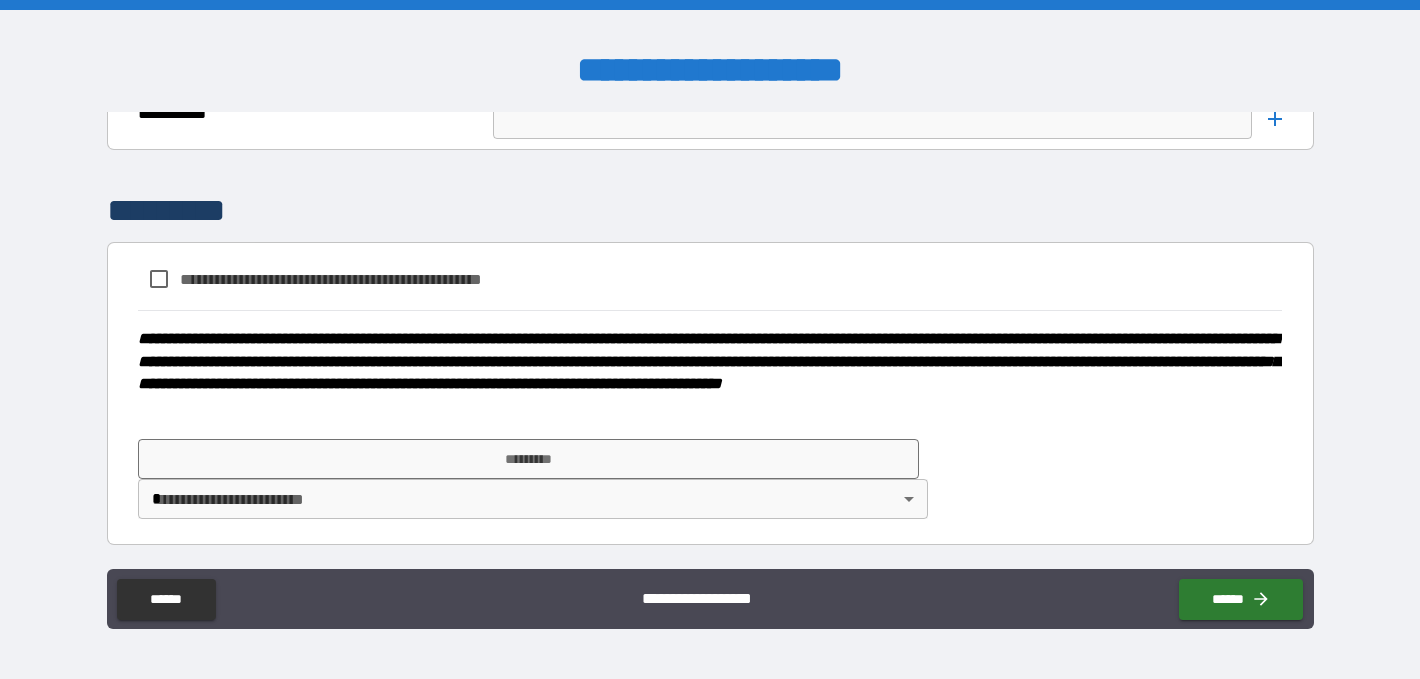 type on "**********" 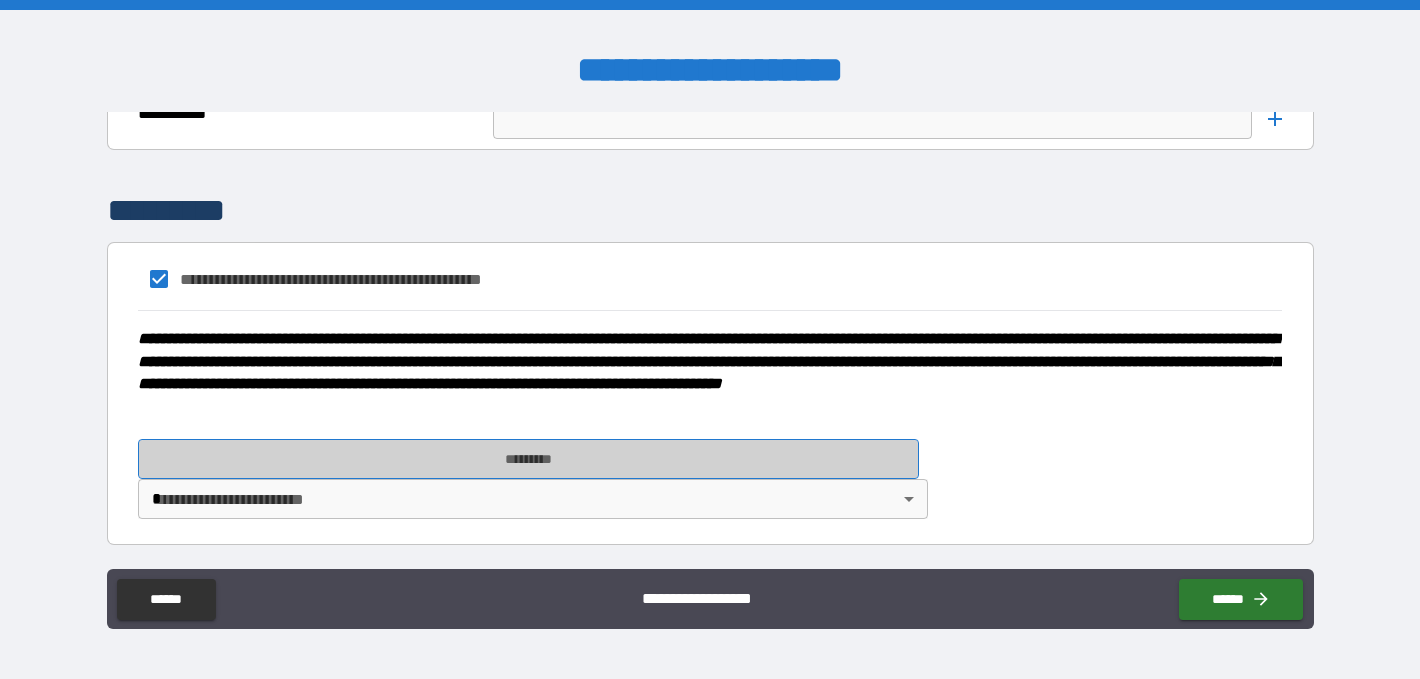 click on "*********" at bounding box center (529, 459) 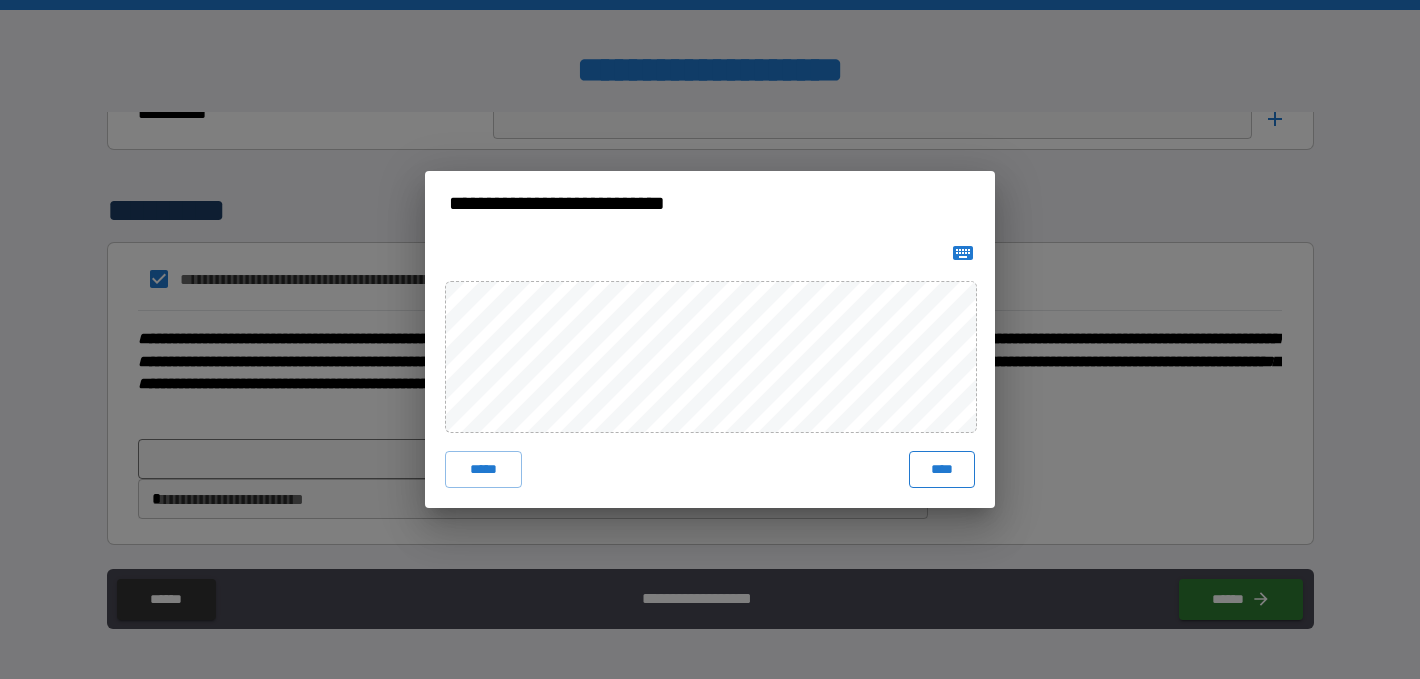 click on "****" at bounding box center [942, 469] 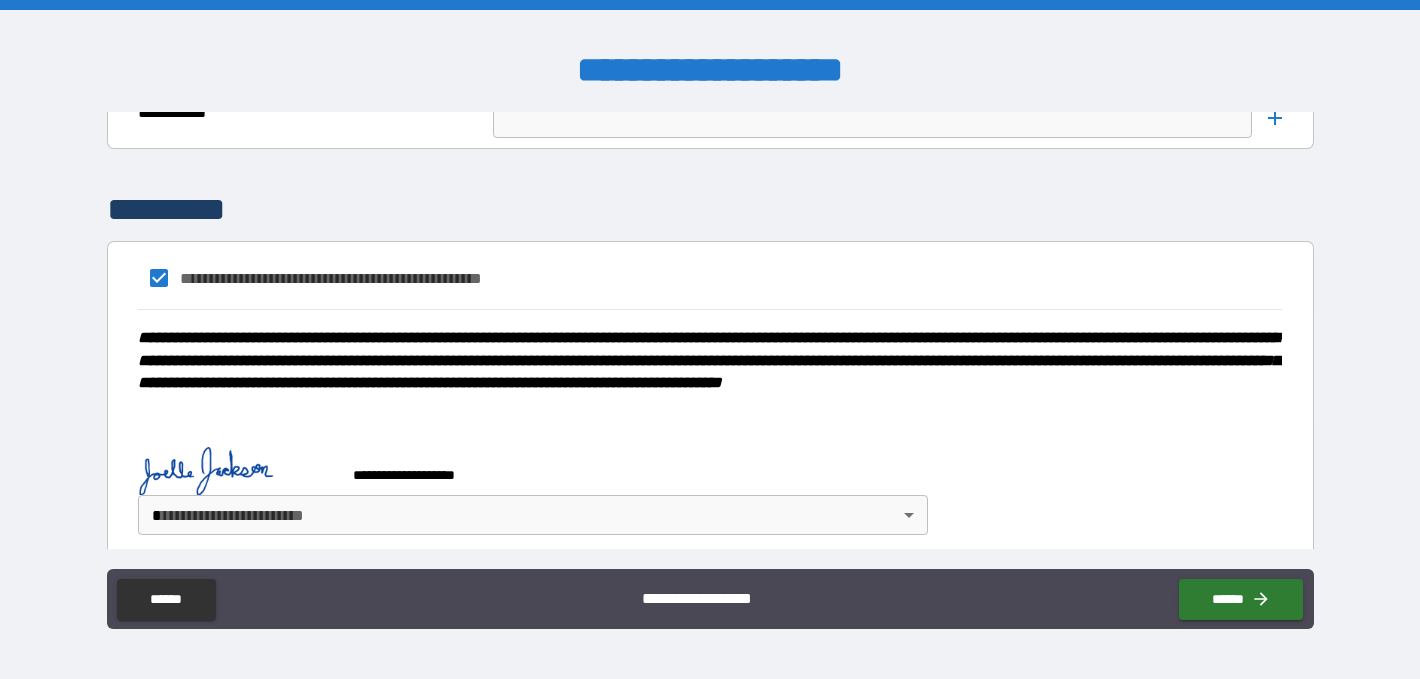 scroll, scrollTop: 5146, scrollLeft: 0, axis: vertical 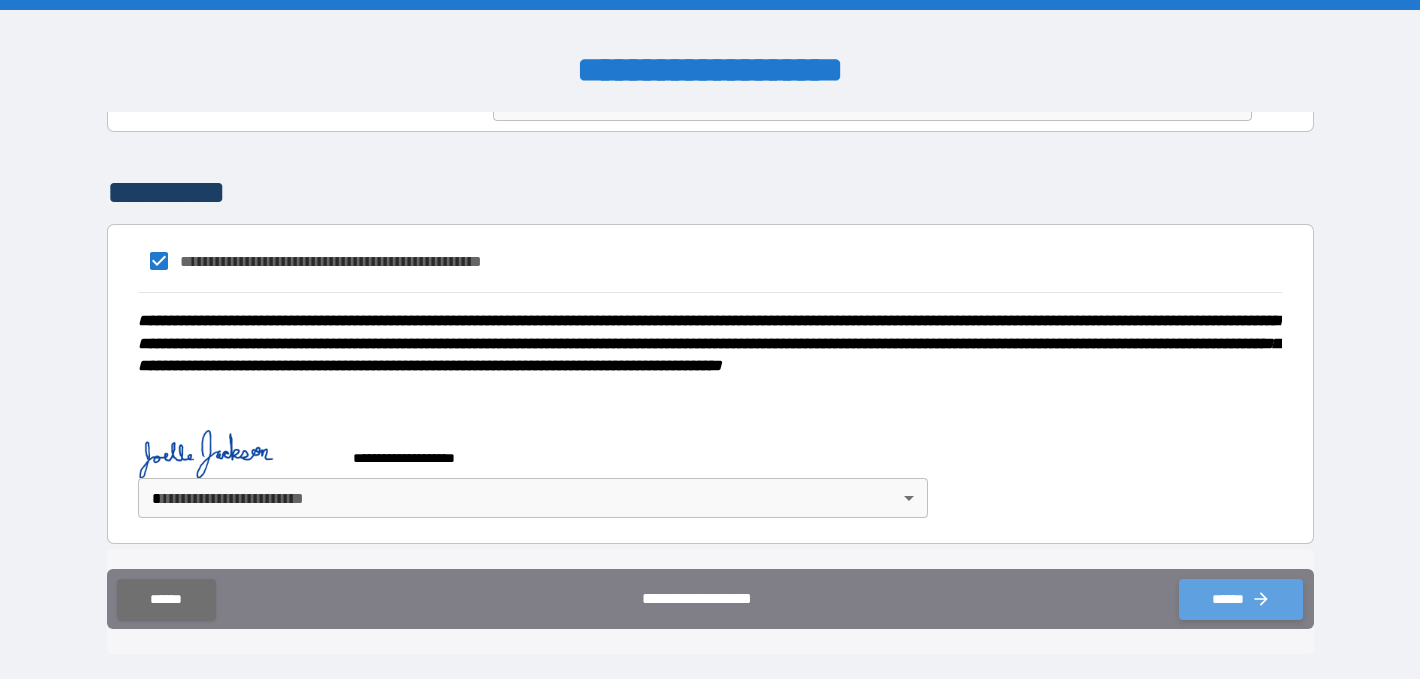 click on "******" at bounding box center (1241, 599) 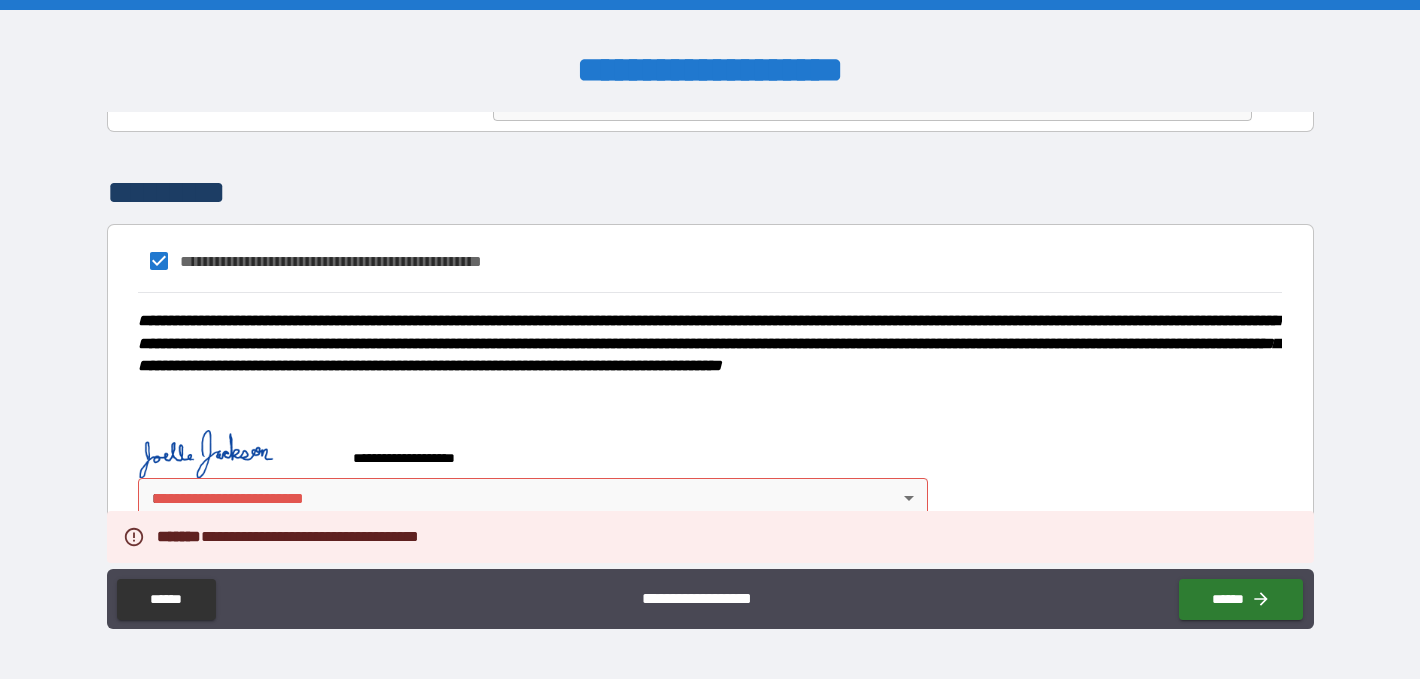 click on "**********" at bounding box center [710, 339] 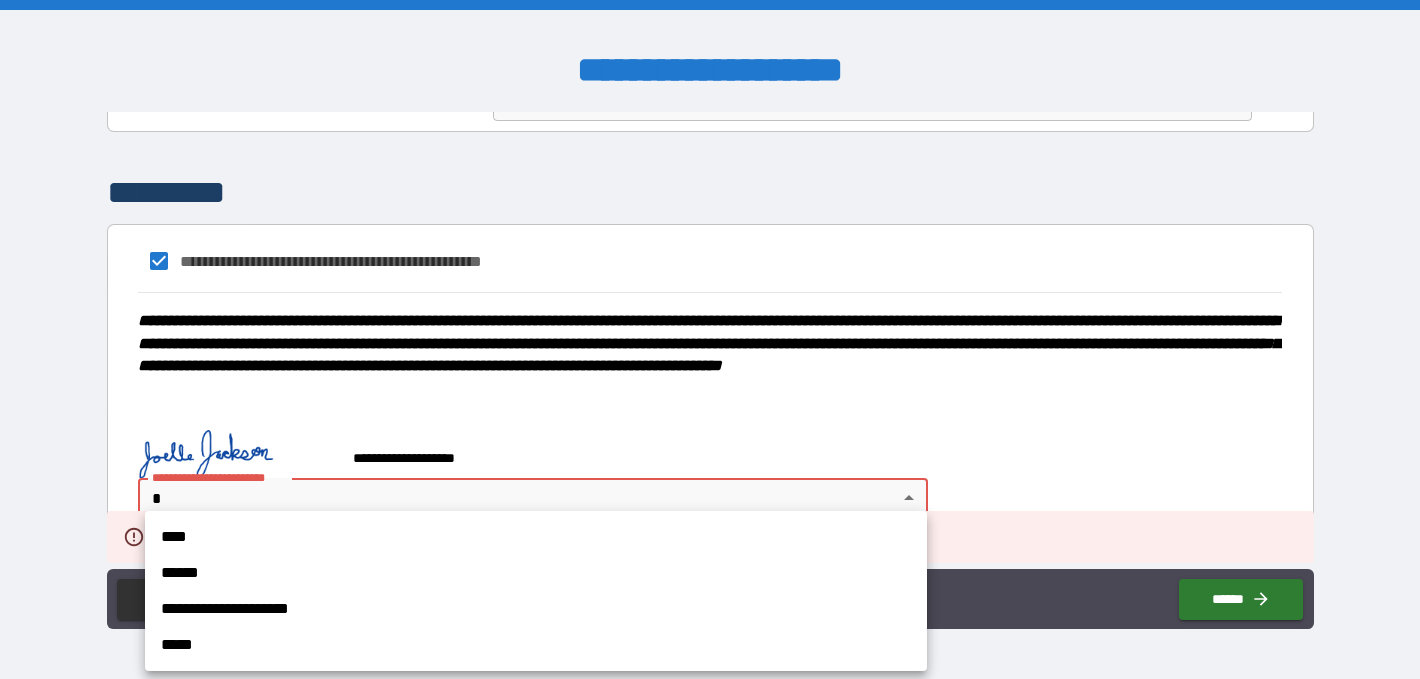 click on "****" at bounding box center (536, 537) 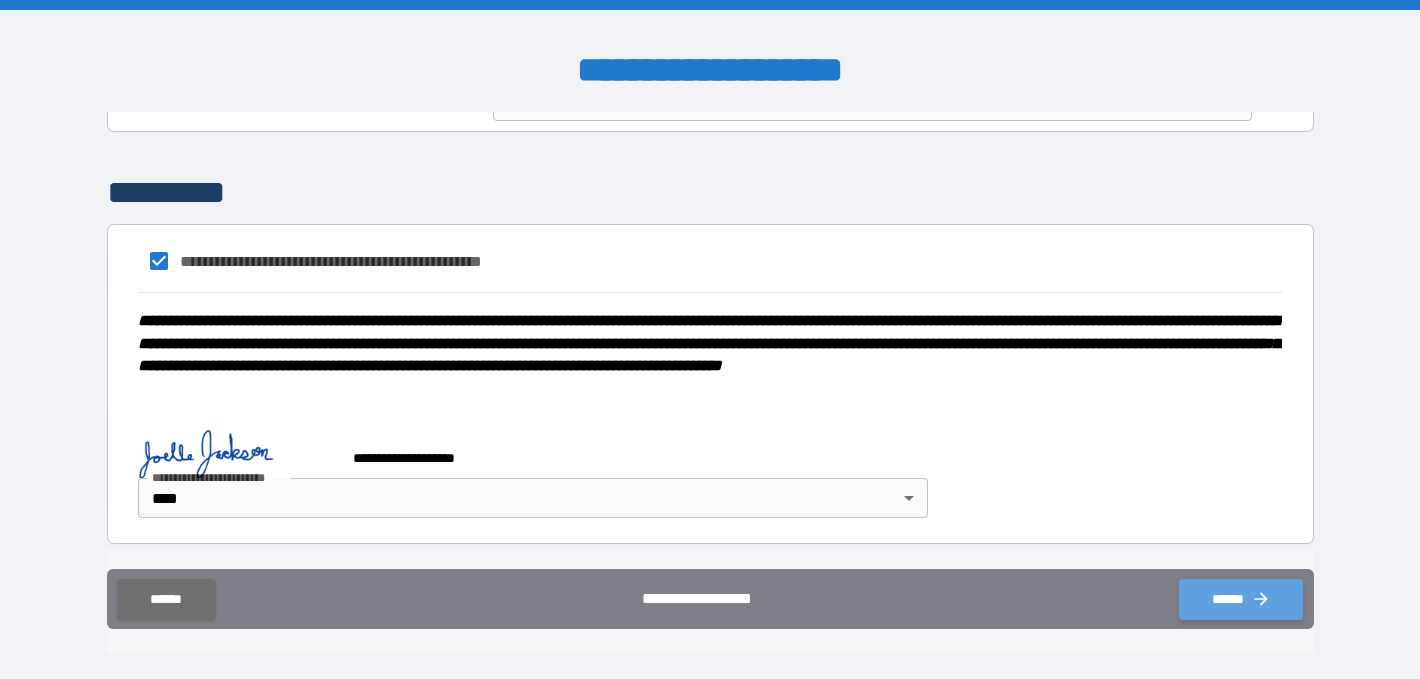 click 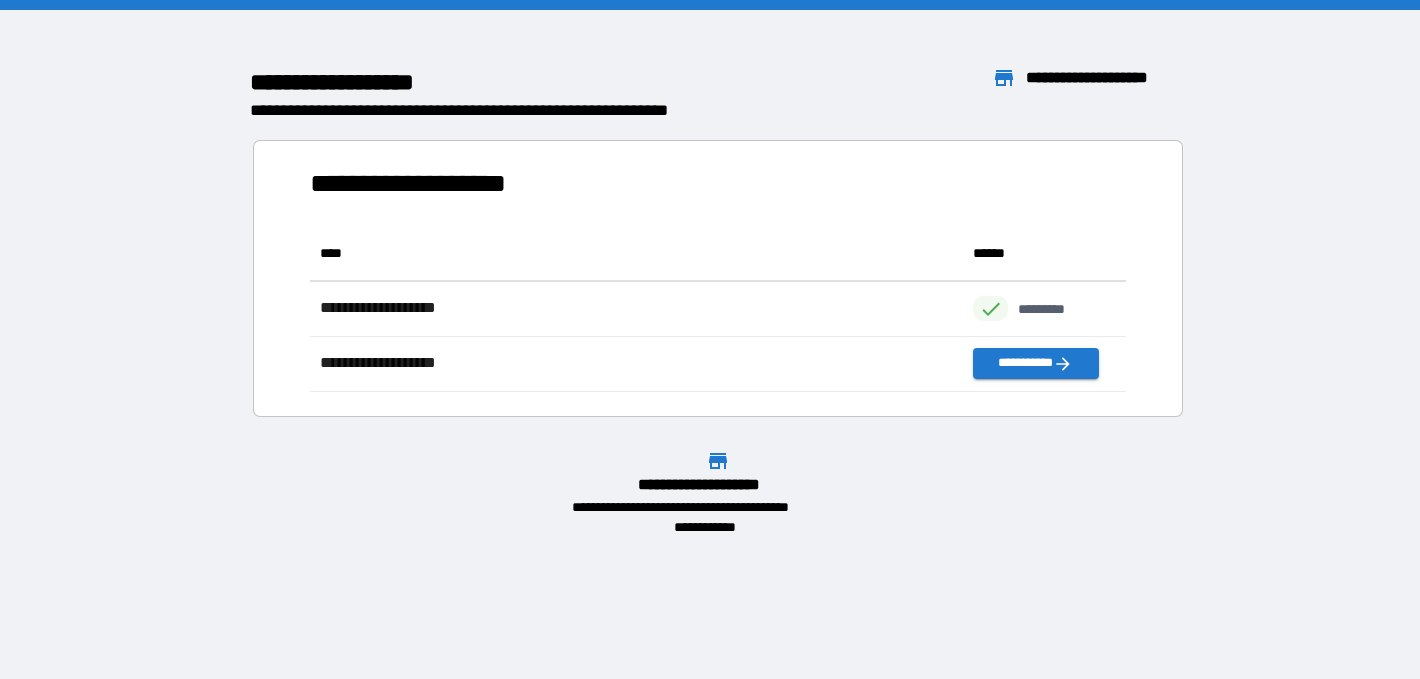 scroll, scrollTop: 1, scrollLeft: 1, axis: both 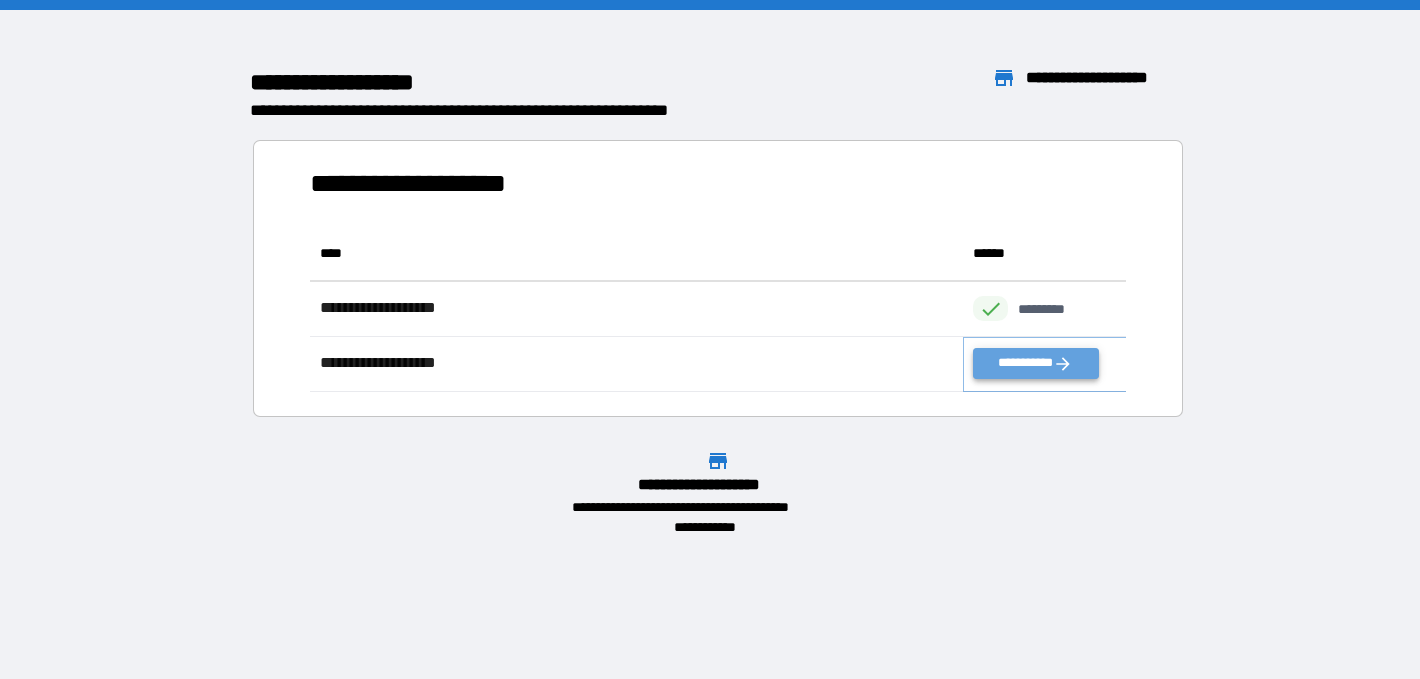 click on "**********" at bounding box center (1035, 363) 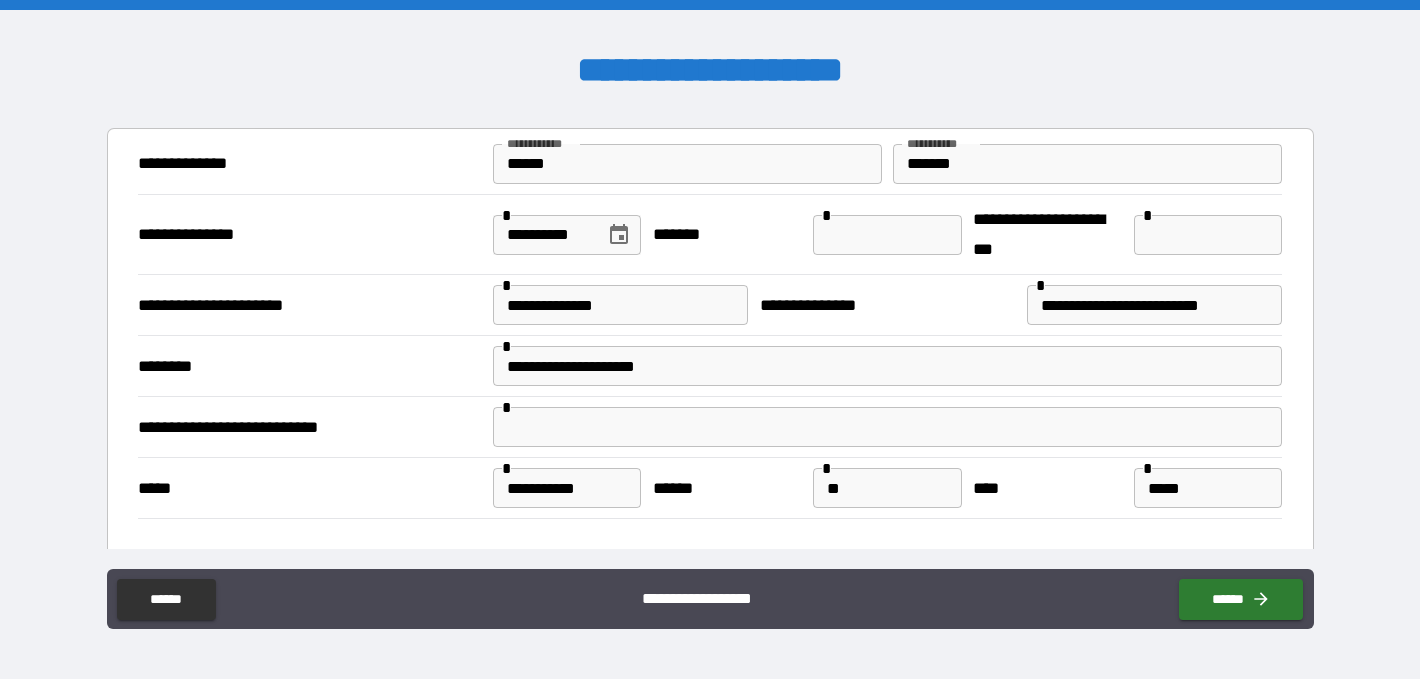 scroll, scrollTop: 167, scrollLeft: 0, axis: vertical 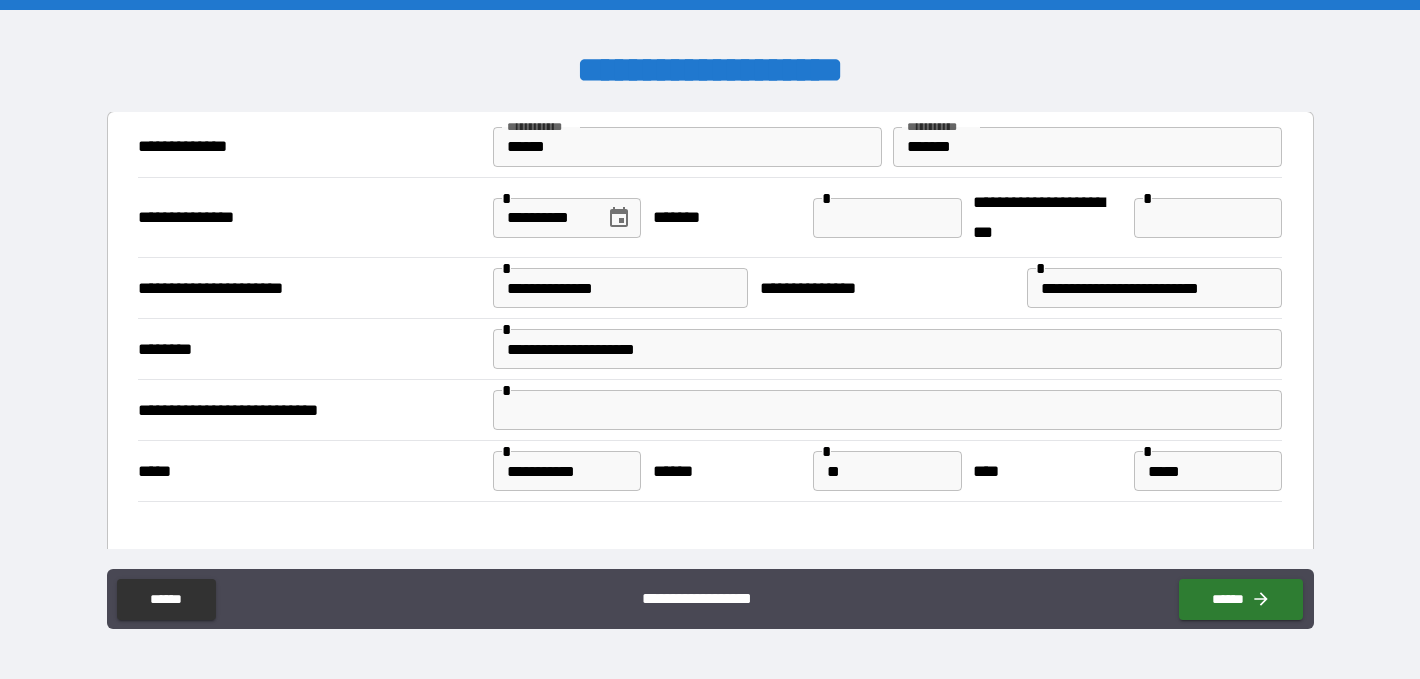 click at bounding box center (1208, 218) 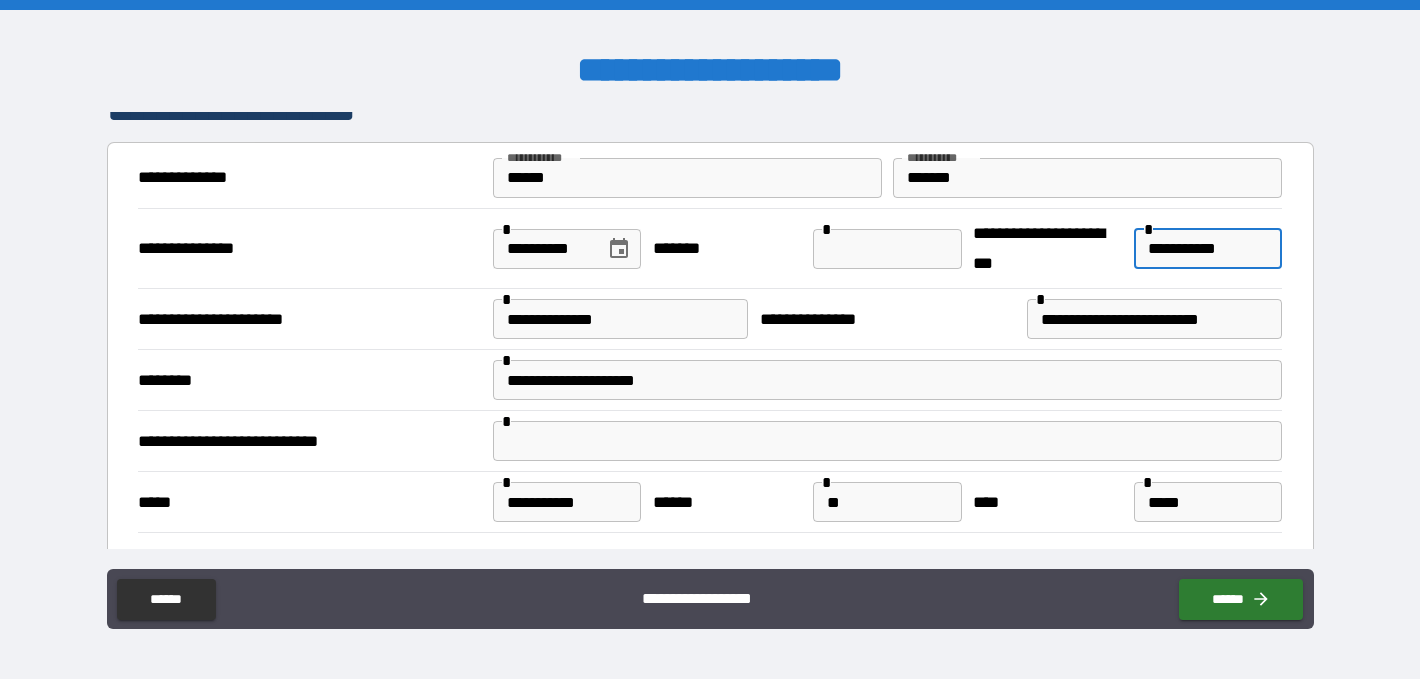 scroll, scrollTop: 135, scrollLeft: 0, axis: vertical 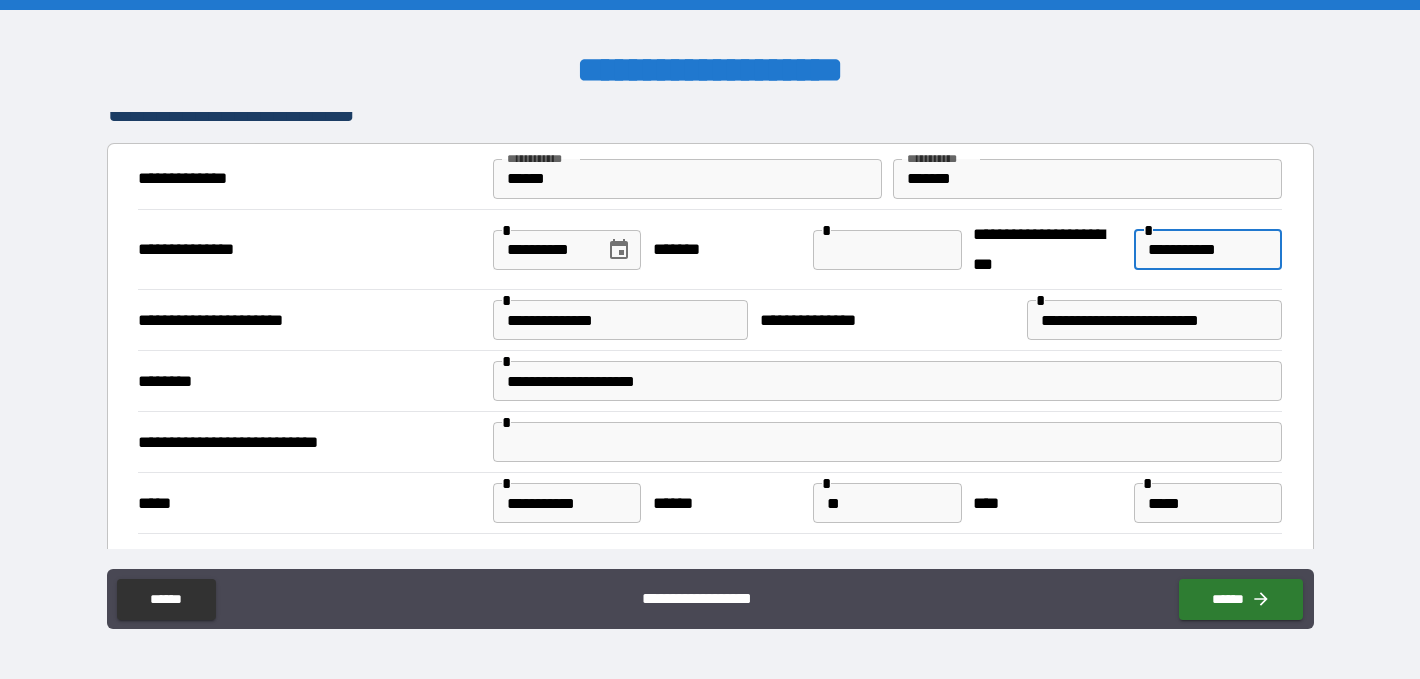 type on "**********" 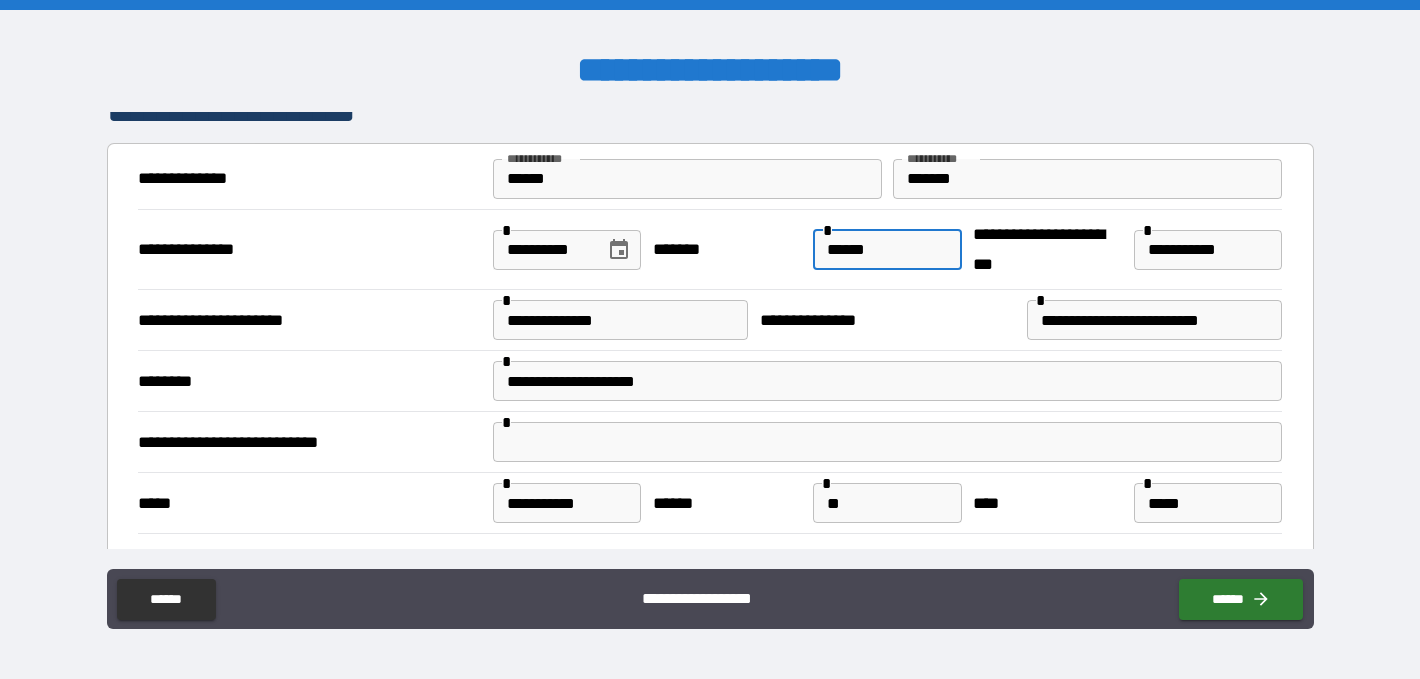 type on "******" 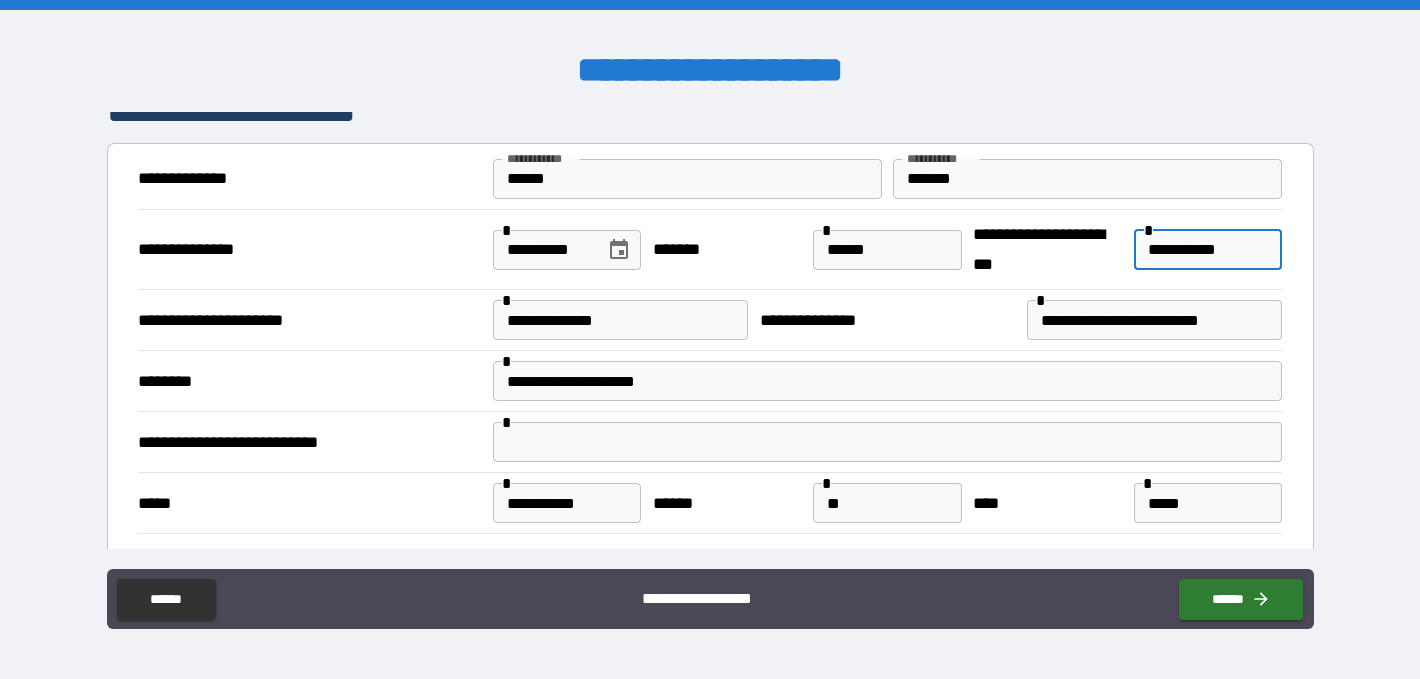 click on "**********" at bounding box center (1208, 250) 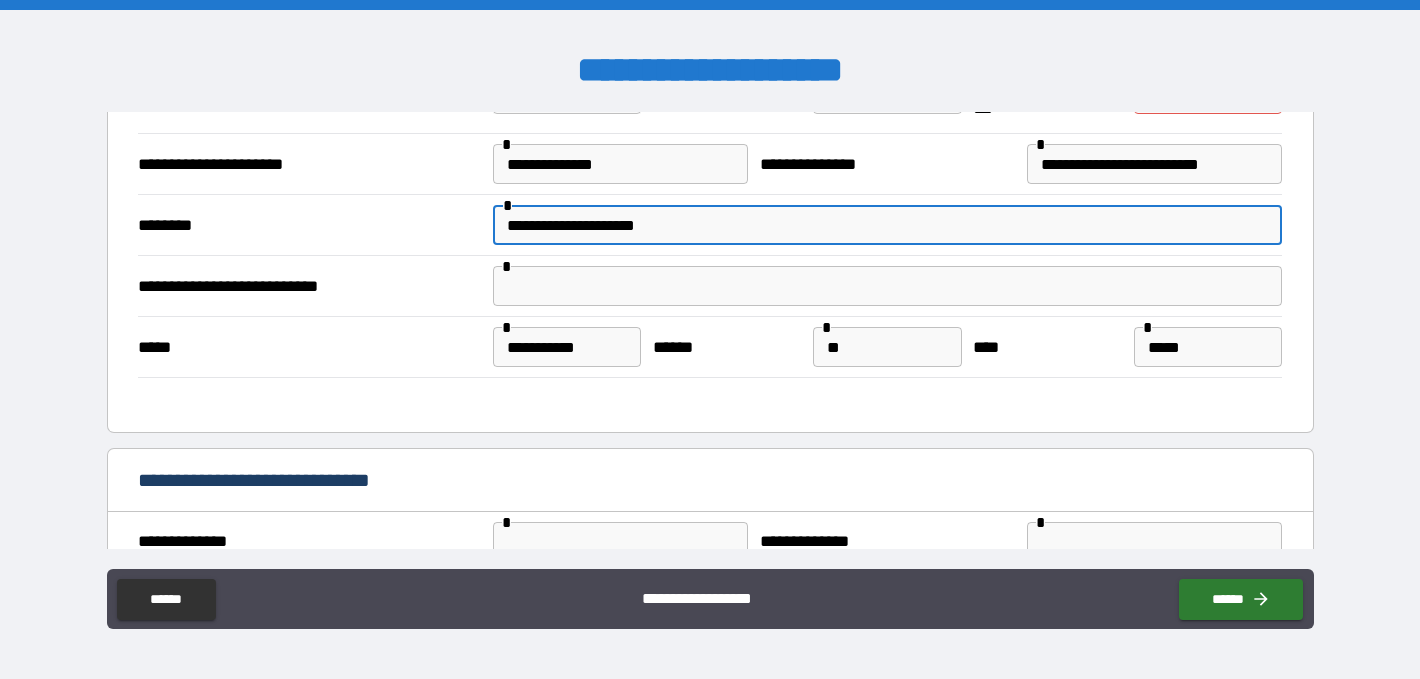 click on "**********" at bounding box center [888, 225] 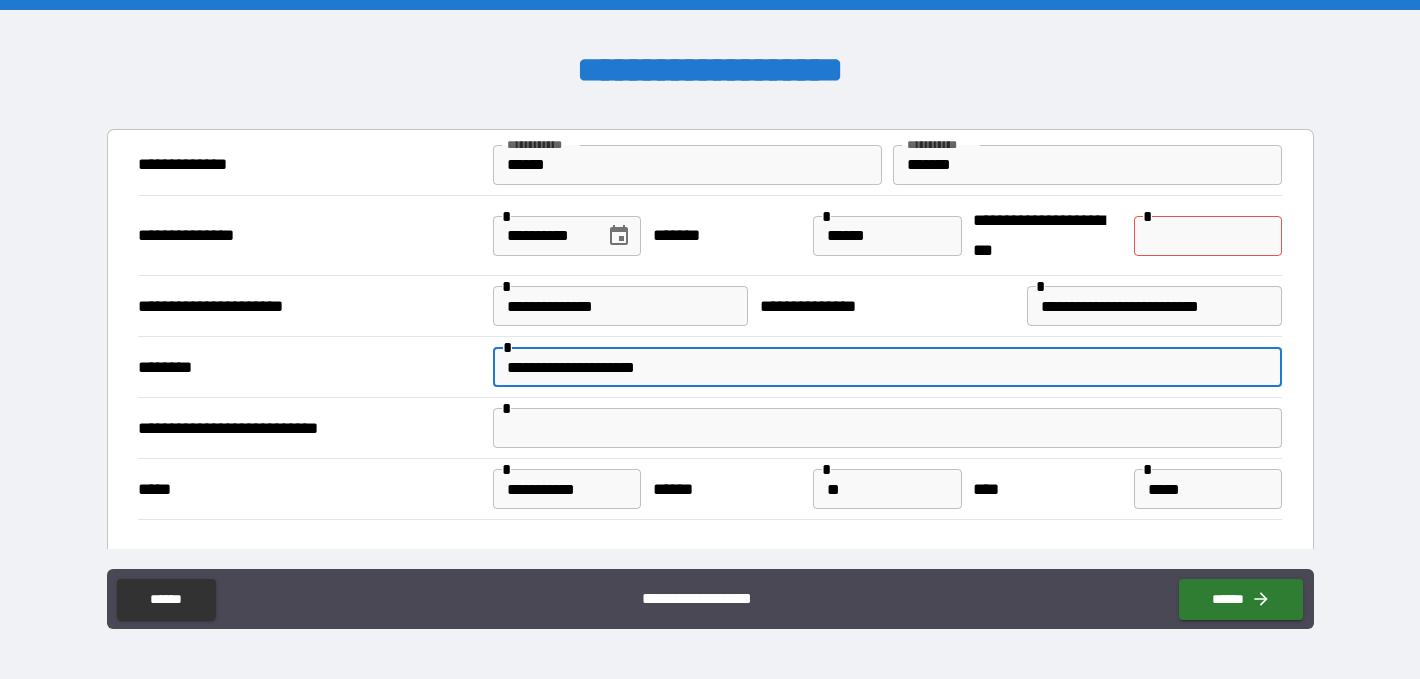 click at bounding box center (1208, 236) 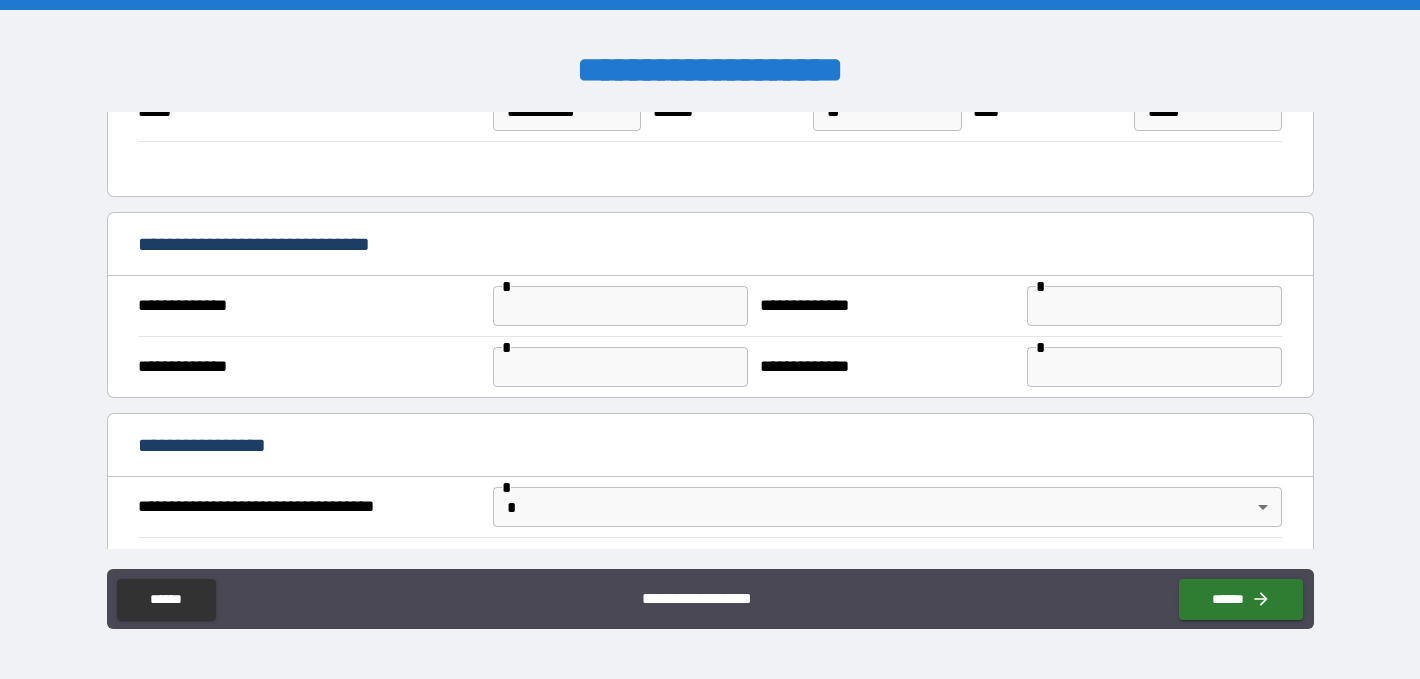scroll, scrollTop: 529, scrollLeft: 0, axis: vertical 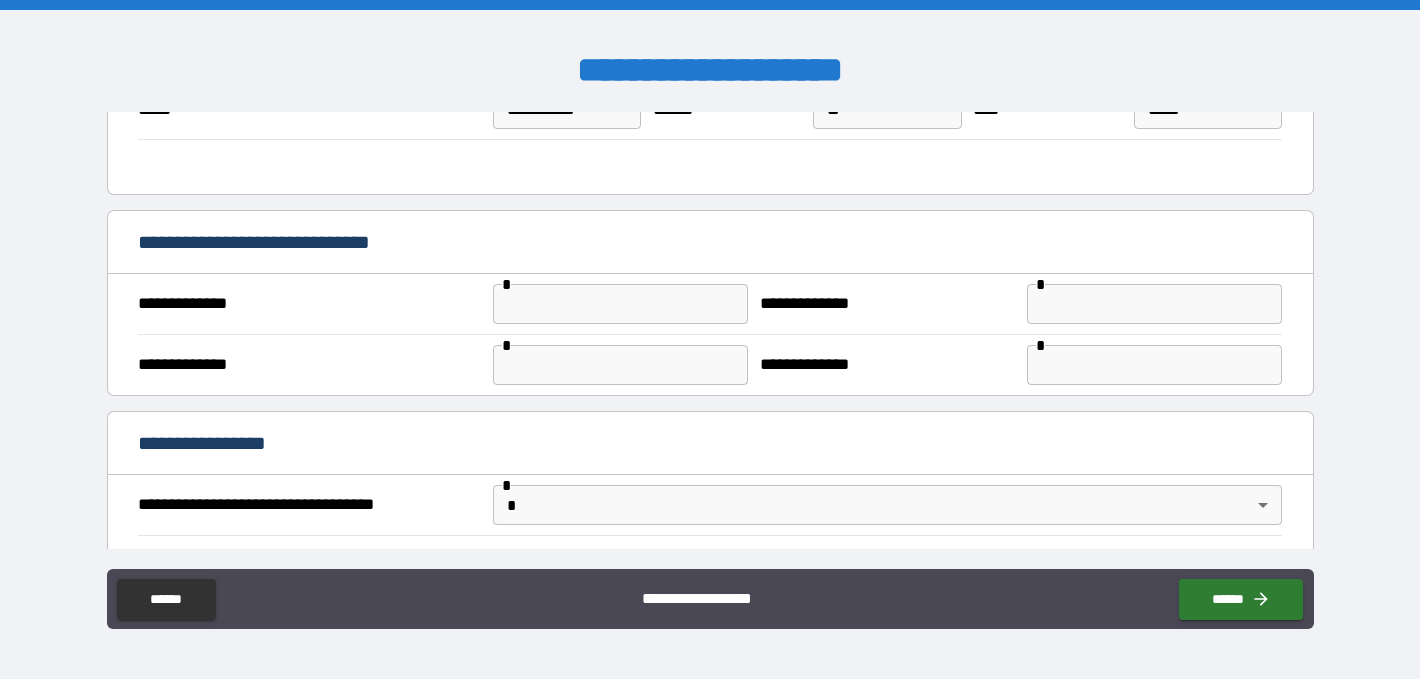 type on "**********" 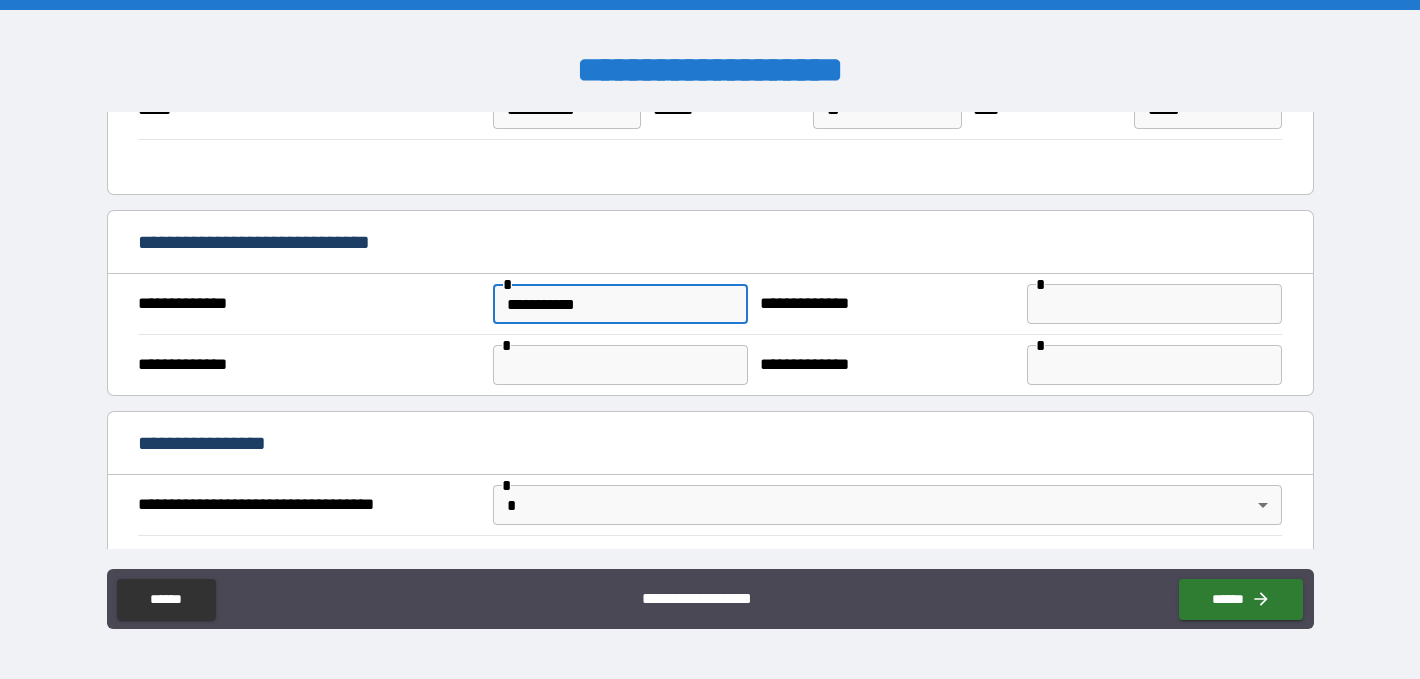 type on "**********" 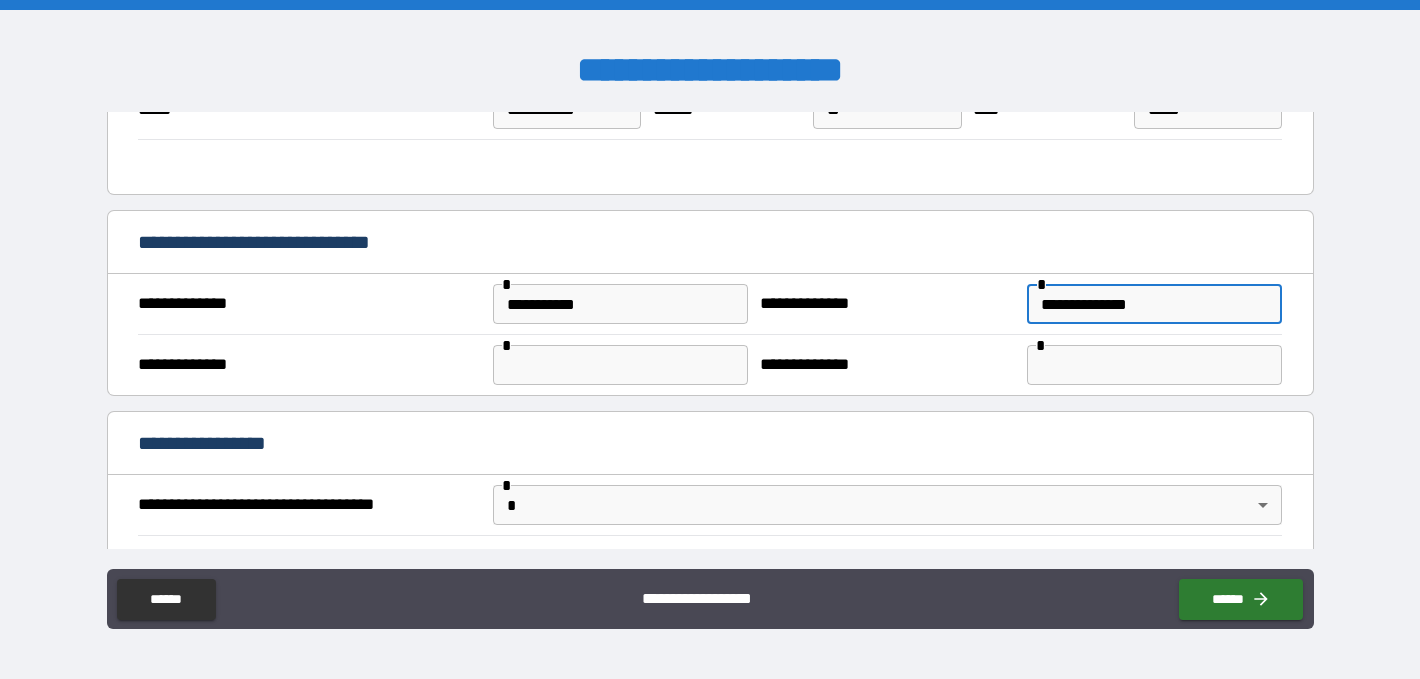 type on "**********" 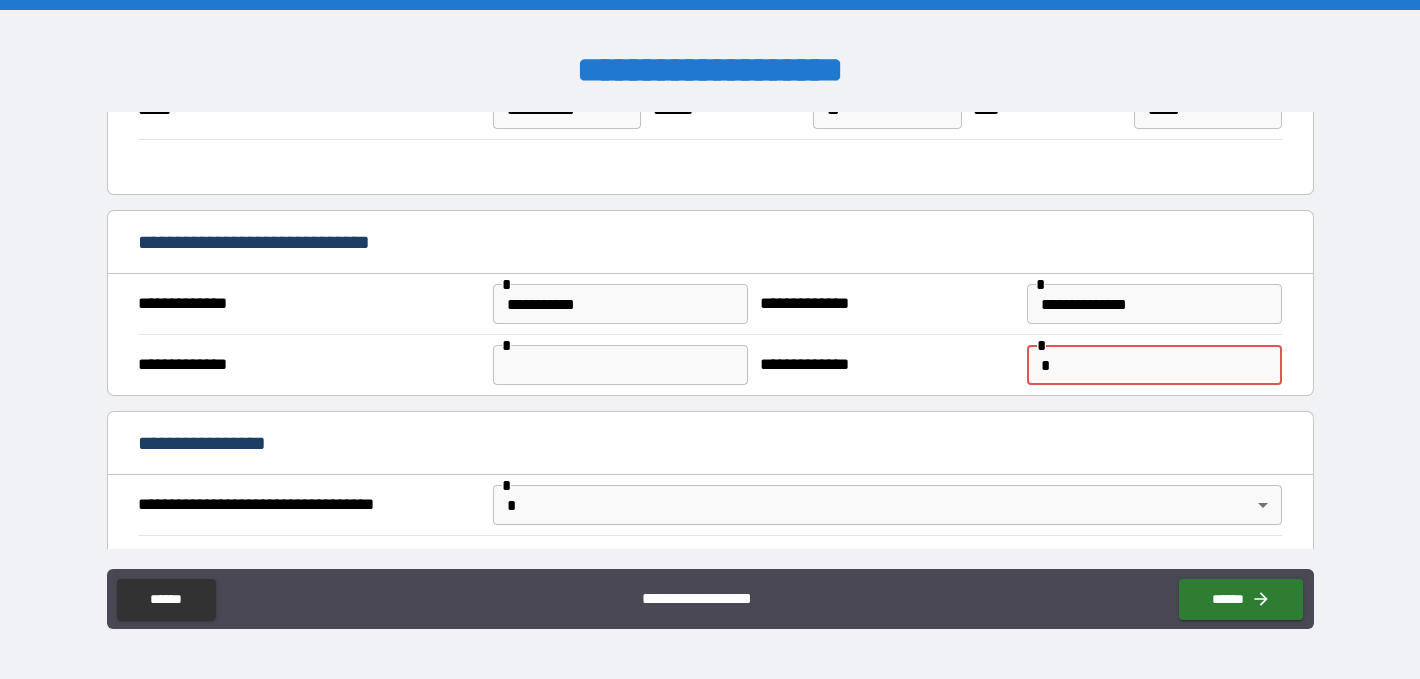 type 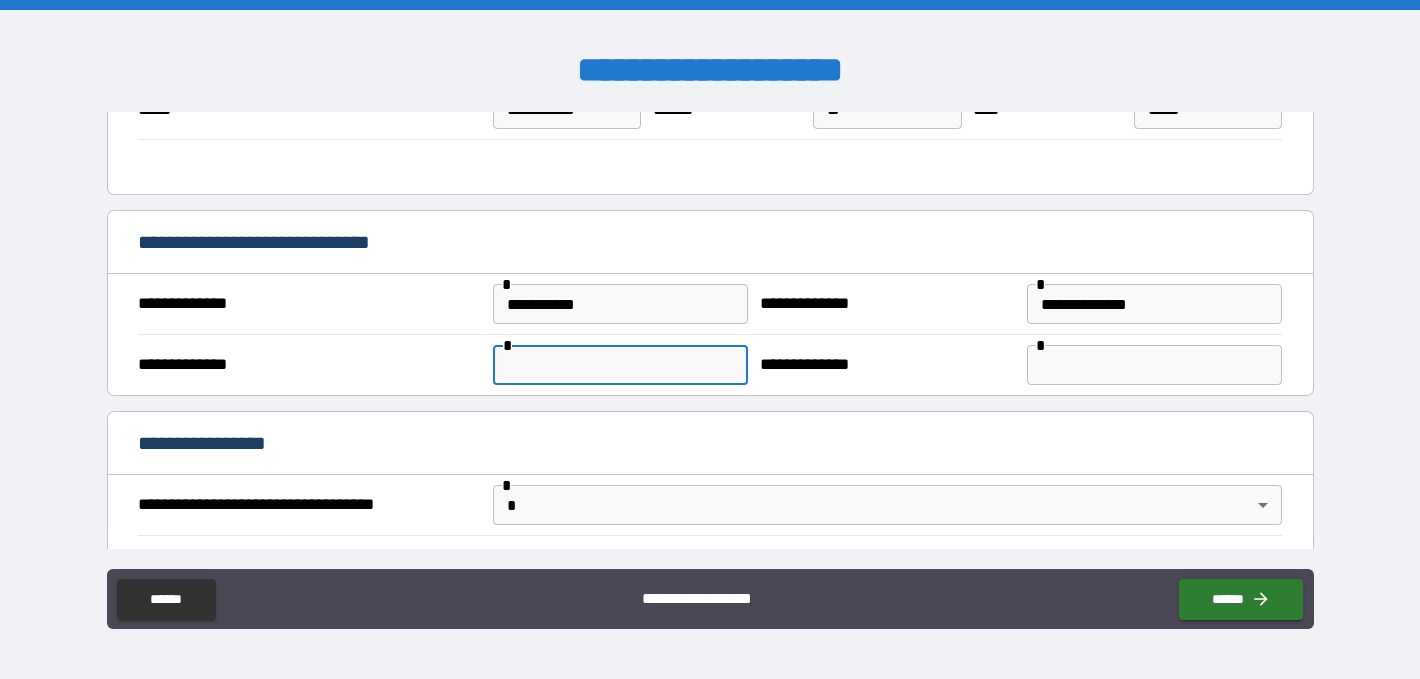 click at bounding box center [621, 365] 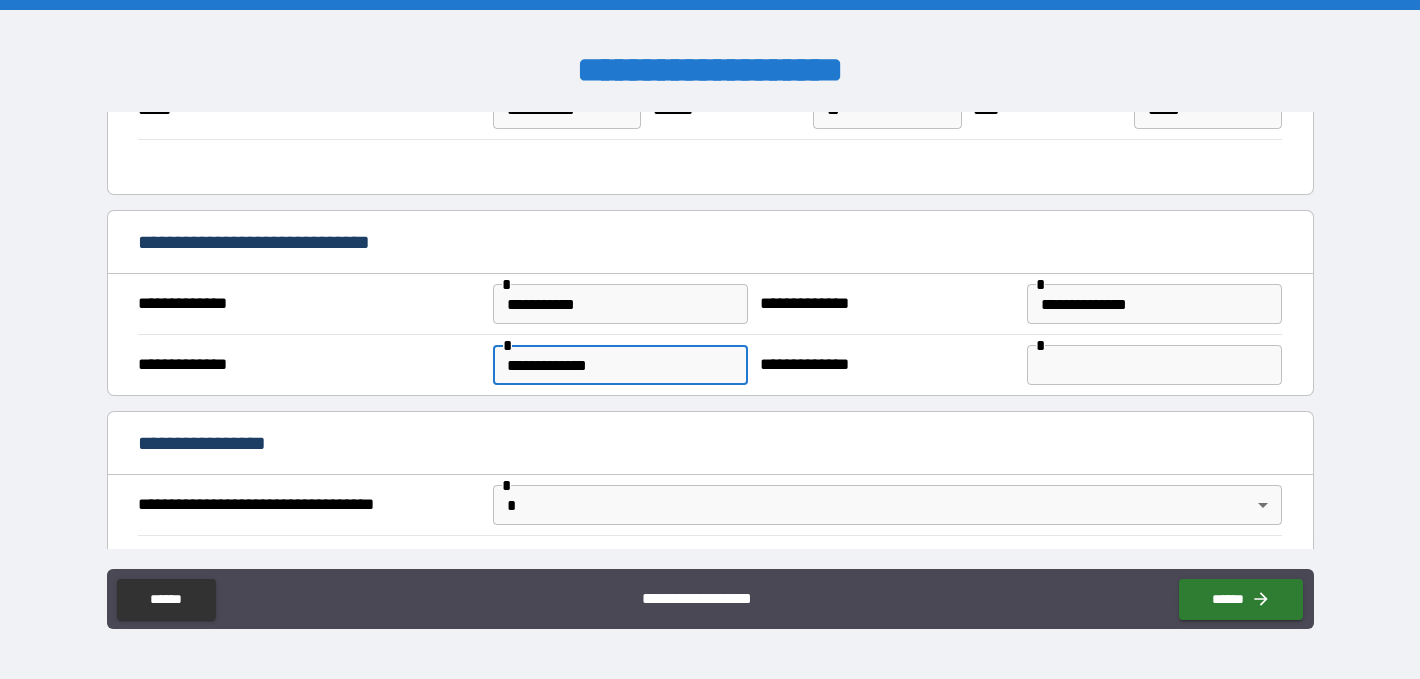 type on "**********" 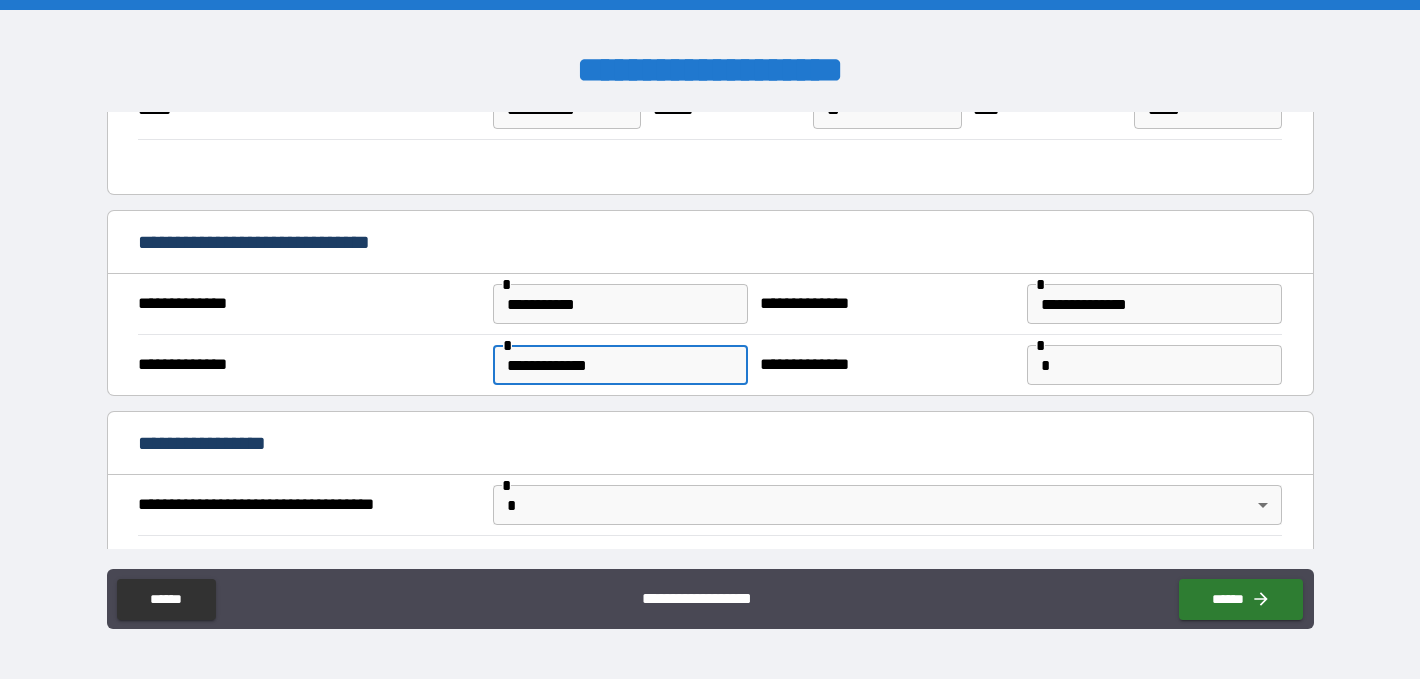 click on "*" at bounding box center [1155, 365] 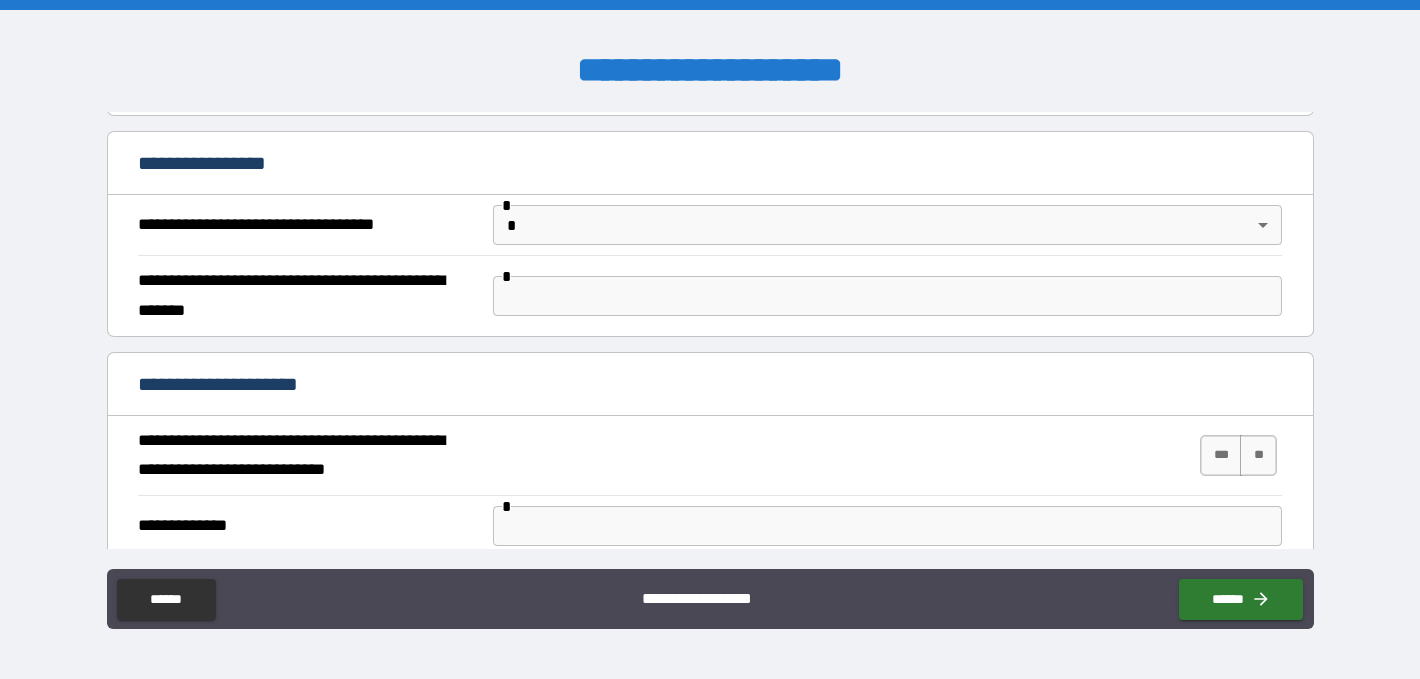 scroll, scrollTop: 826, scrollLeft: 0, axis: vertical 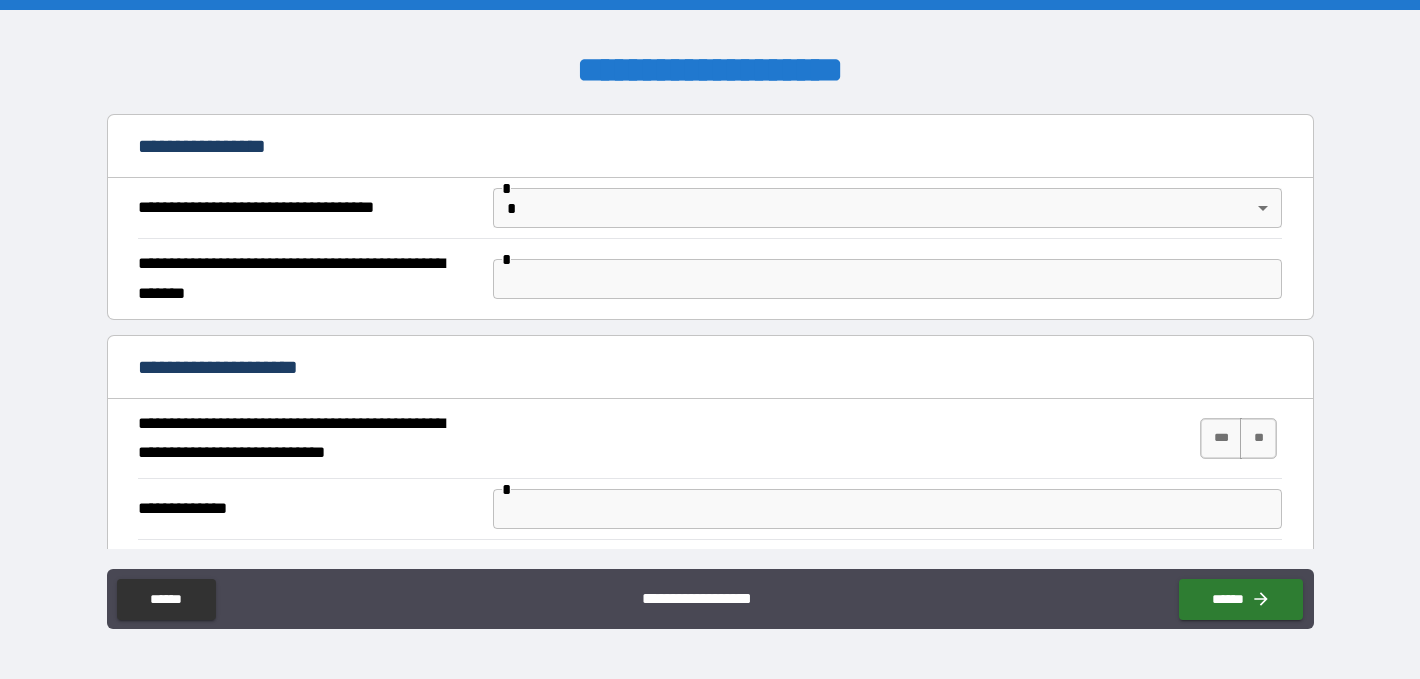type on "**********" 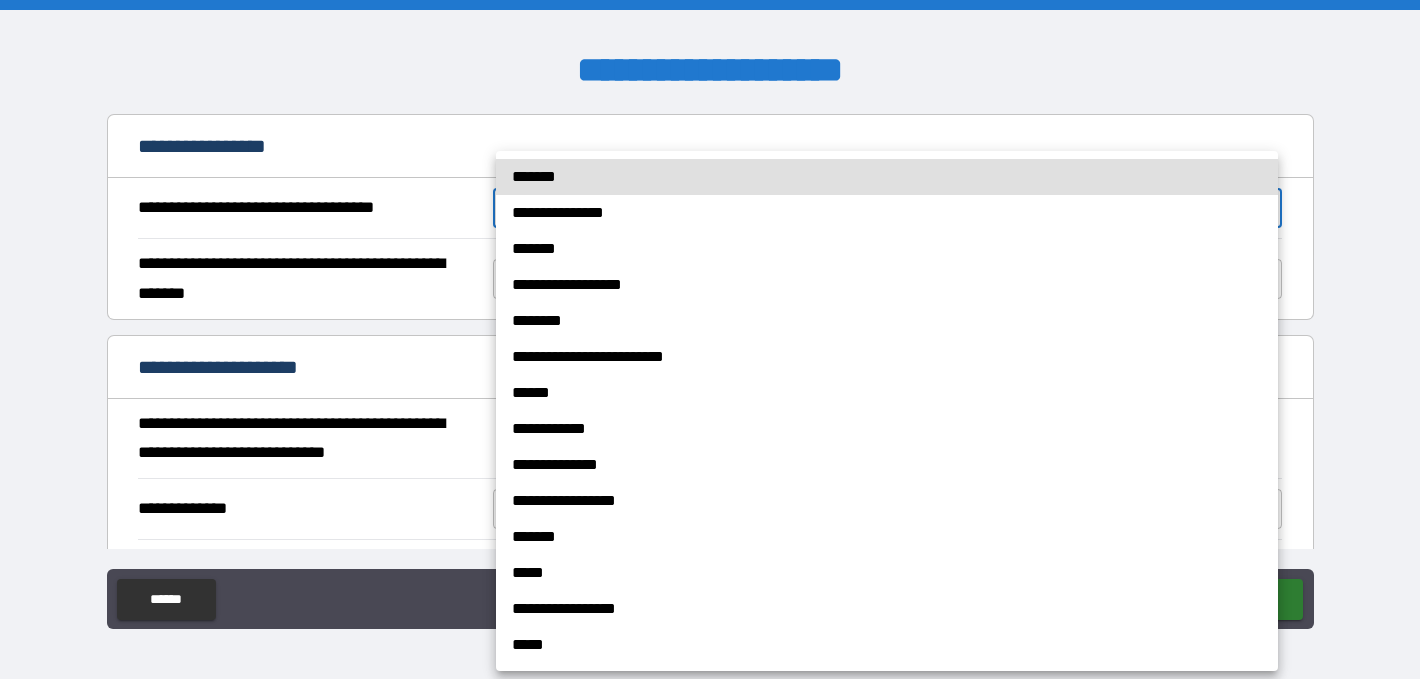 click on "**********" at bounding box center [710, 339] 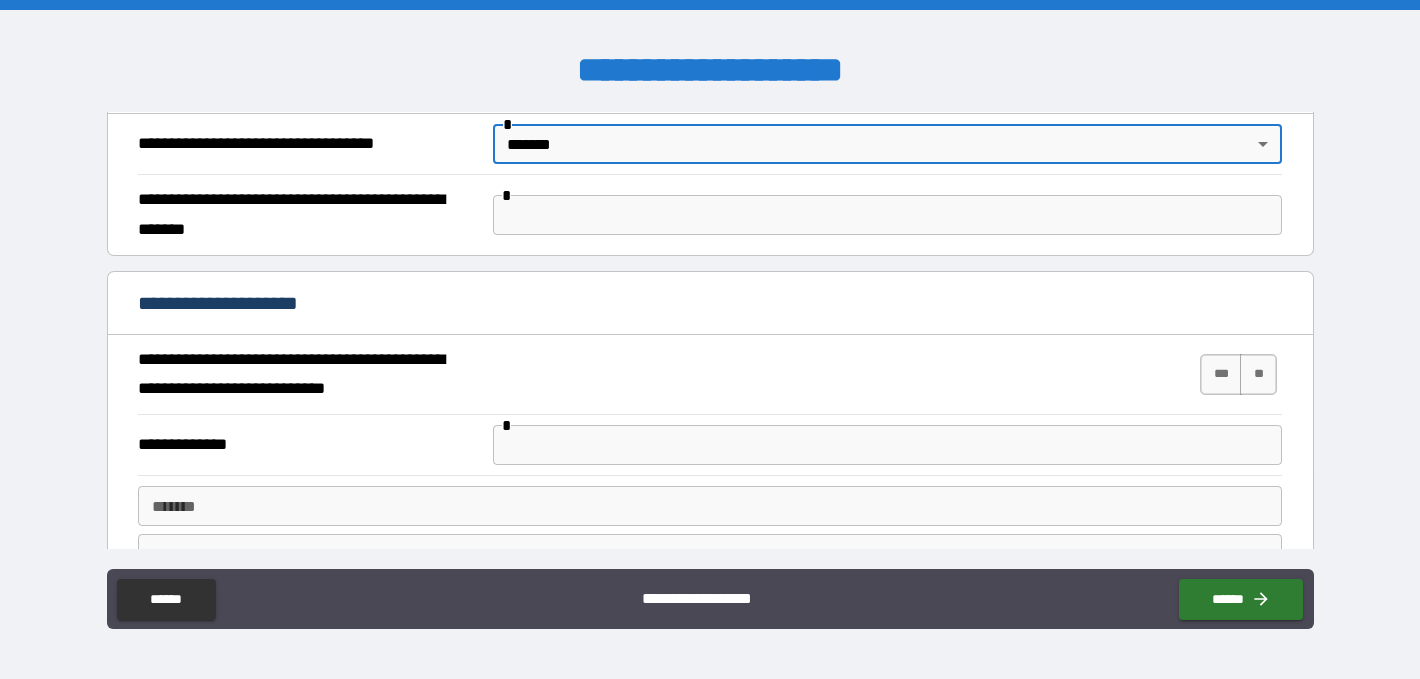 scroll, scrollTop: 883, scrollLeft: 0, axis: vertical 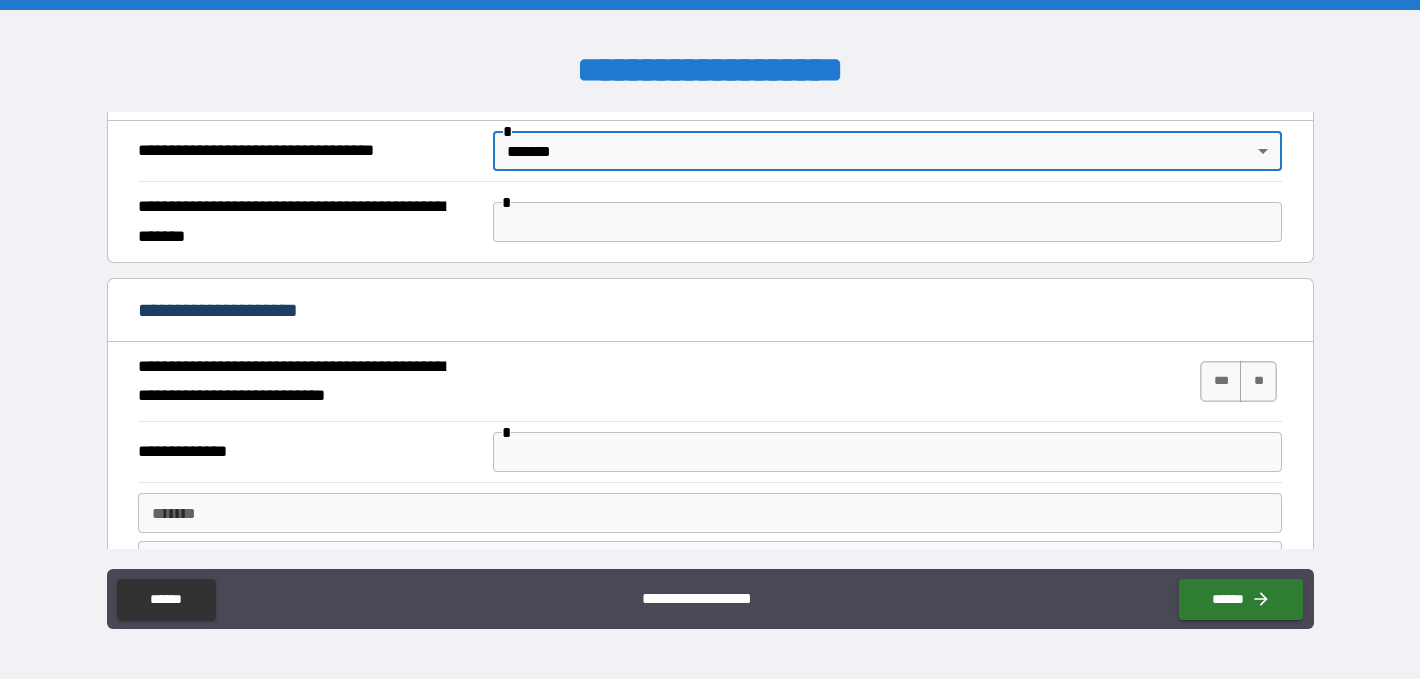 click at bounding box center [888, 222] 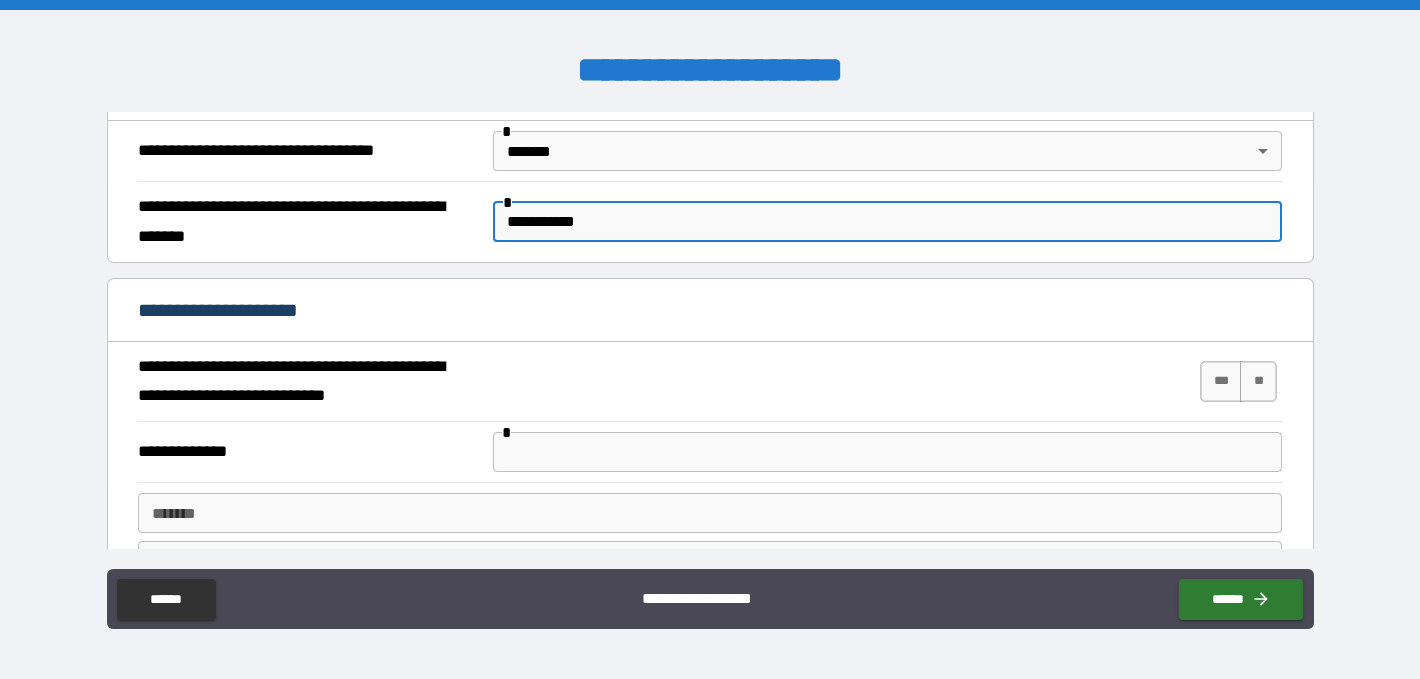 type on "**********" 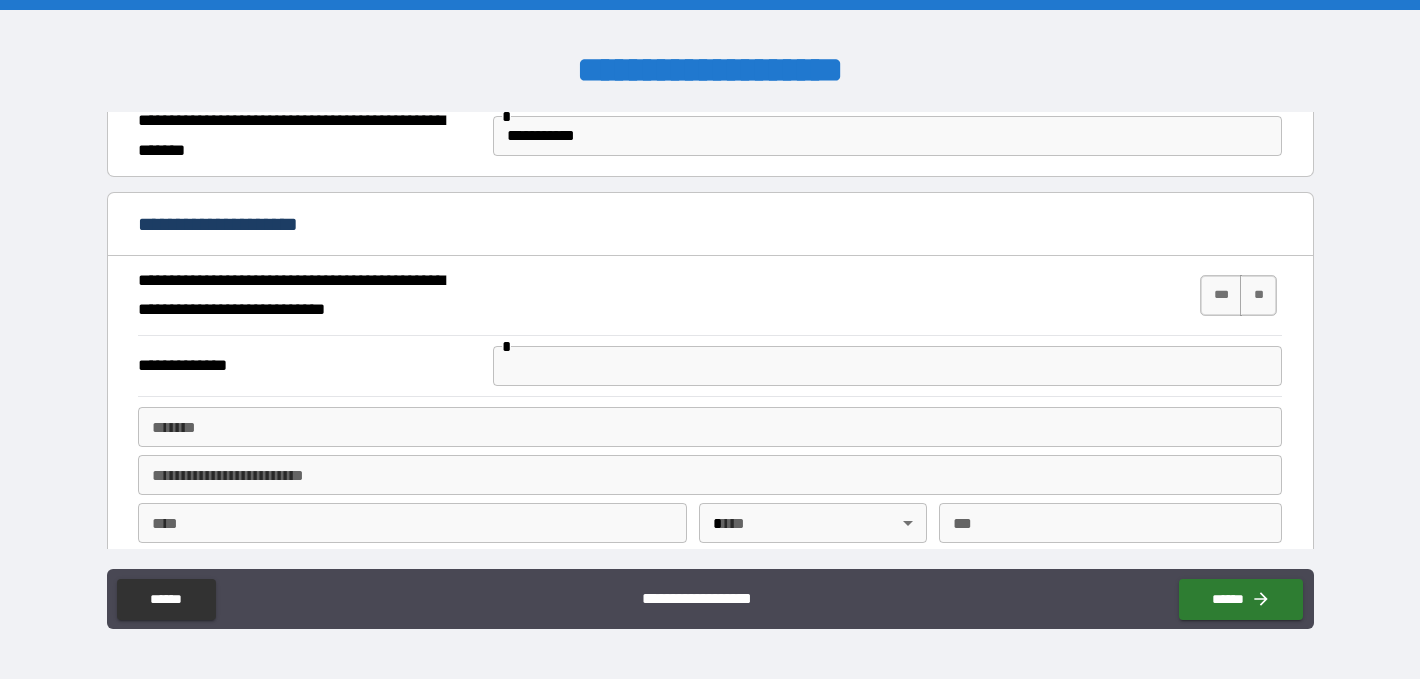 scroll, scrollTop: 964, scrollLeft: 0, axis: vertical 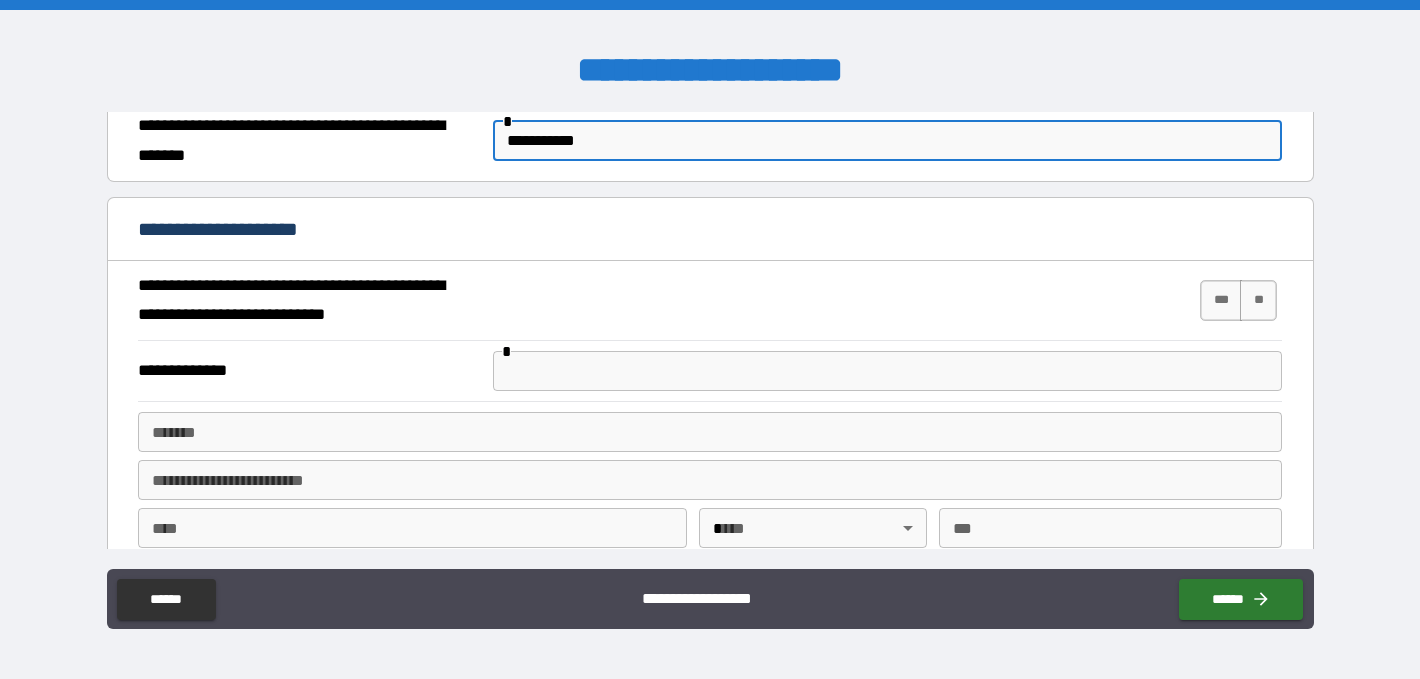 drag, startPoint x: 609, startPoint y: 146, endPoint x: 326, endPoint y: 146, distance: 283 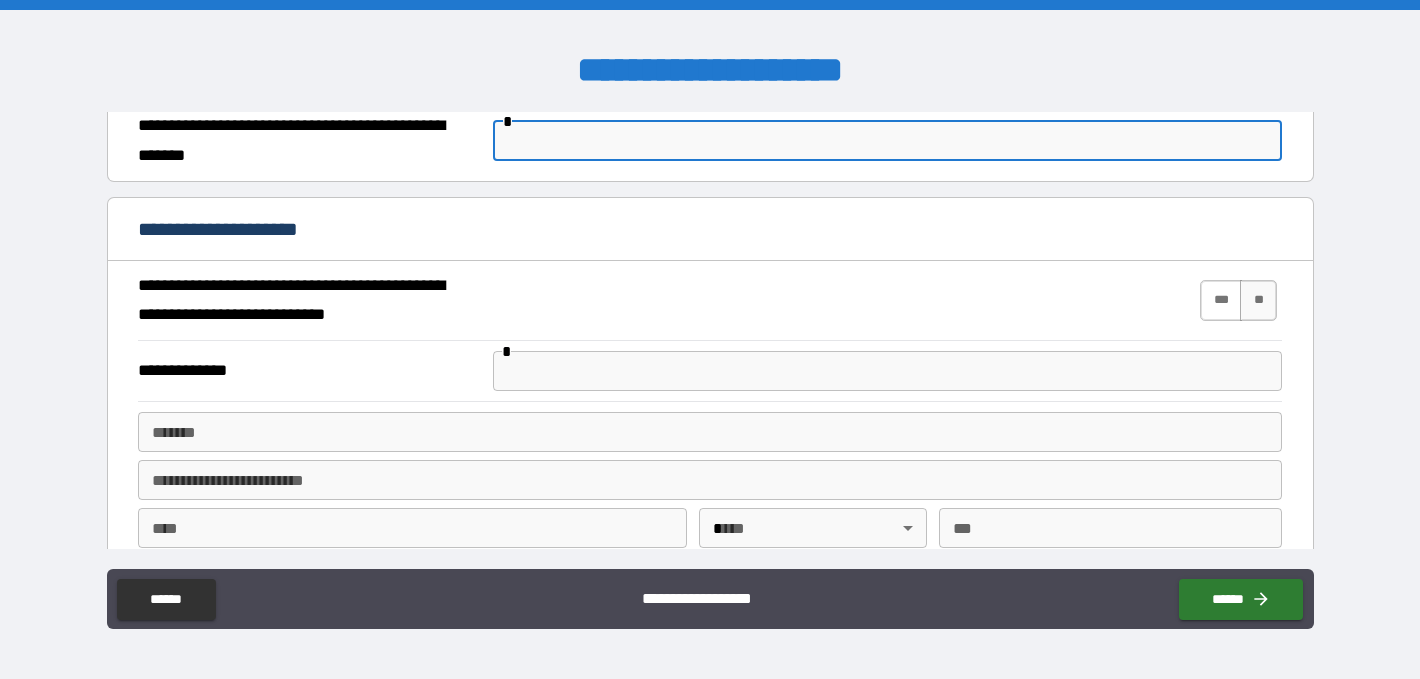 type 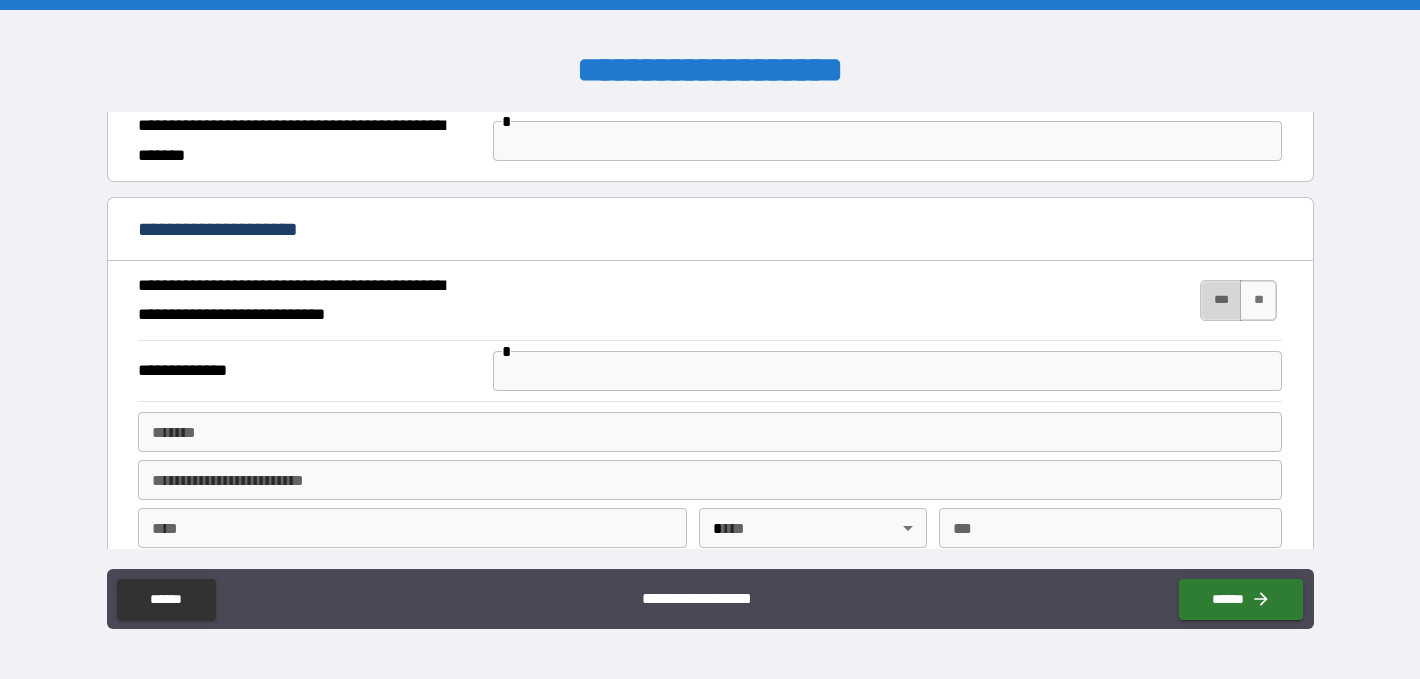 click on "***" at bounding box center [1221, 300] 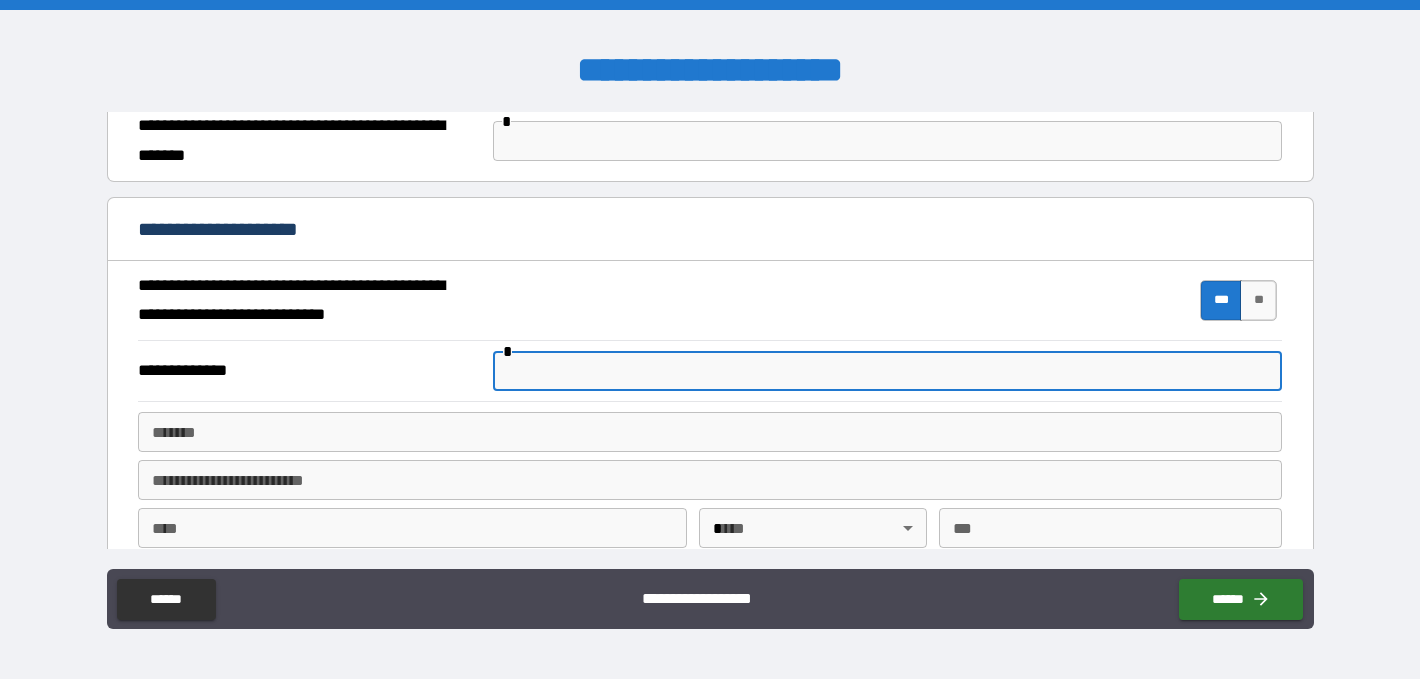 click at bounding box center (888, 371) 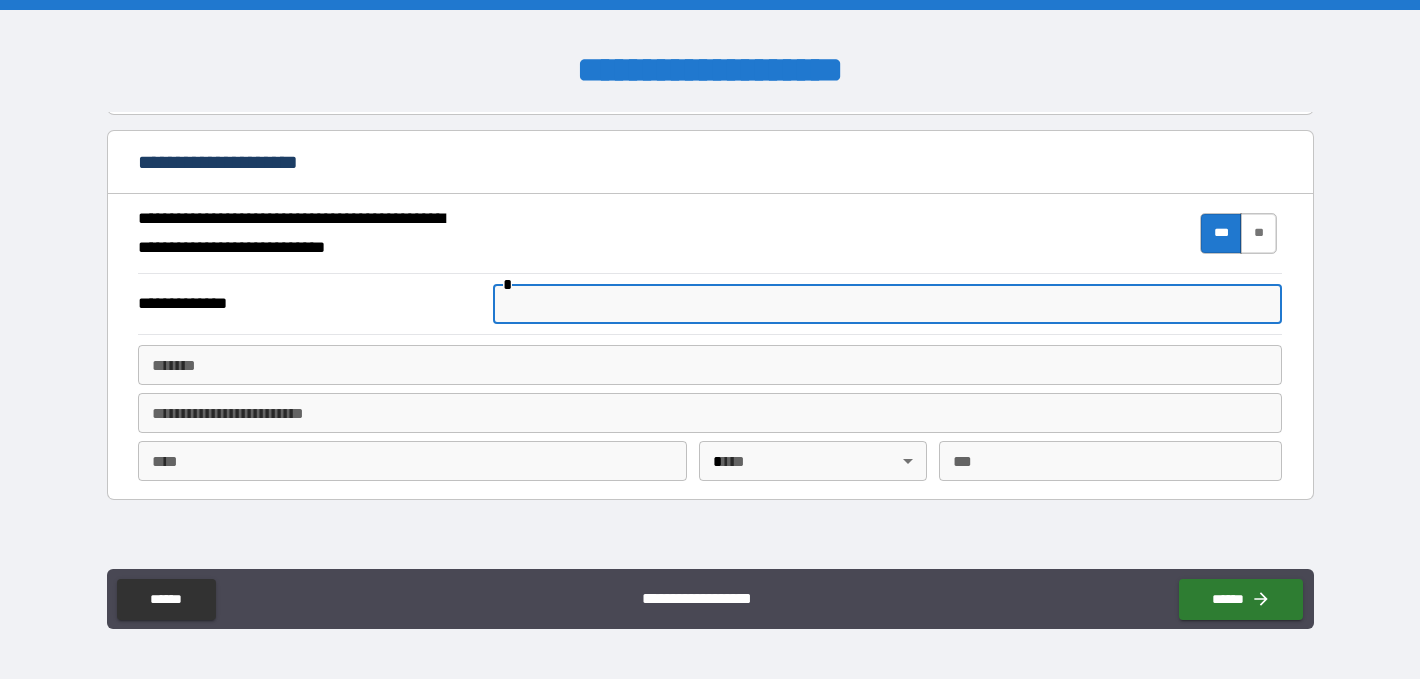 click on "**" at bounding box center (1258, 233) 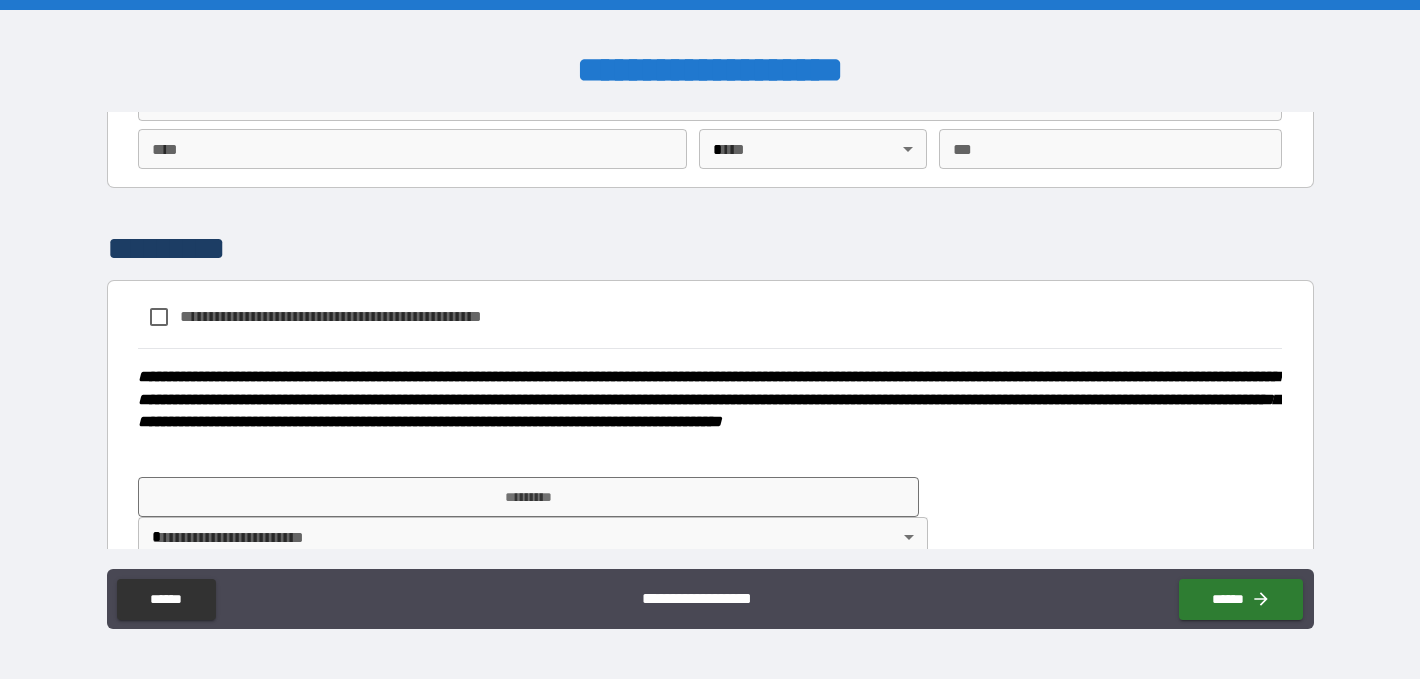 scroll, scrollTop: 1356, scrollLeft: 0, axis: vertical 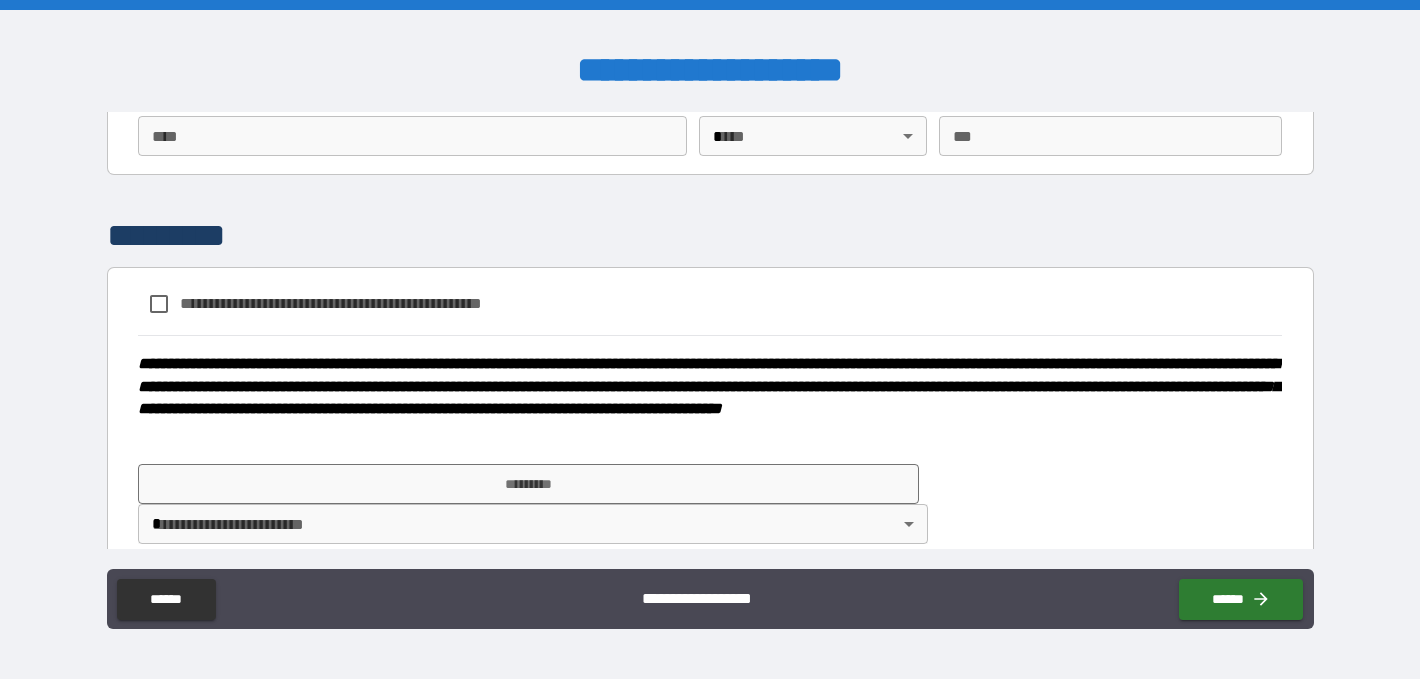 click on "**********" at bounding box center (364, 303) 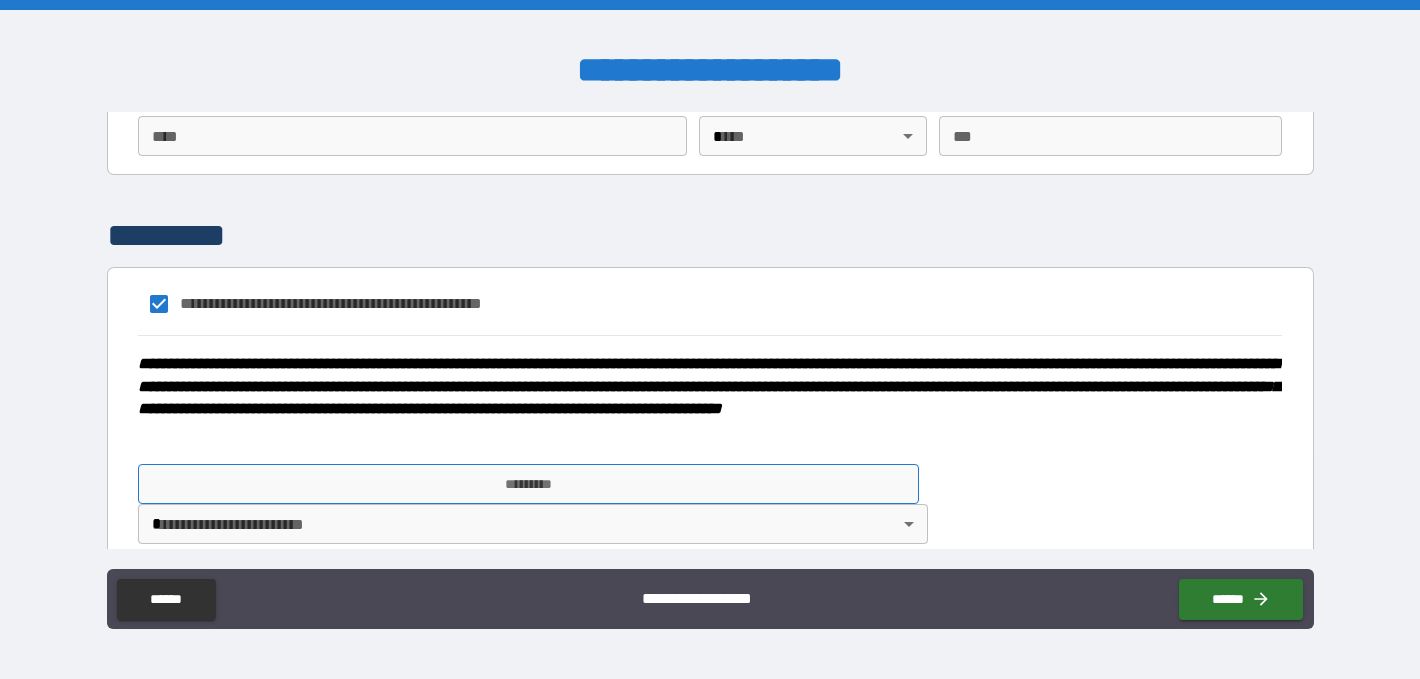 click on "*********" at bounding box center [529, 484] 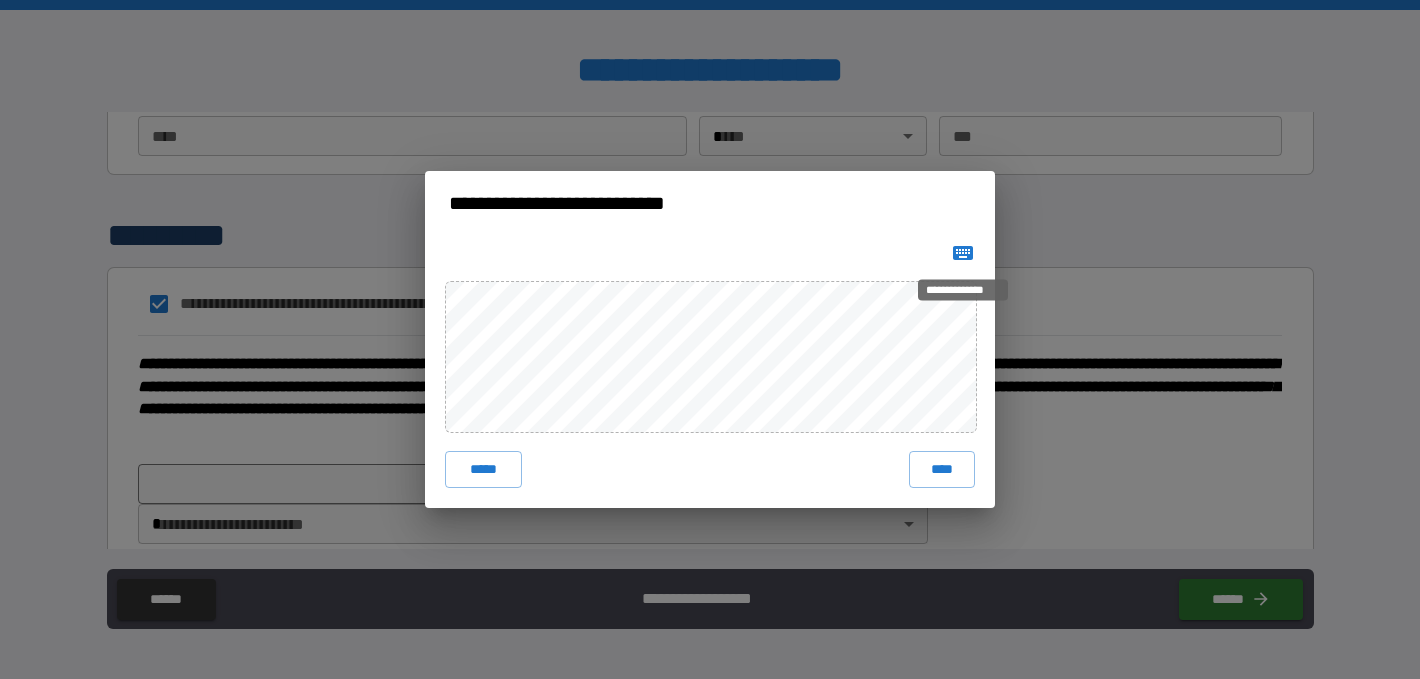 click 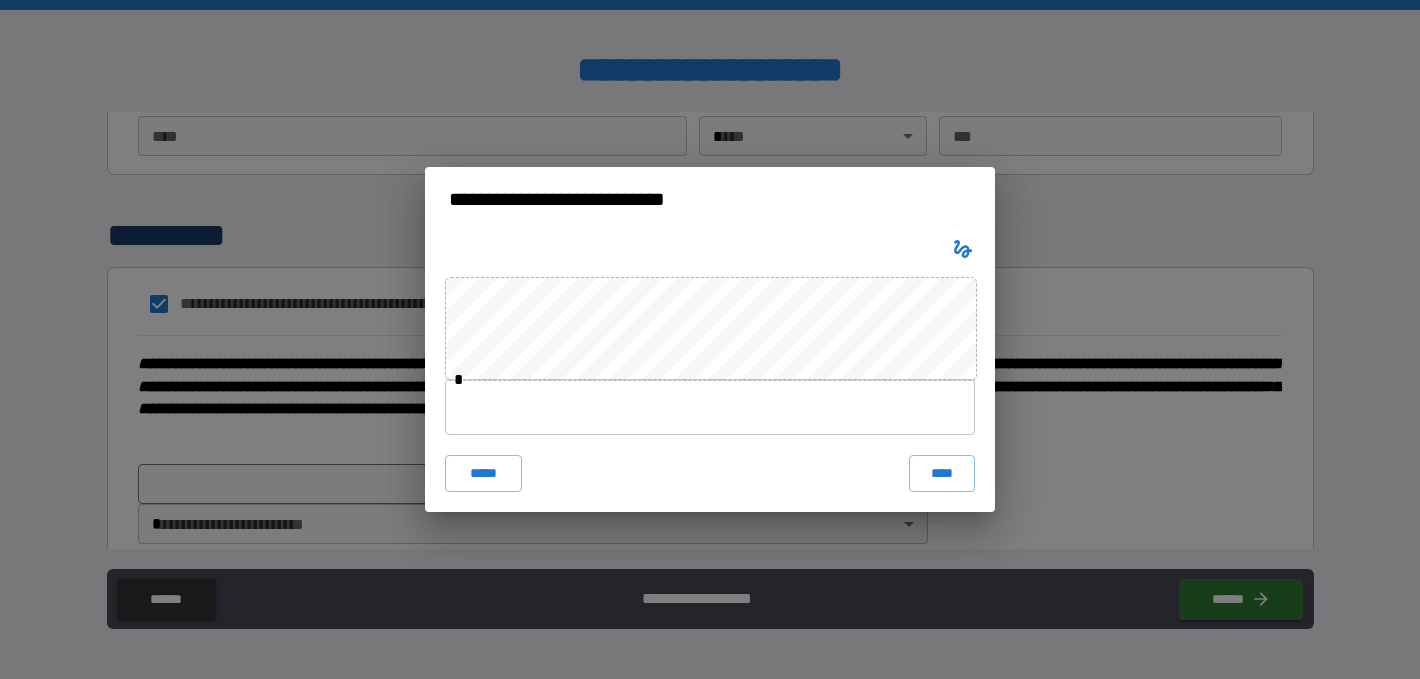 click at bounding box center [710, 407] 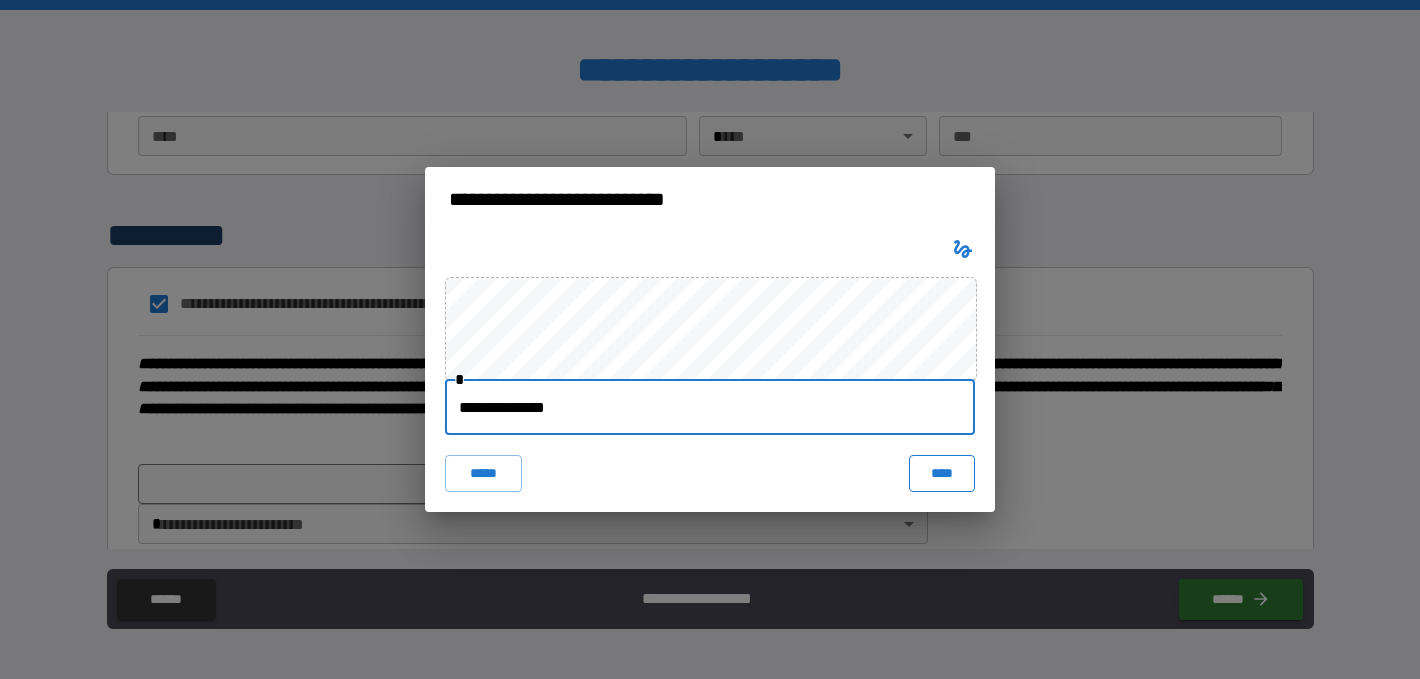 type on "**********" 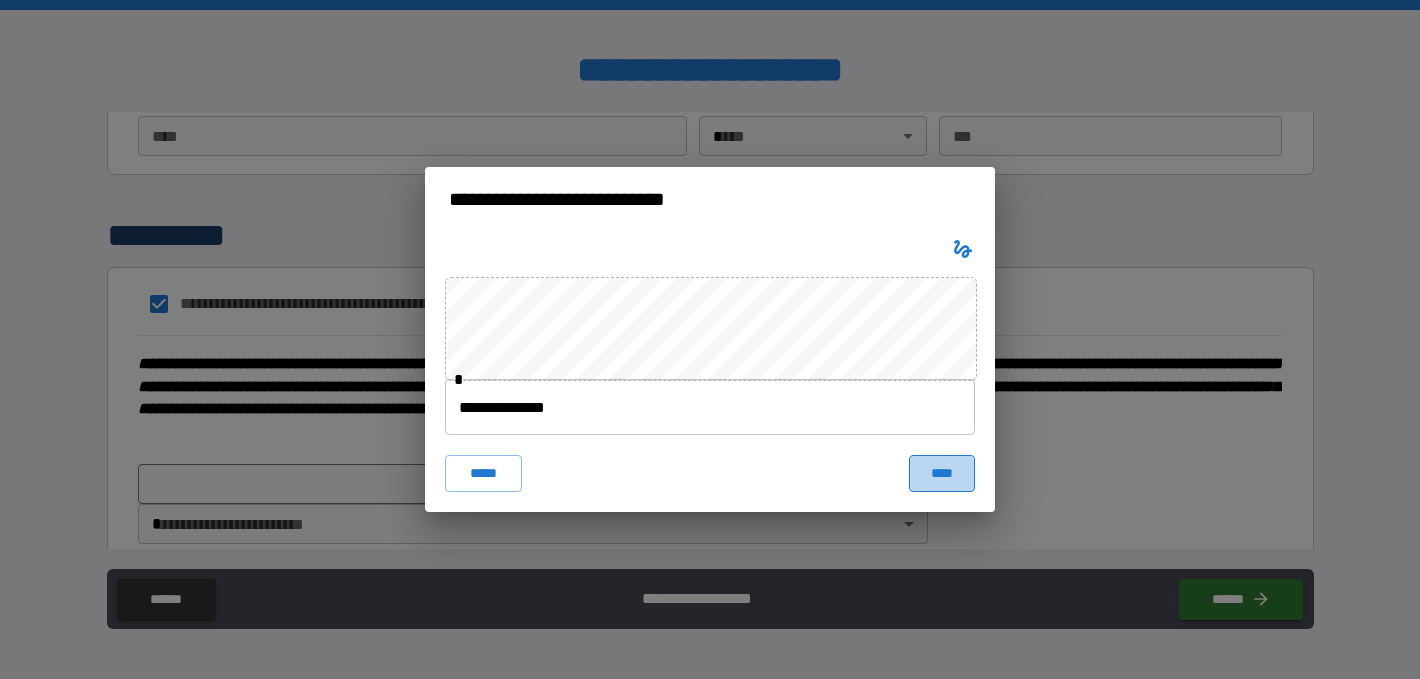 click on "****" at bounding box center [942, 473] 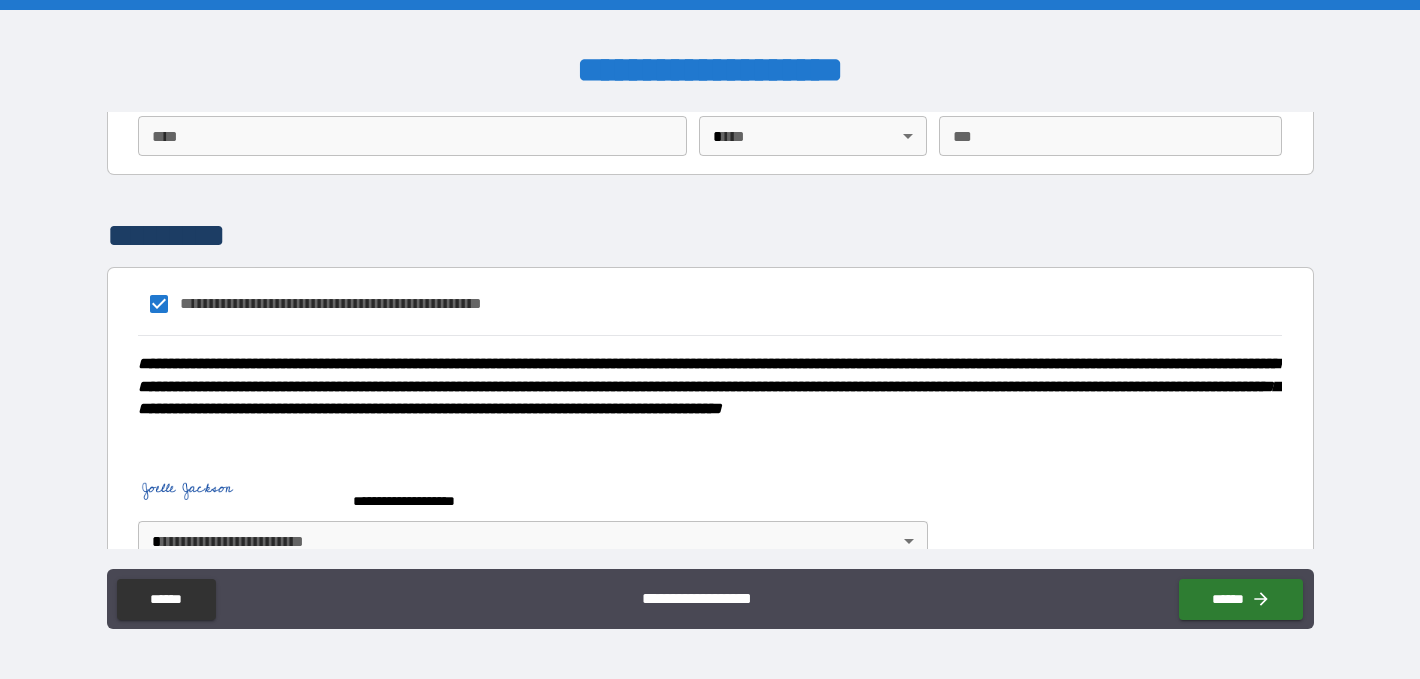 scroll, scrollTop: 1399, scrollLeft: 0, axis: vertical 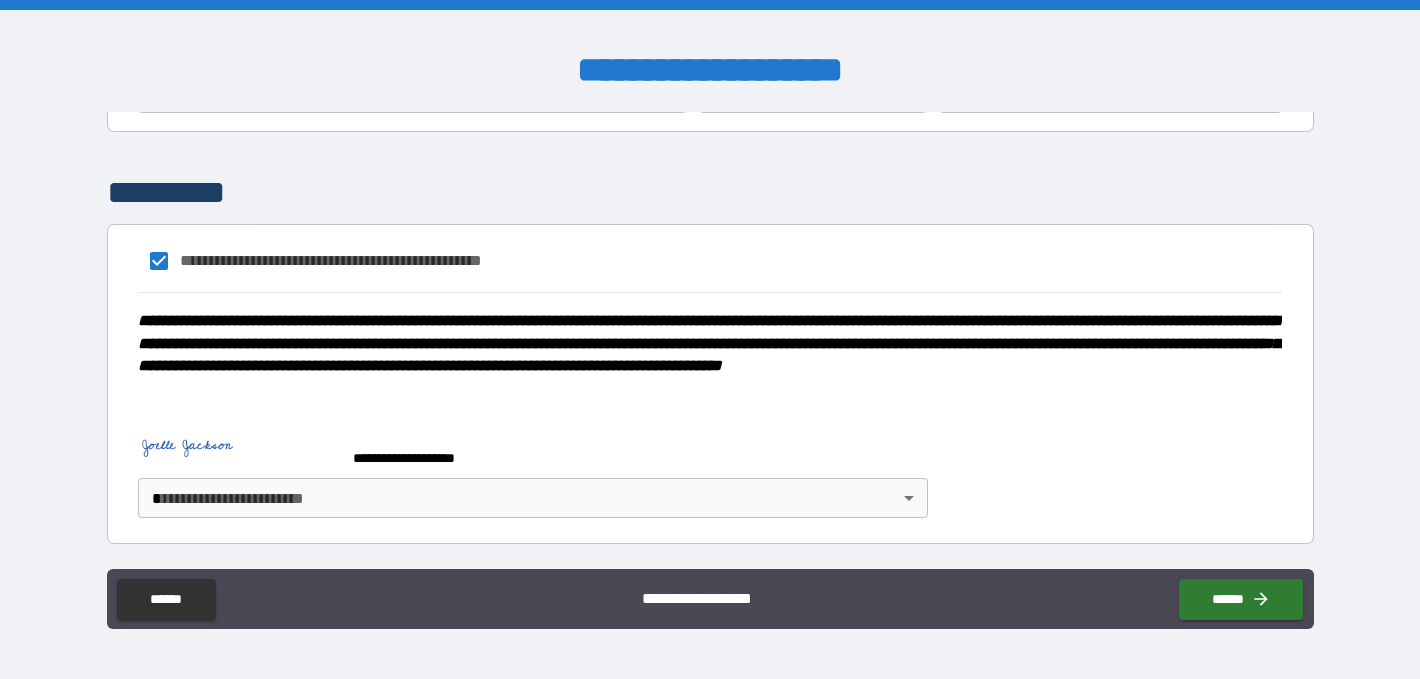 click on "**********" at bounding box center [710, 339] 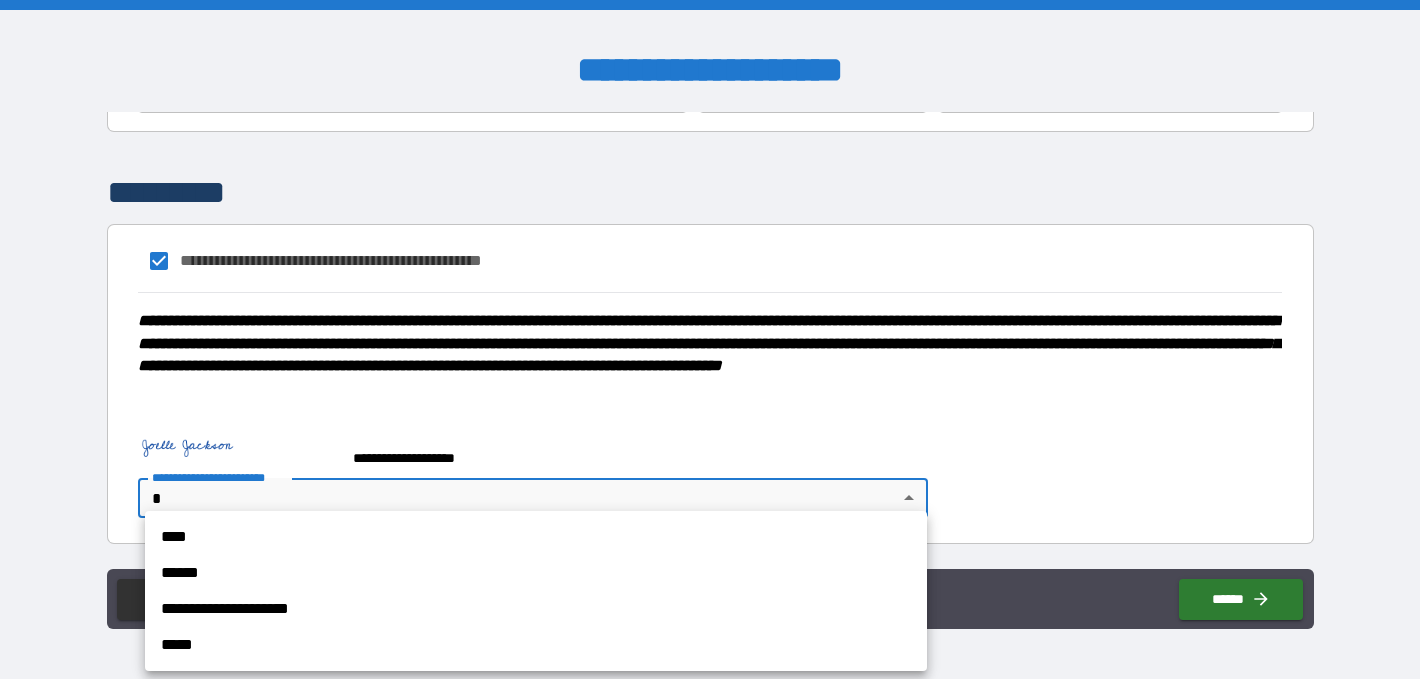click on "****" at bounding box center [536, 537] 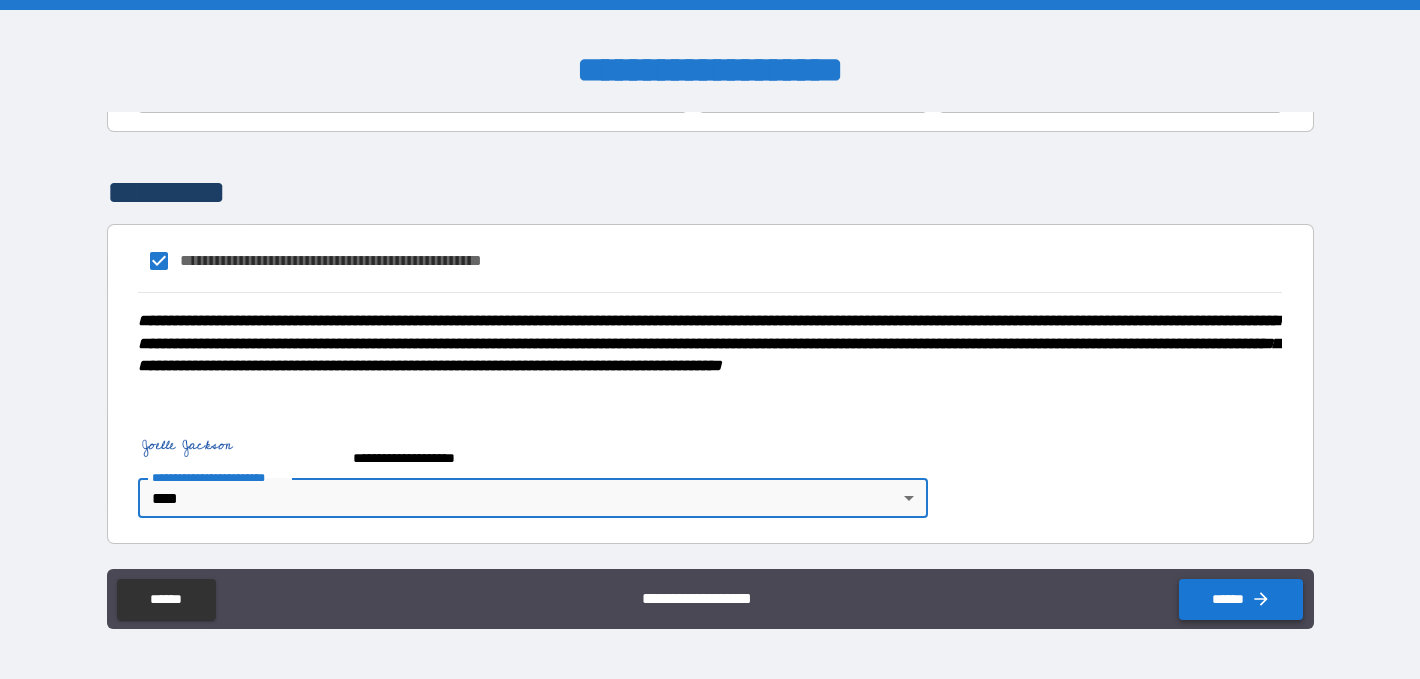 click on "******" at bounding box center [1241, 599] 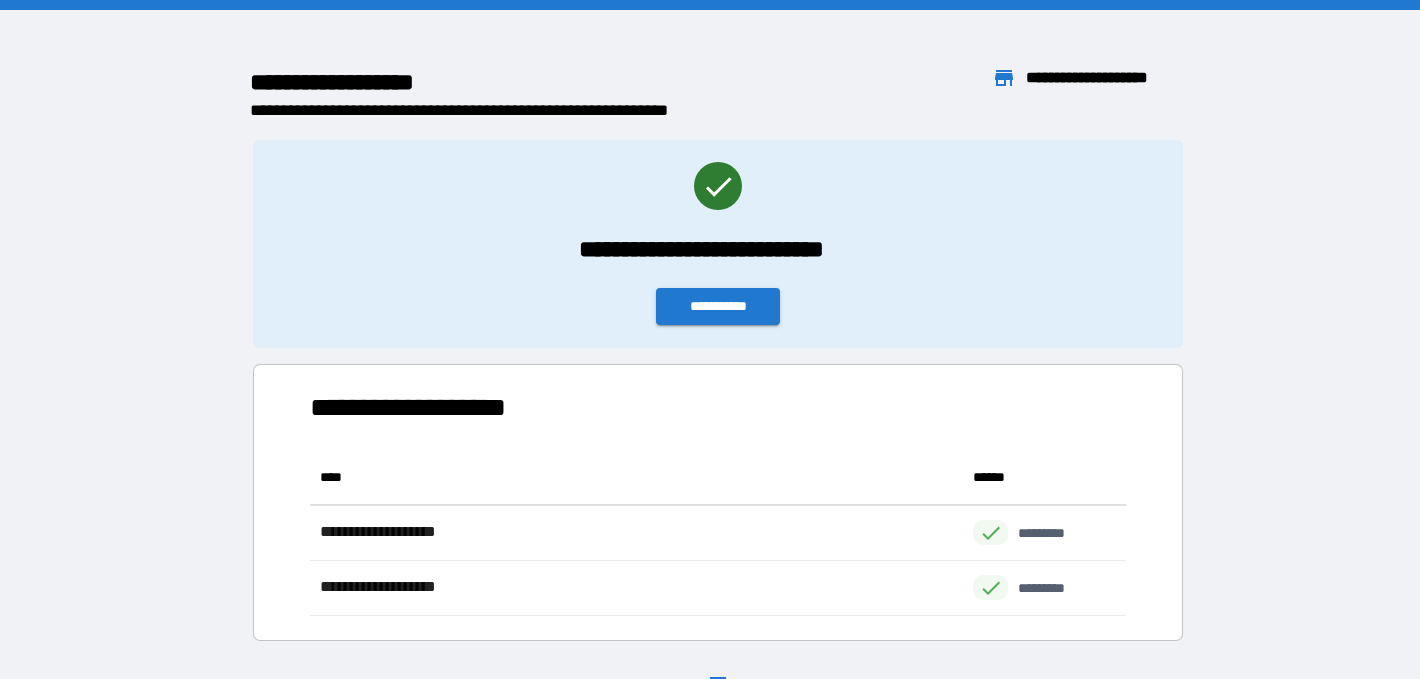 scroll, scrollTop: 1, scrollLeft: 1, axis: both 